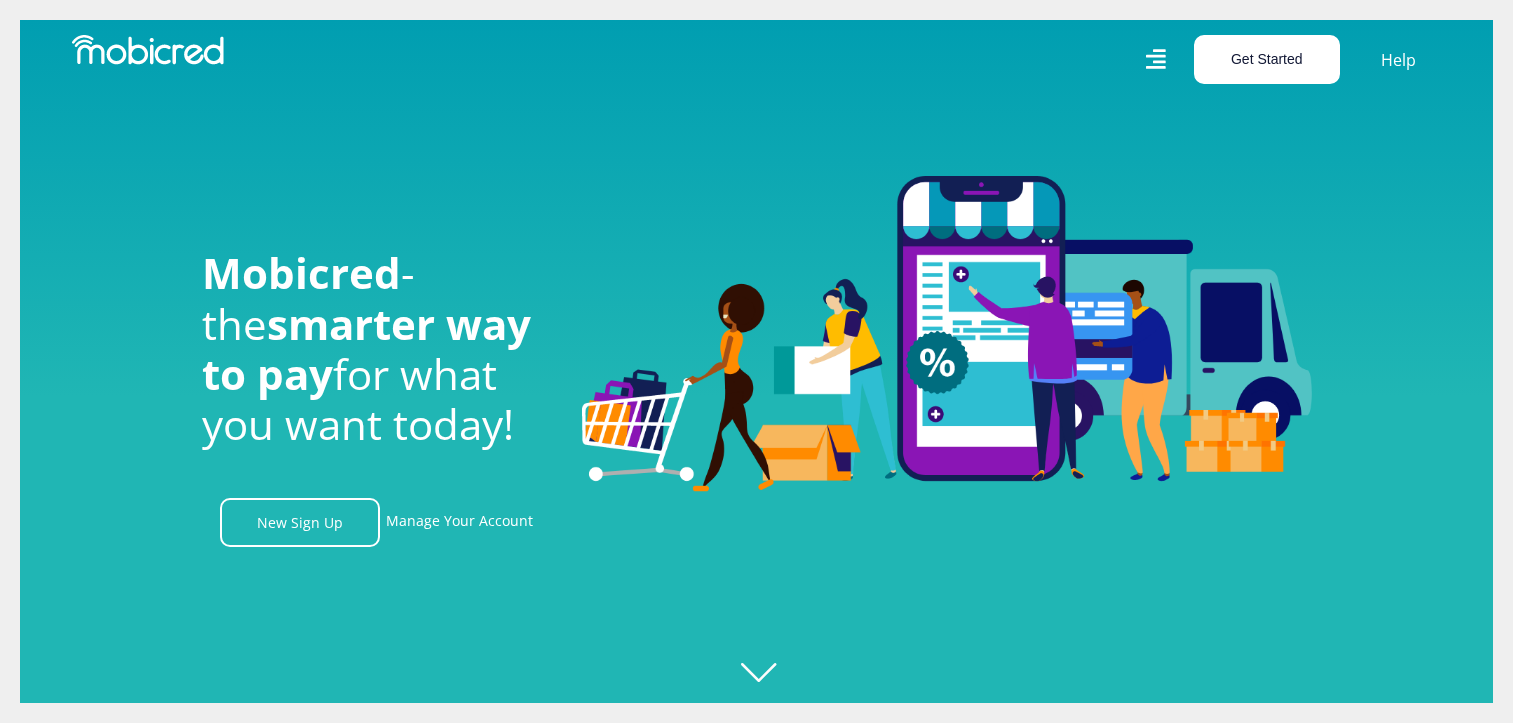 scroll, scrollTop: 0, scrollLeft: 0, axis: both 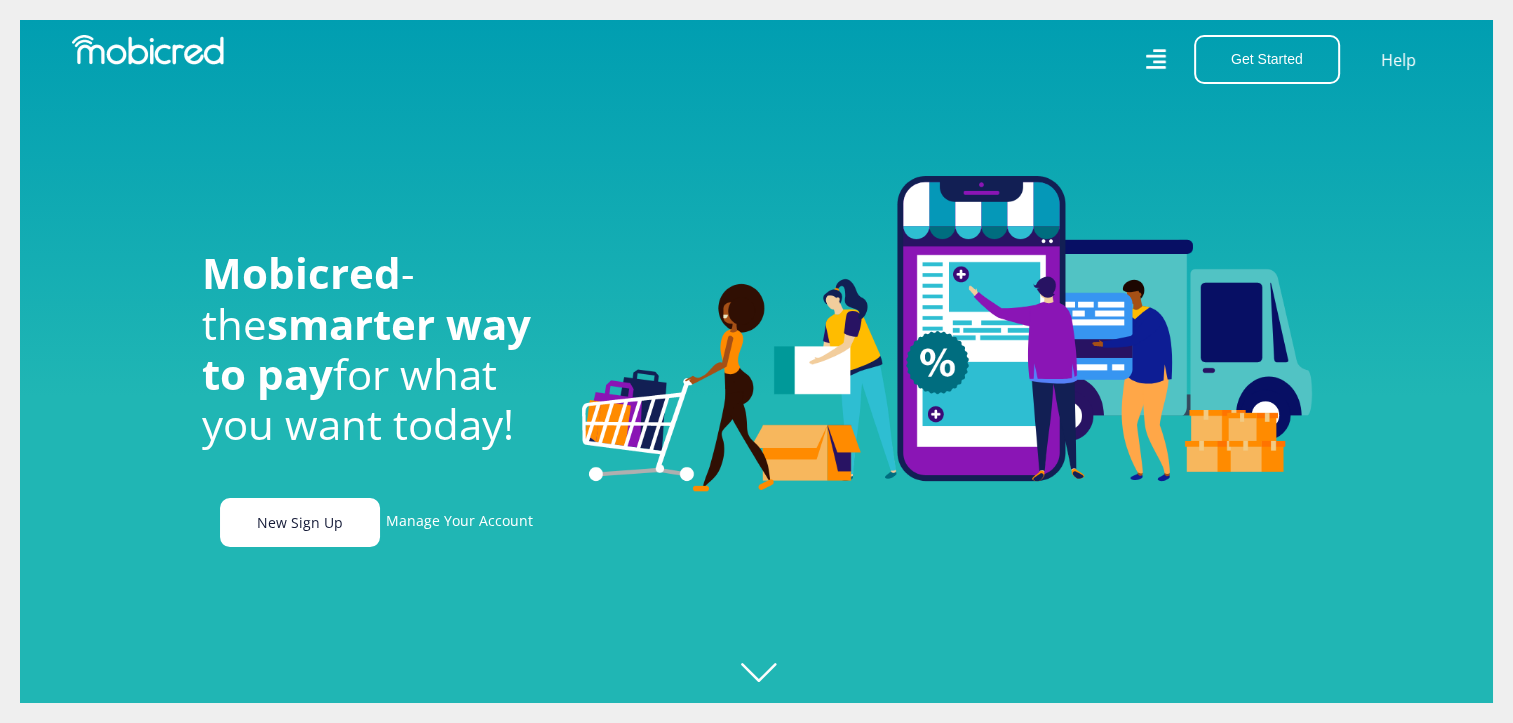 click on "New Sign Up" at bounding box center (300, 522) 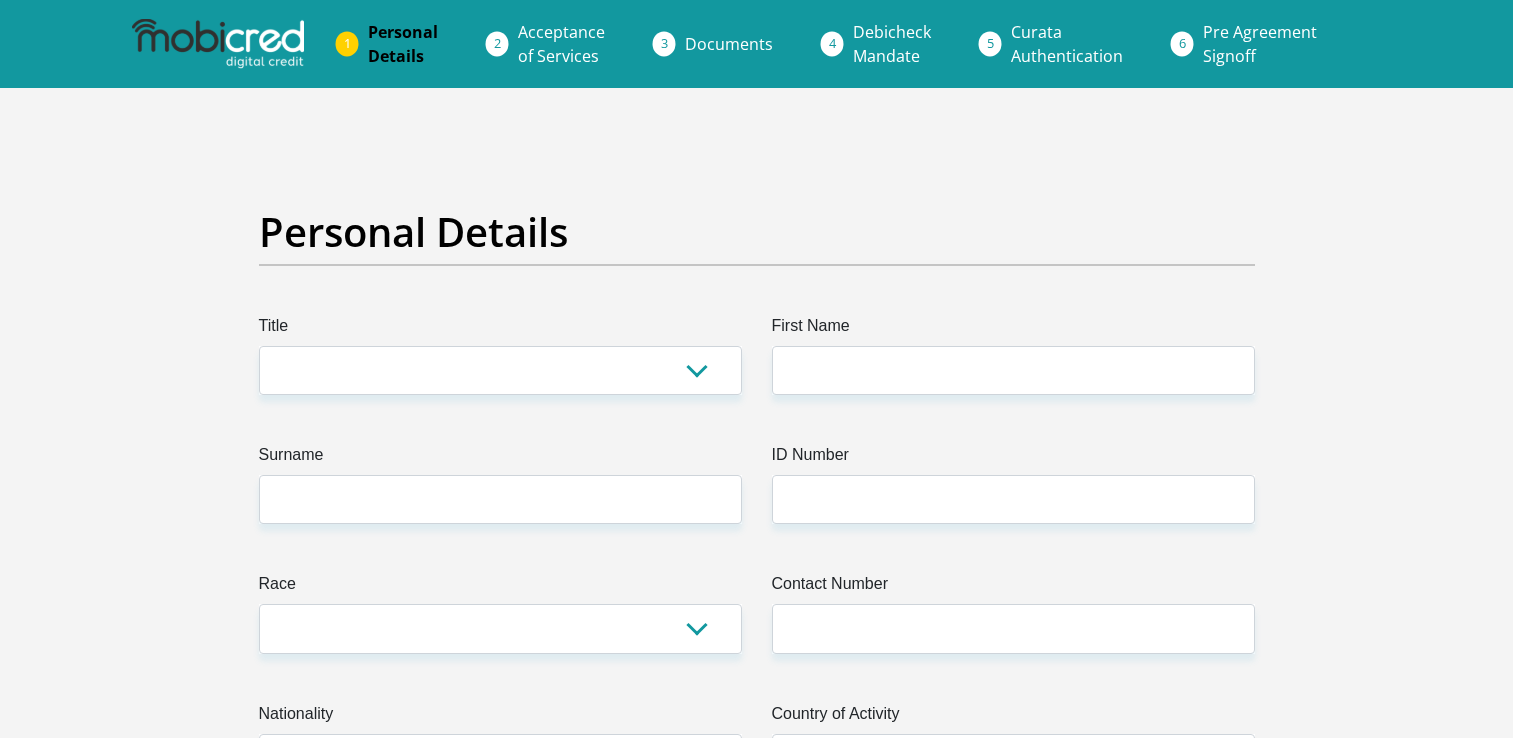 scroll, scrollTop: 0, scrollLeft: 0, axis: both 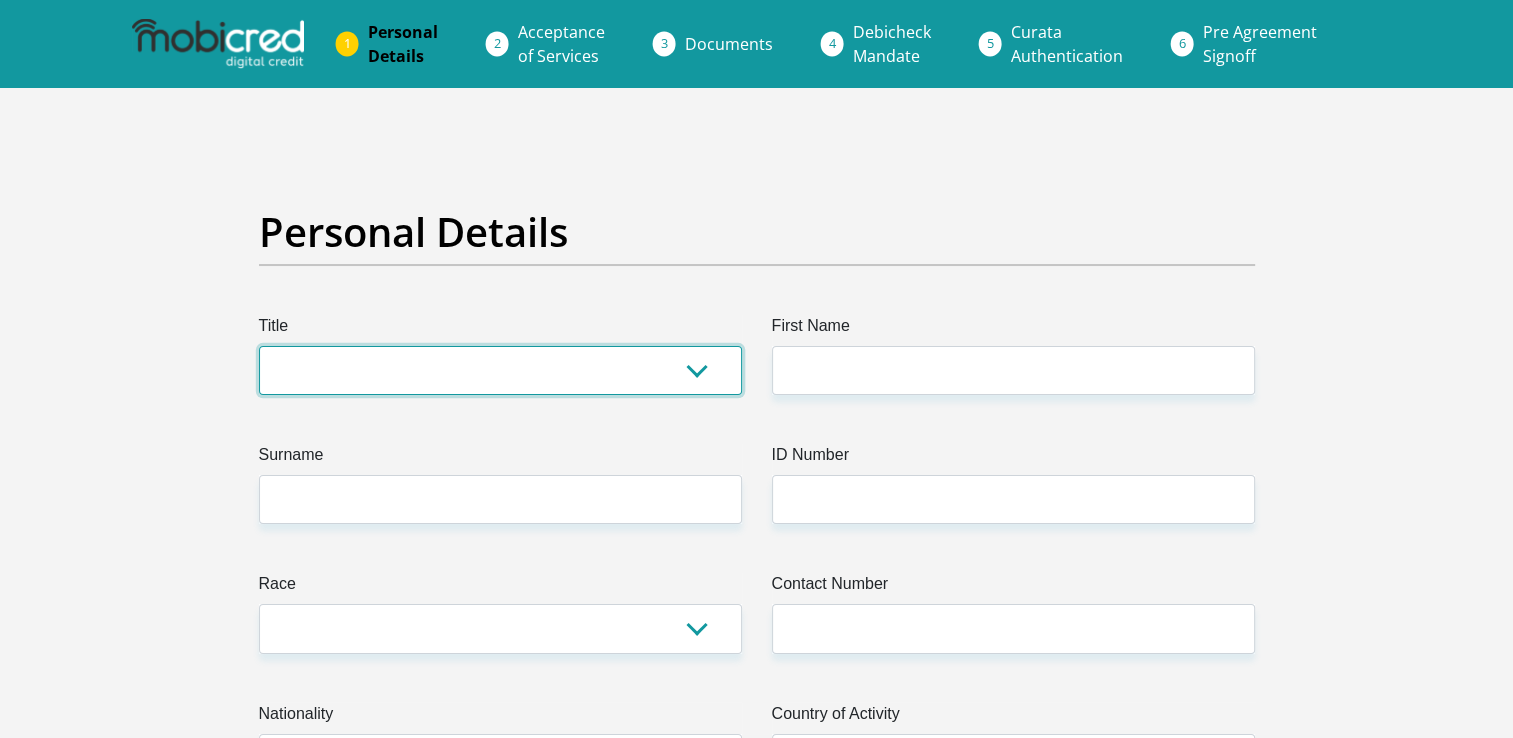 click on "Mr
Ms
Mrs
Dr
Other" at bounding box center [500, 370] 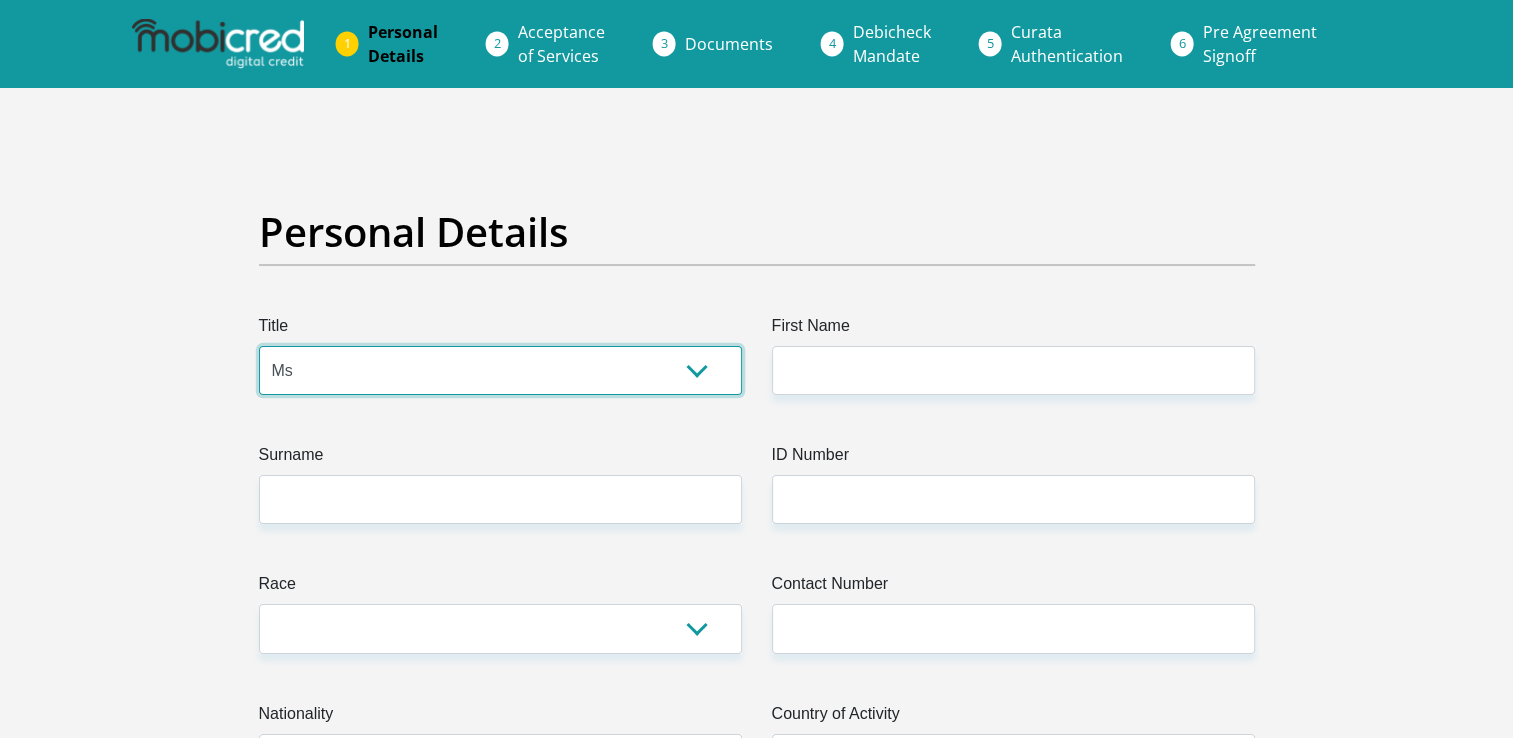 click on "Mr
Ms
Mrs
Dr
Other" at bounding box center (500, 370) 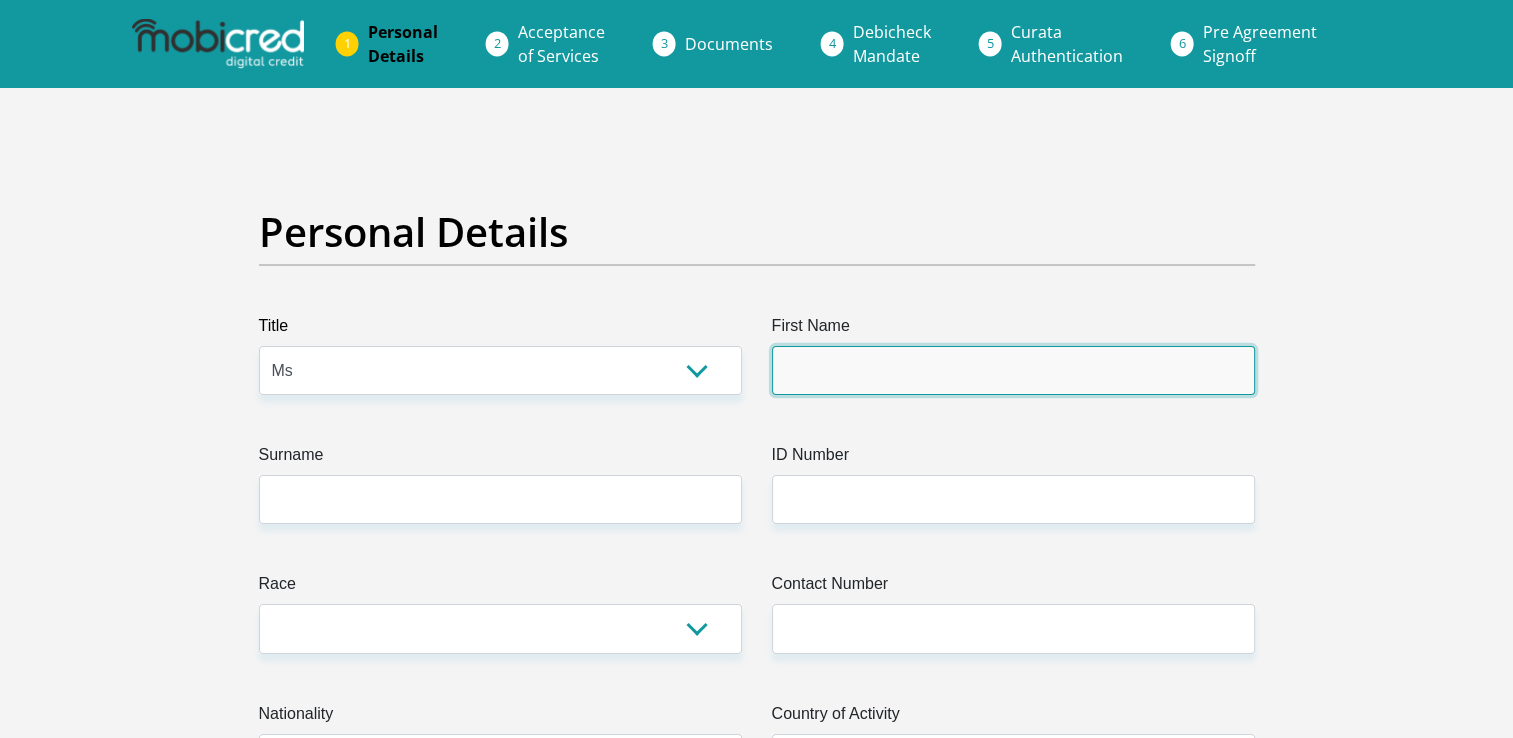 click on "First Name" at bounding box center (1013, 370) 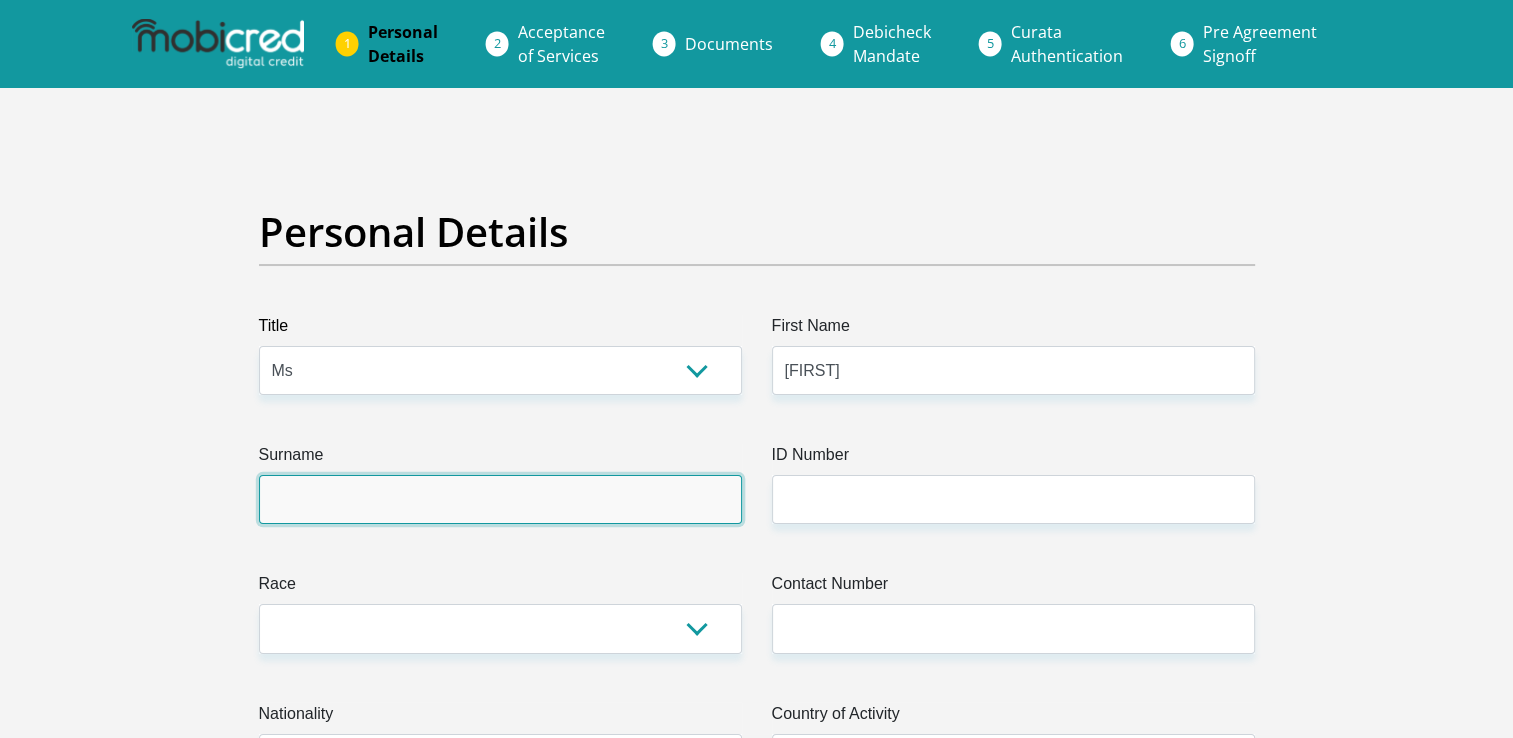 type on "[LAST]" 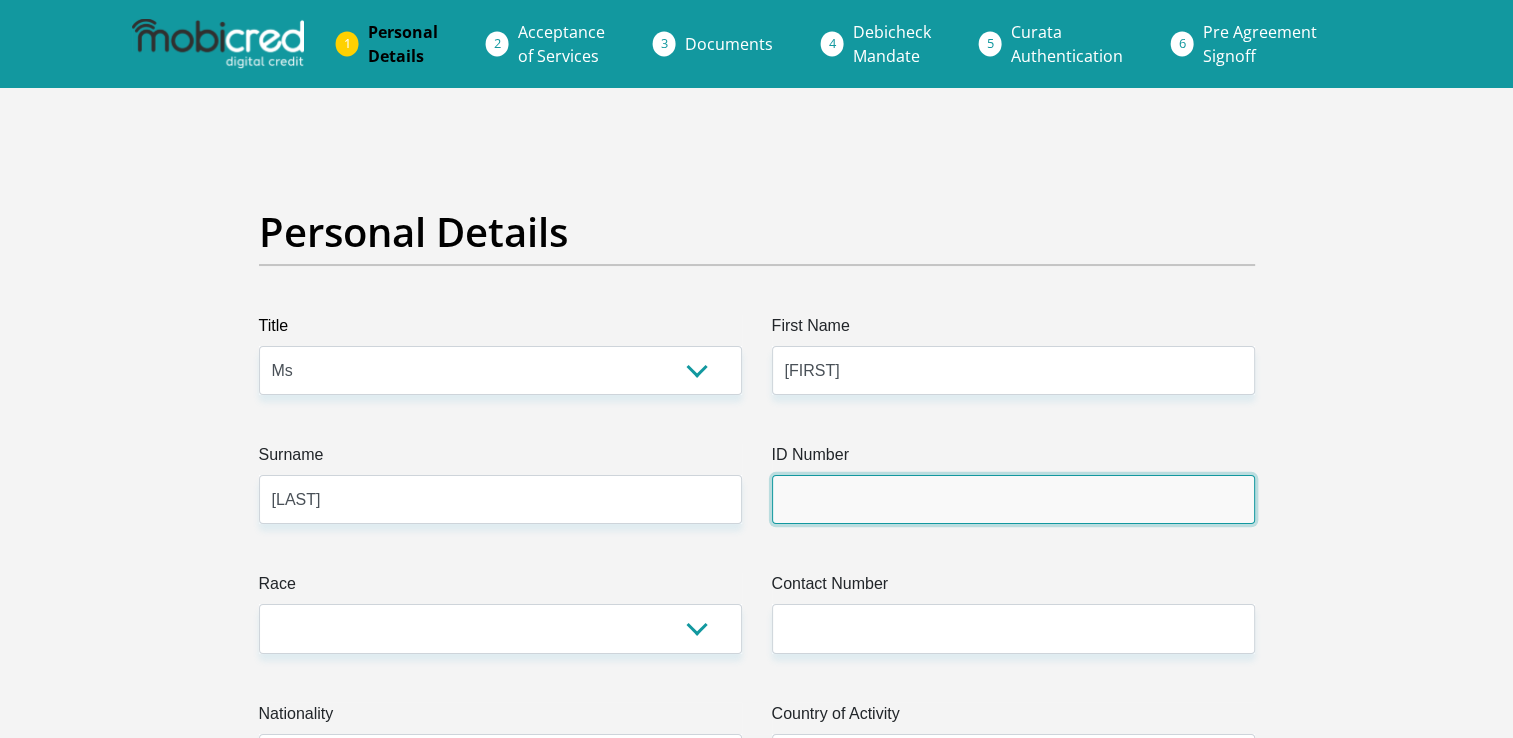 type on "[BRAND]" 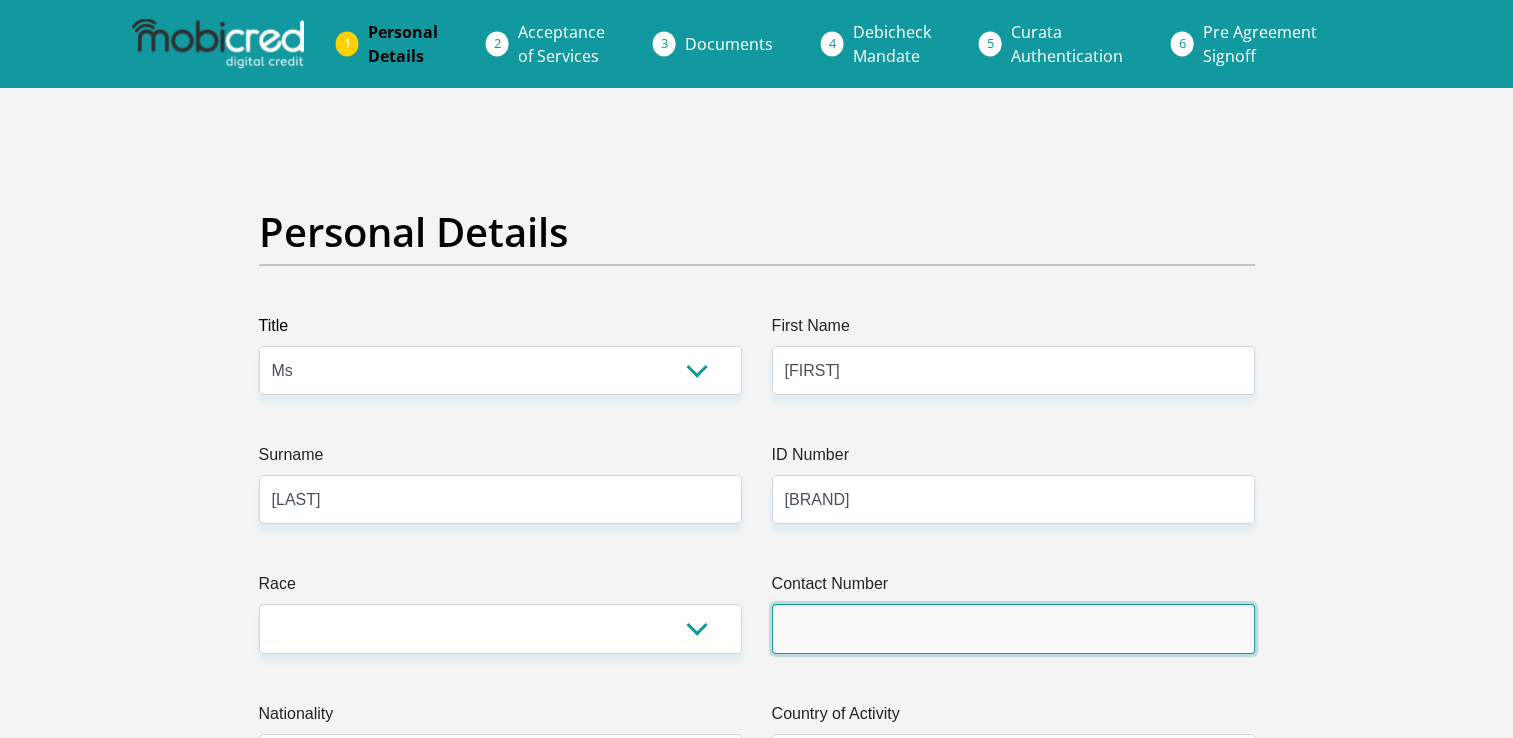 type on "[PHONE]" 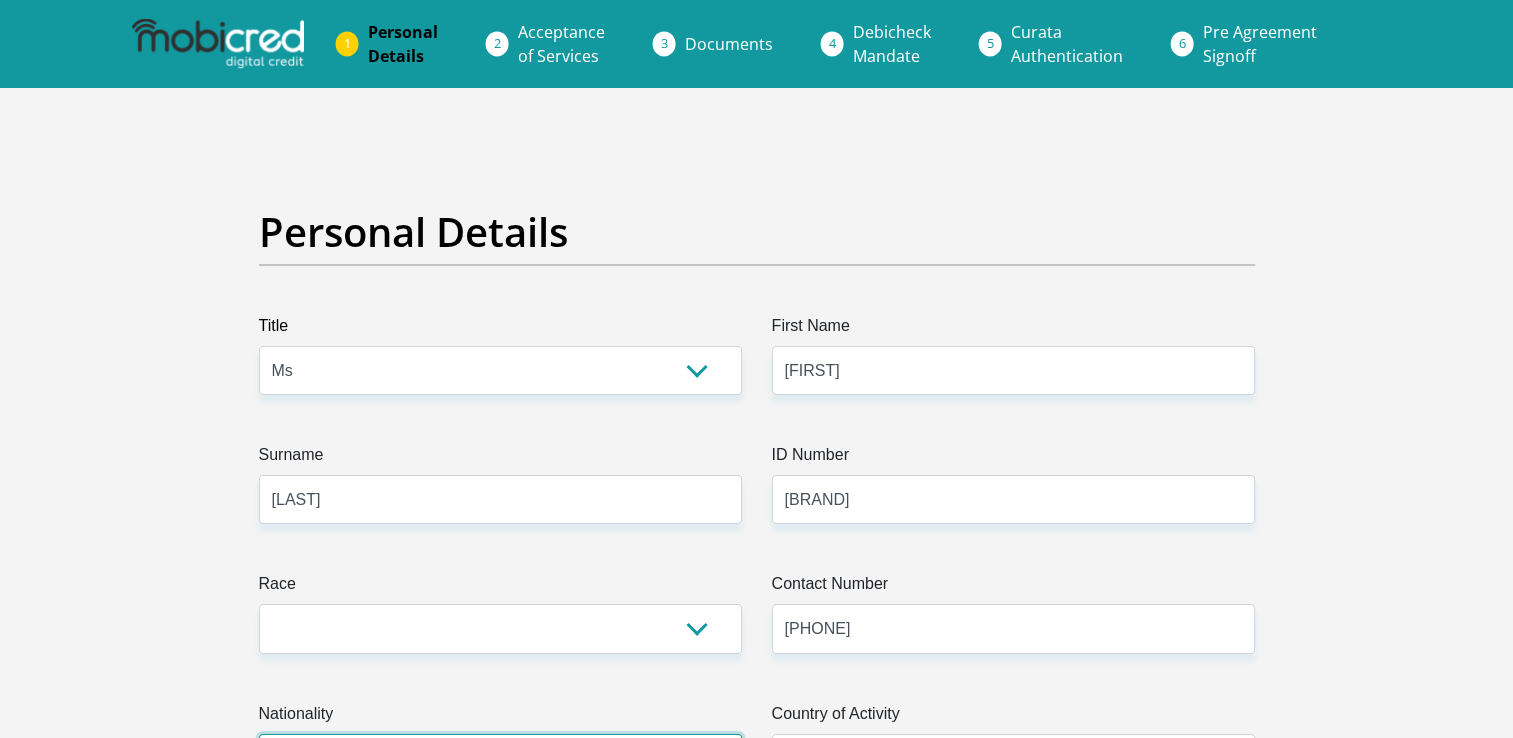 select on "ZAF" 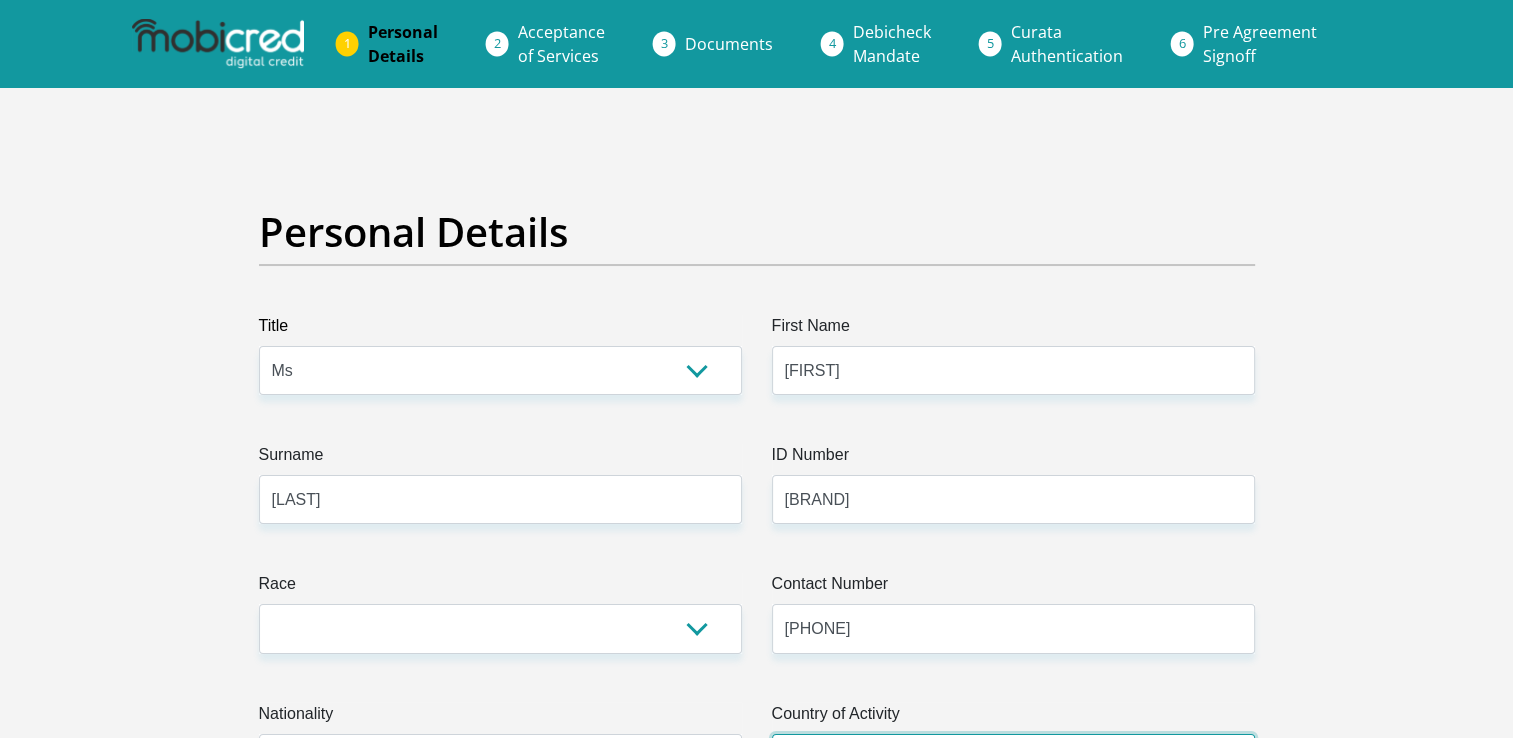 select on "ZAF" 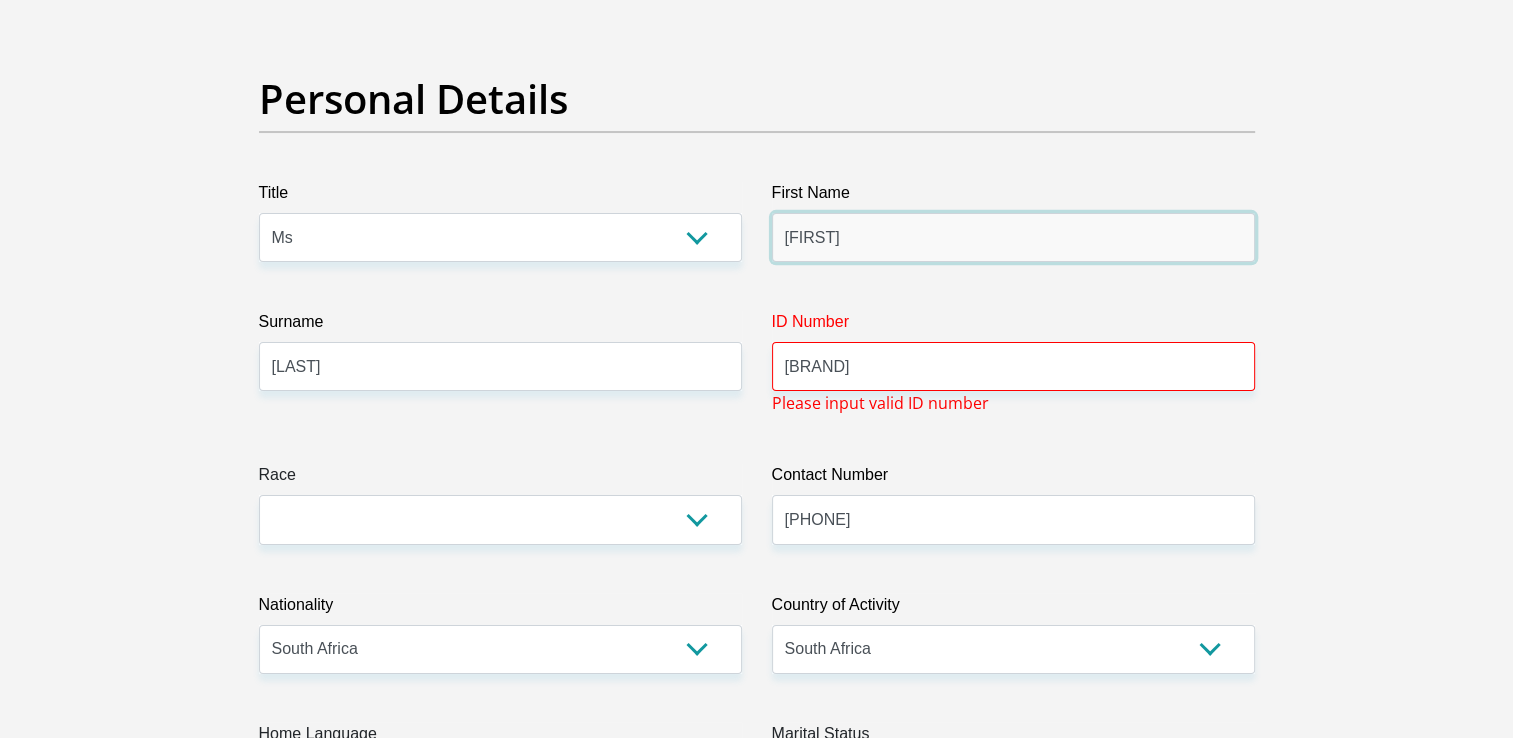 scroll, scrollTop: 200, scrollLeft: 0, axis: vertical 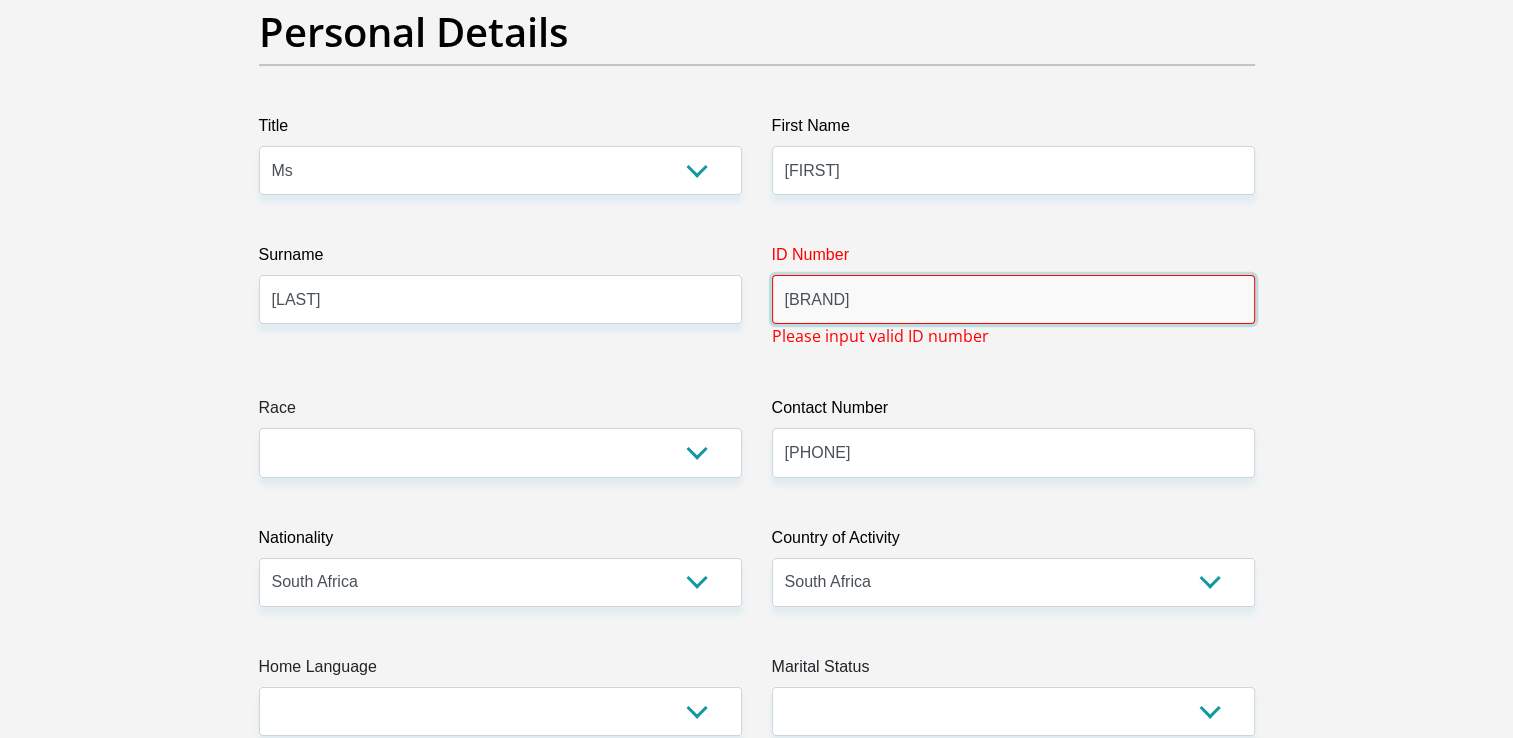 drag, startPoint x: 988, startPoint y: 287, endPoint x: 585, endPoint y: 276, distance: 403.1501 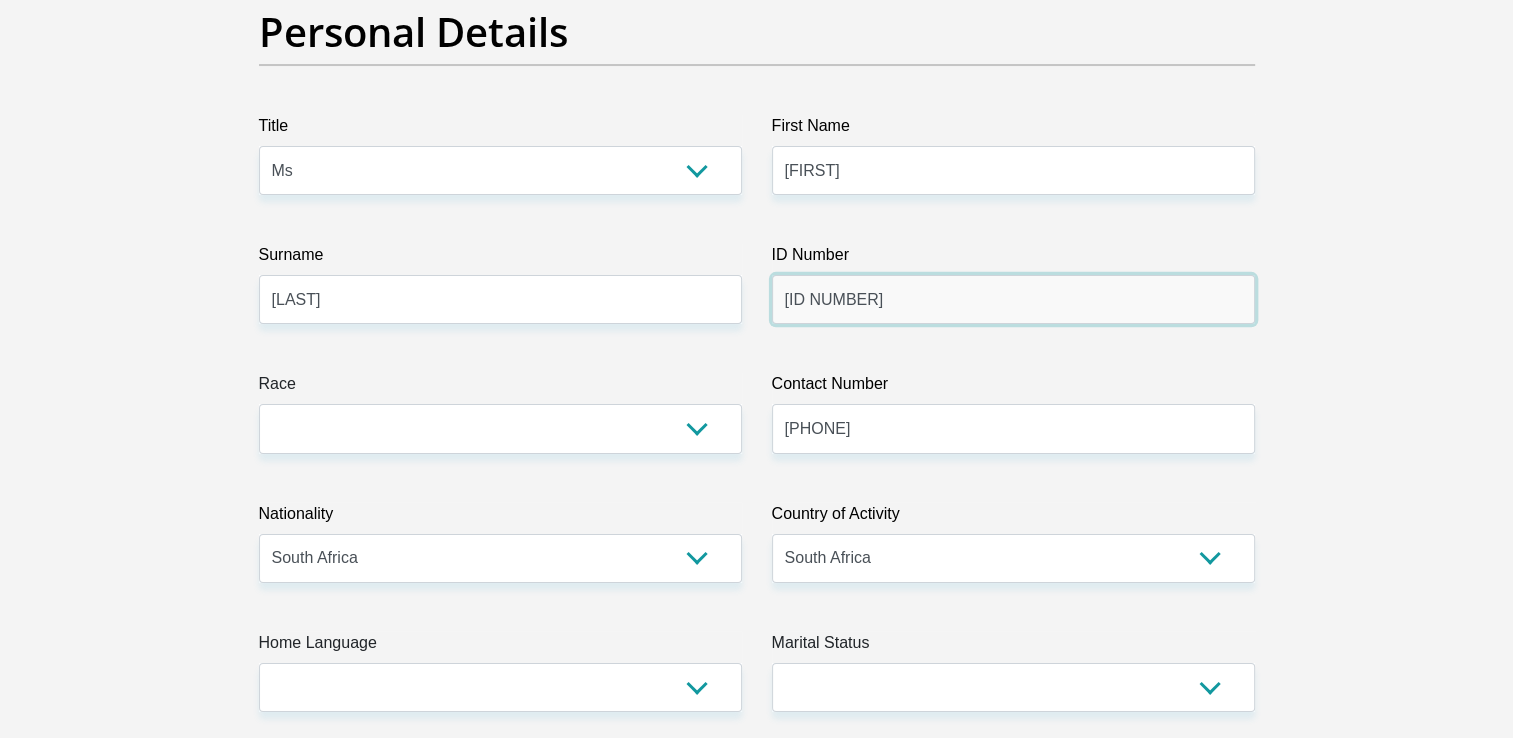 type on "[ID NUMBER]" 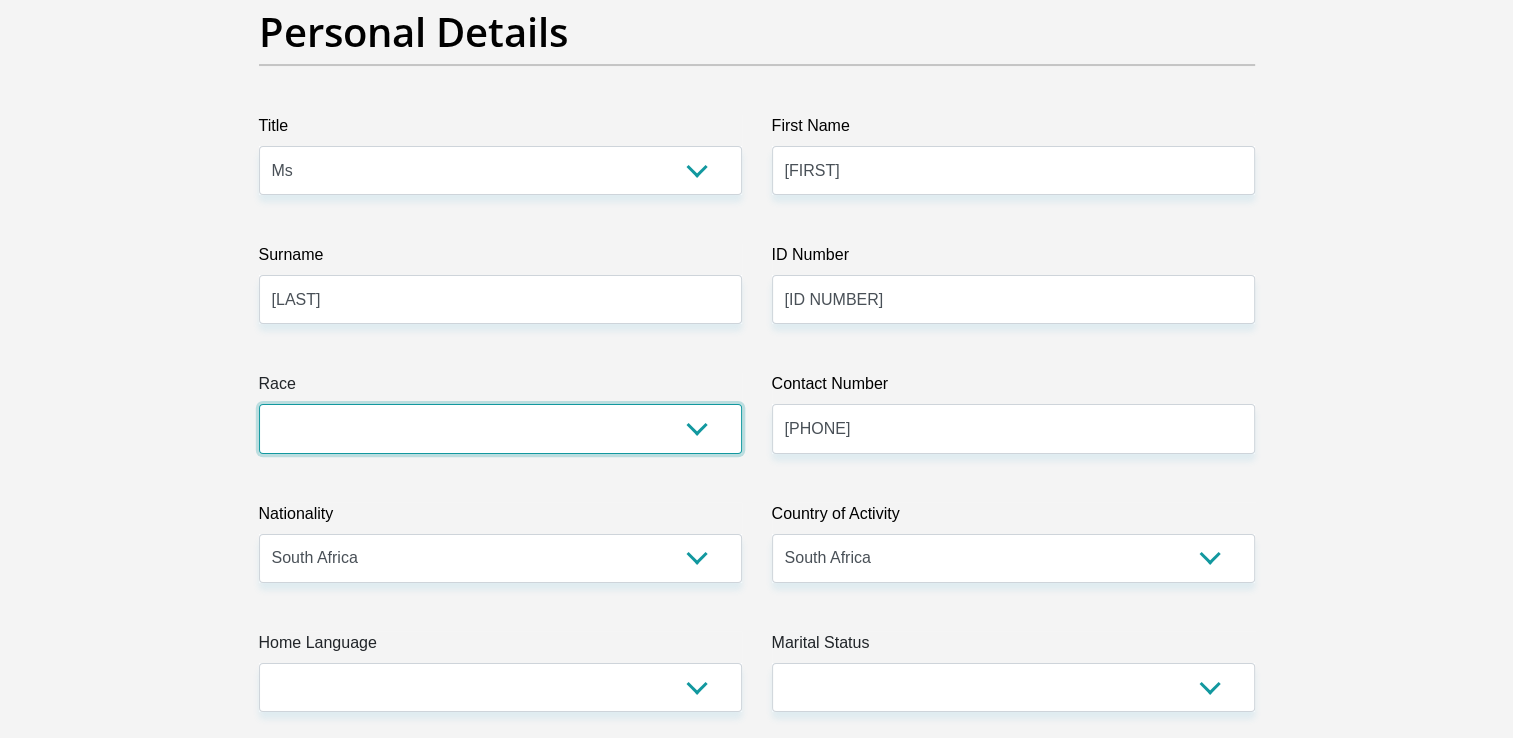 click on "Black
Coloured
Indian
White
Other" at bounding box center [500, 428] 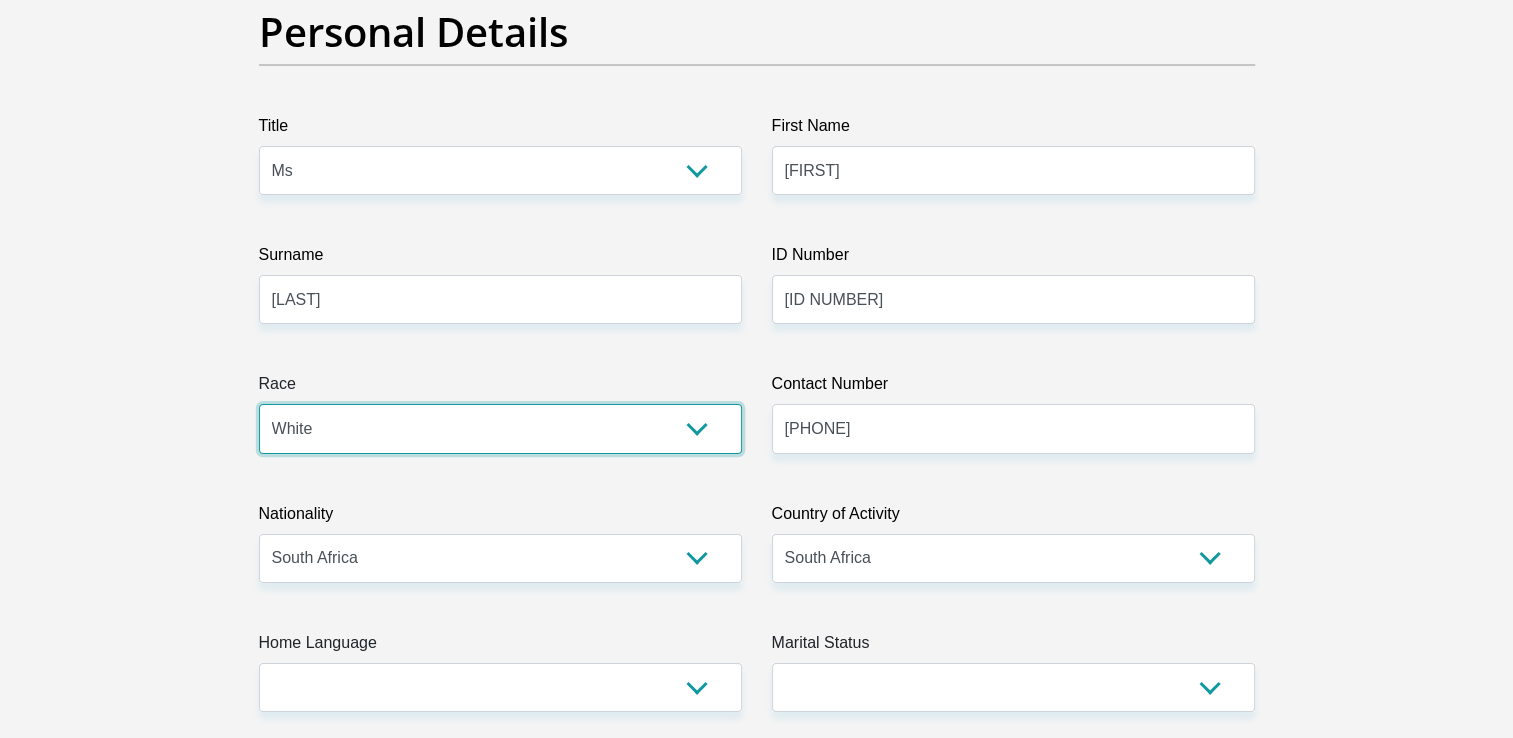 click on "Black
Coloured
Indian
White
Other" at bounding box center (500, 428) 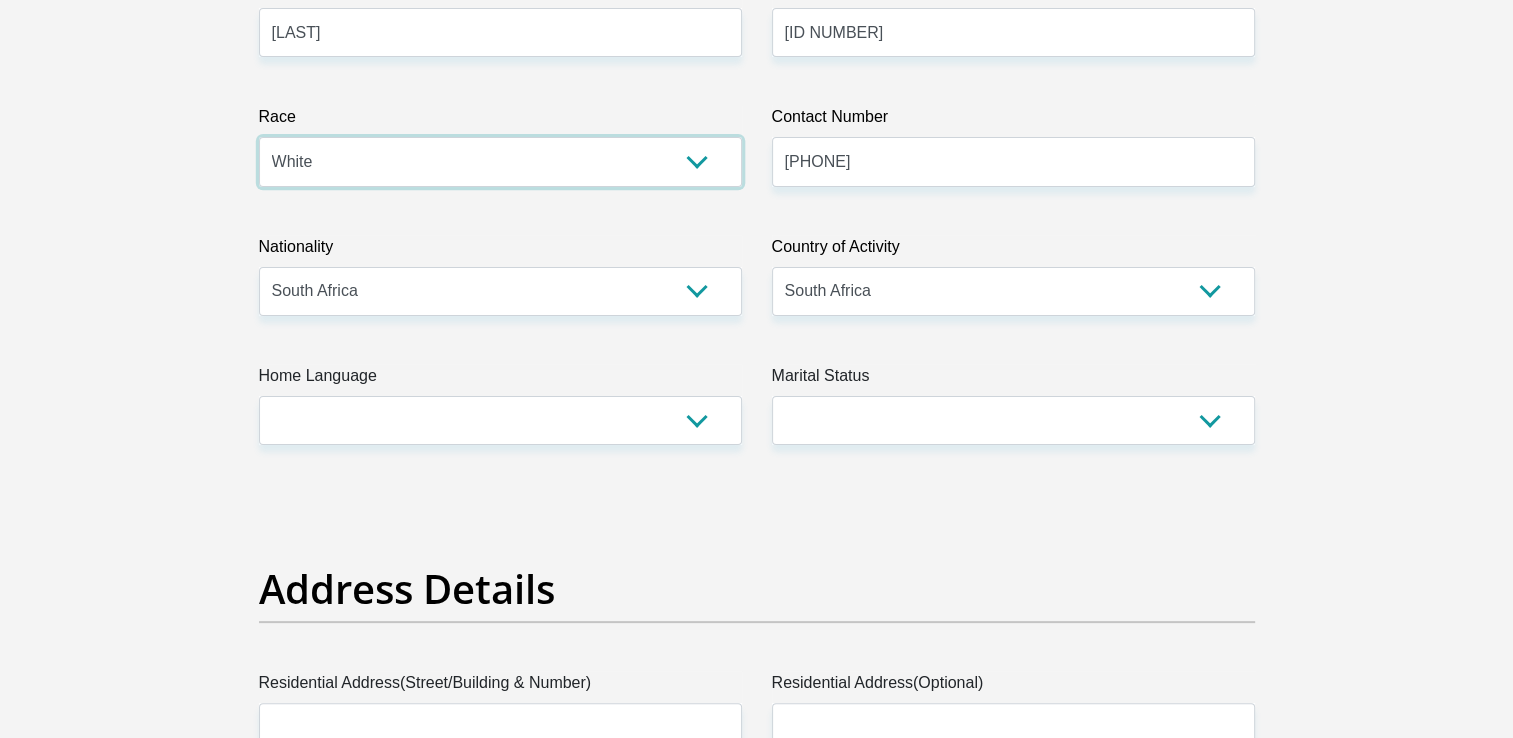 scroll, scrollTop: 500, scrollLeft: 0, axis: vertical 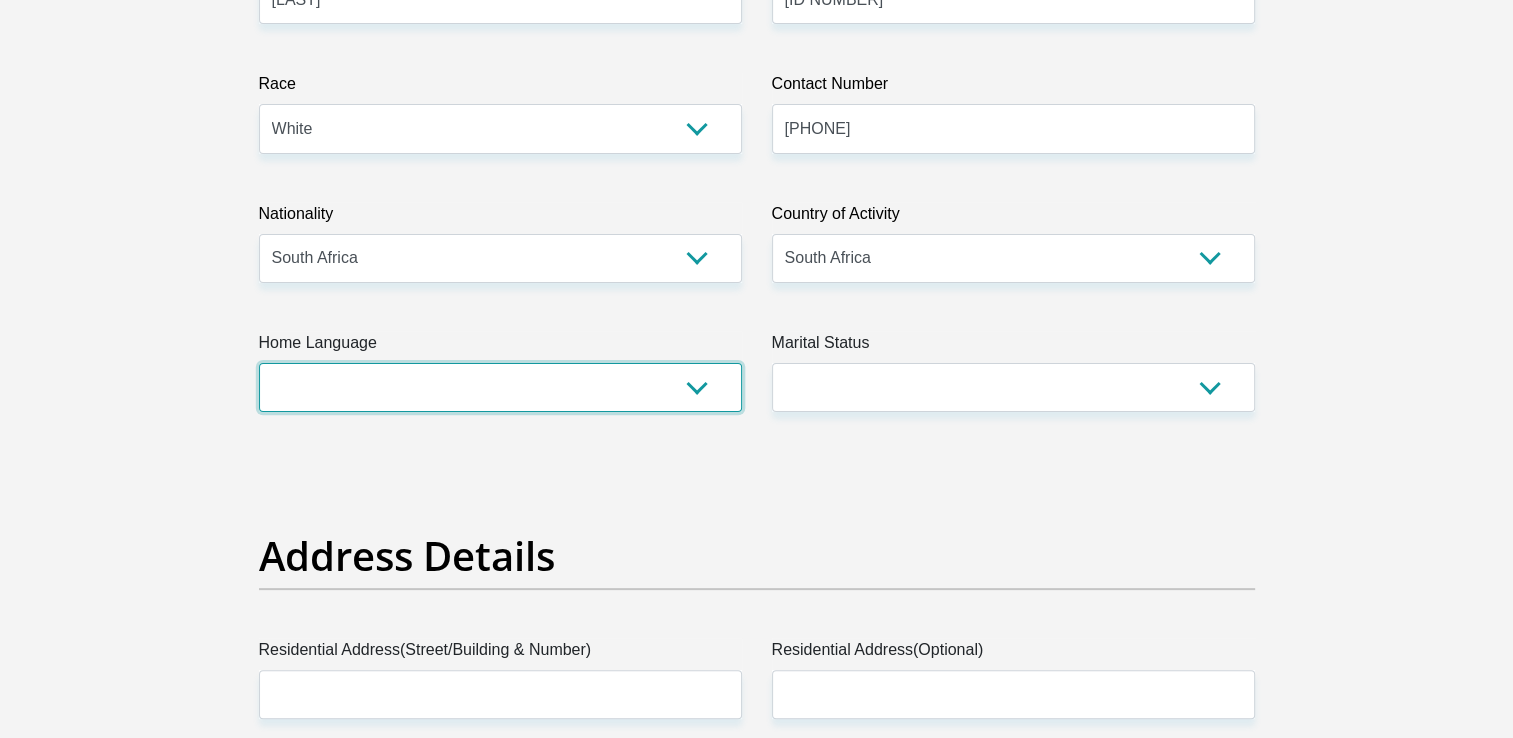 click on "Afrikaans
English
Sepedi
South Ndebele
Southern Sotho
Swati
Tsonga
Tswana
Venda
Xhosa
Zulu
Other" at bounding box center [500, 387] 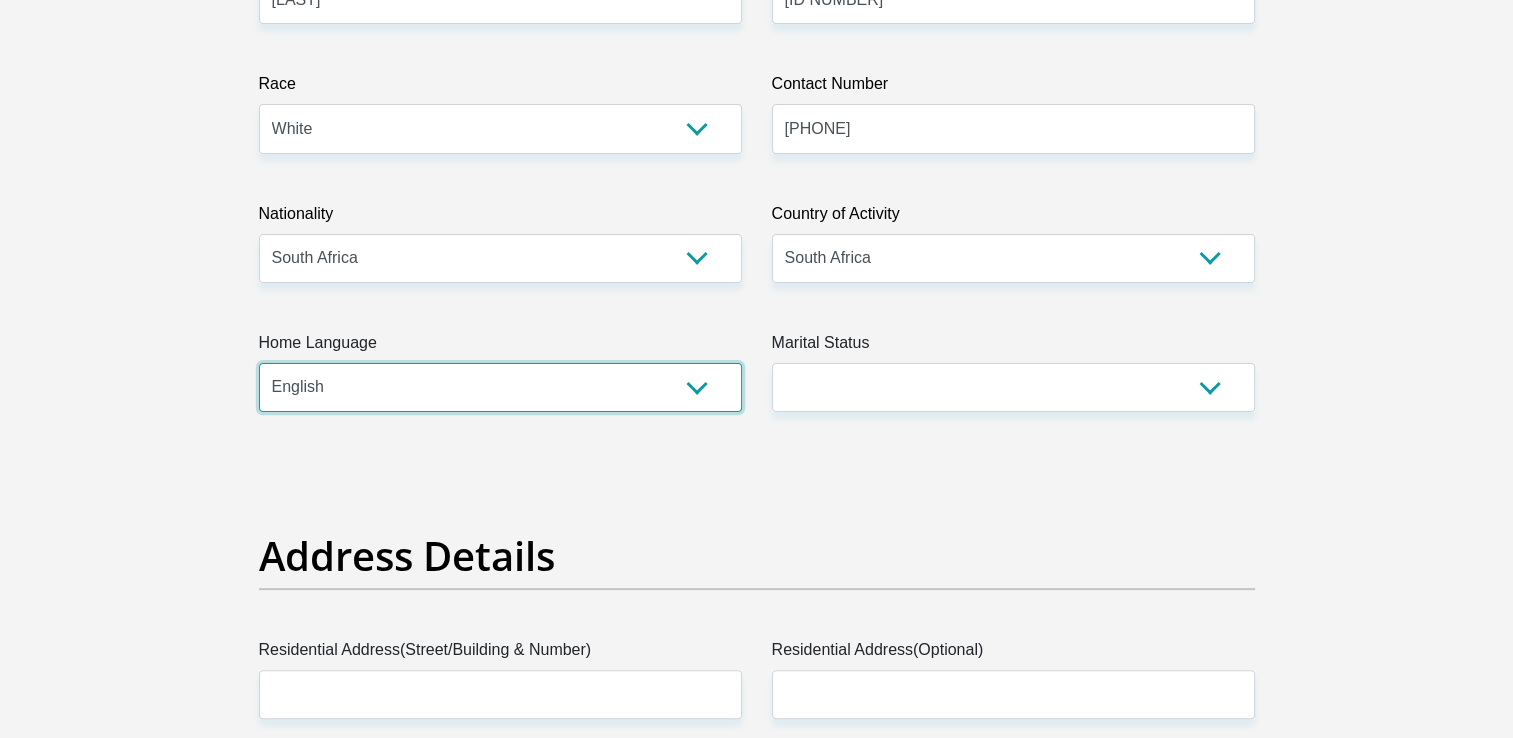 click on "Afrikaans
English
Sepedi
South Ndebele
Southern Sotho
Swati
Tsonga
Tswana
Venda
Xhosa
Zulu
Other" at bounding box center [500, 387] 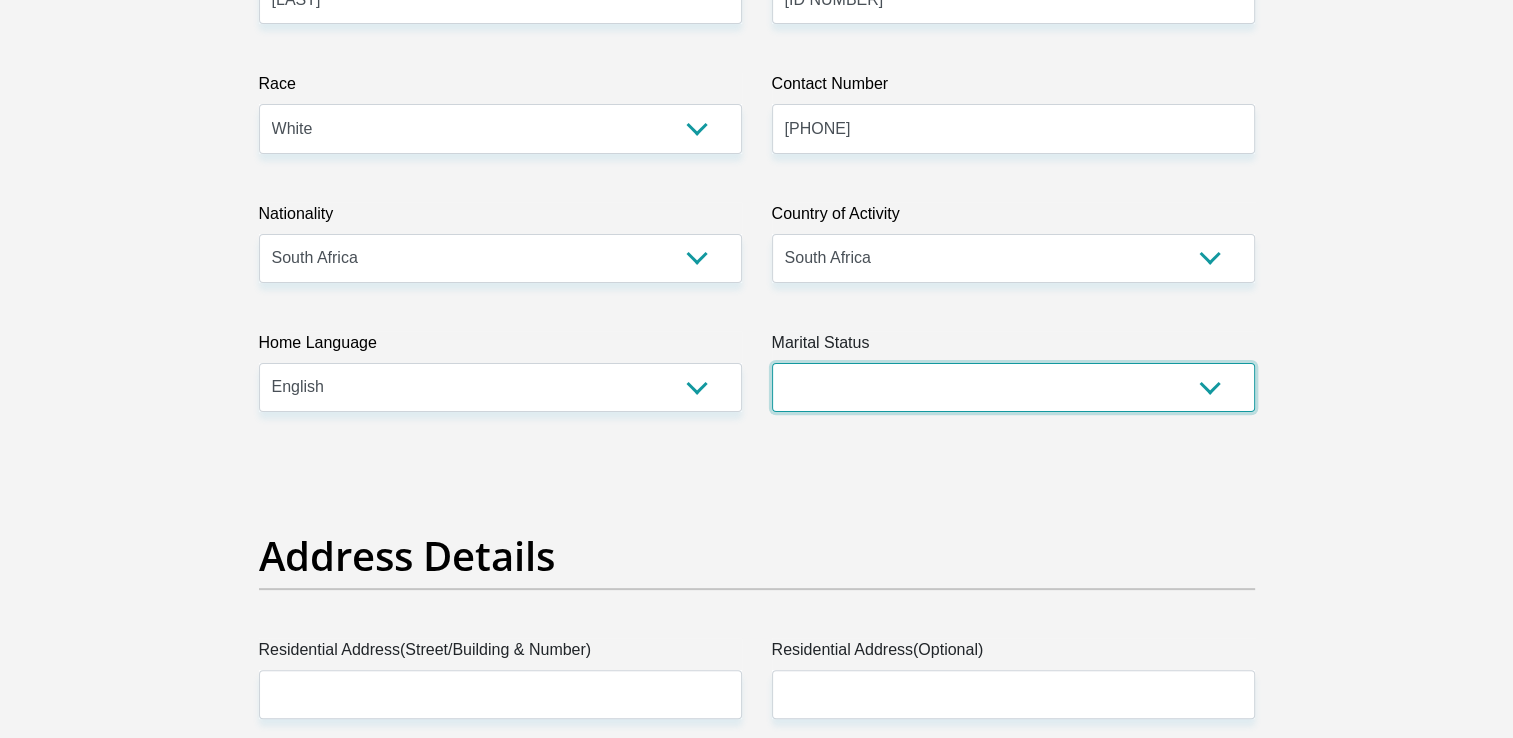 click on "Married ANC
Single
Divorced
Widowed
Married COP or Customary Law" at bounding box center (1013, 387) 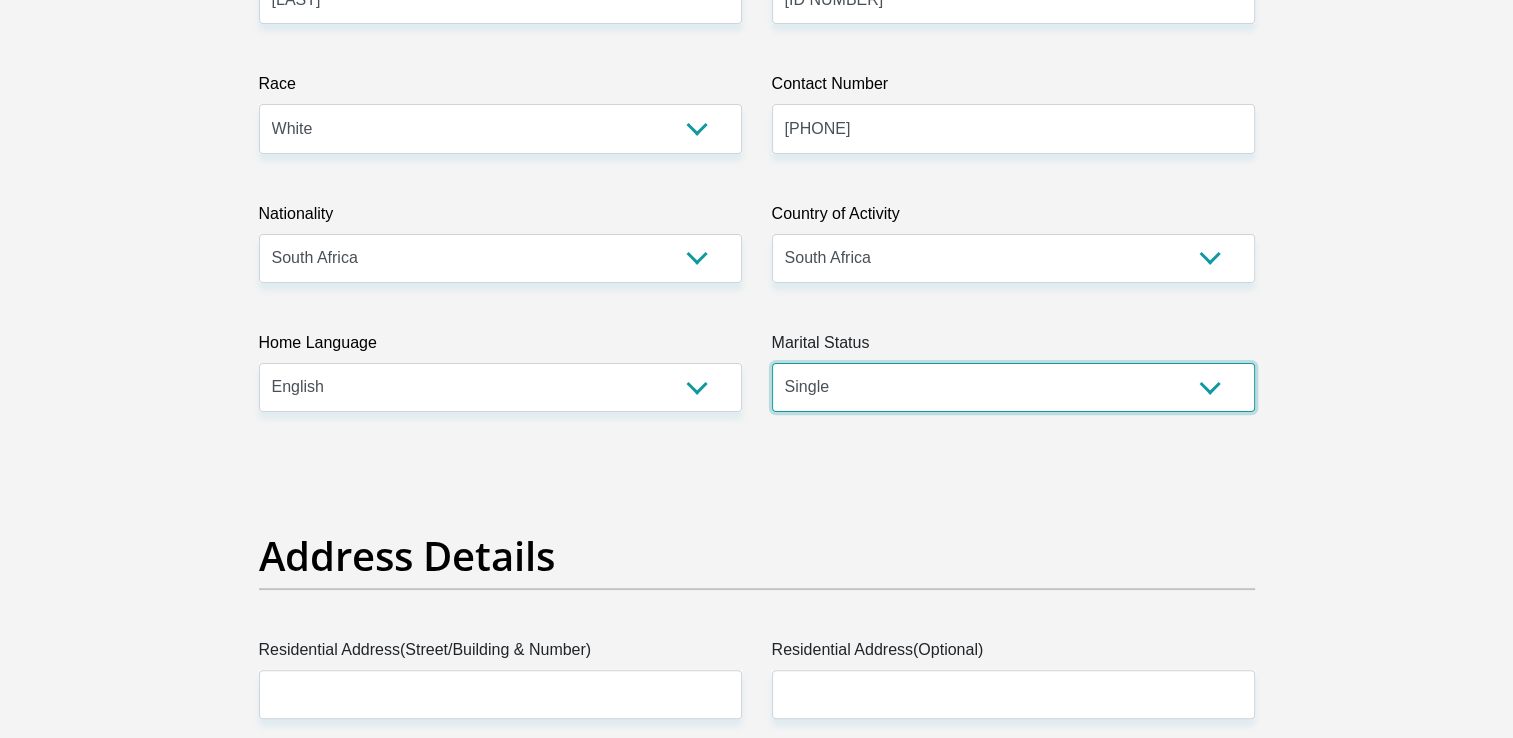 click on "Married ANC
Single
Divorced
Widowed
Married COP or Customary Law" at bounding box center (1013, 387) 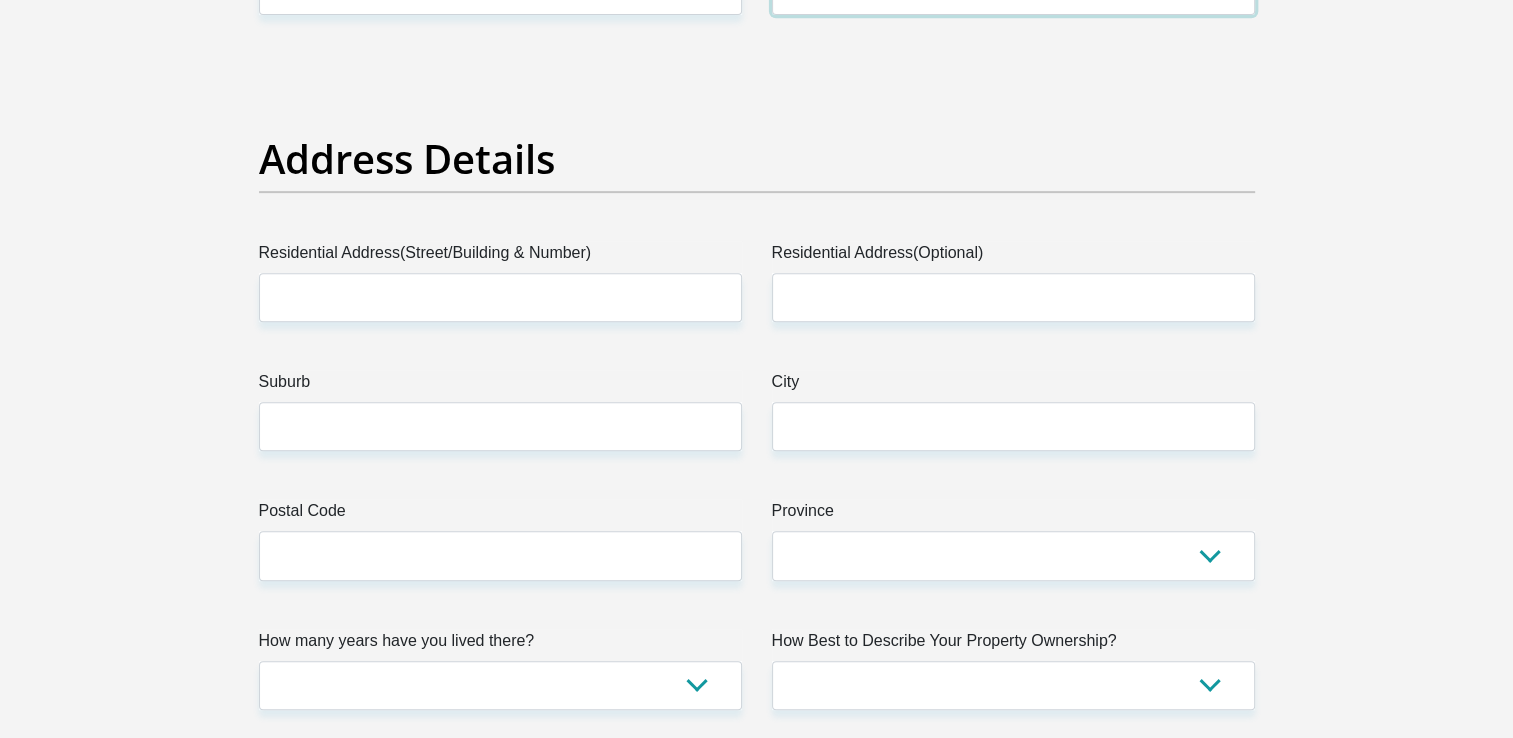 scroll, scrollTop: 900, scrollLeft: 0, axis: vertical 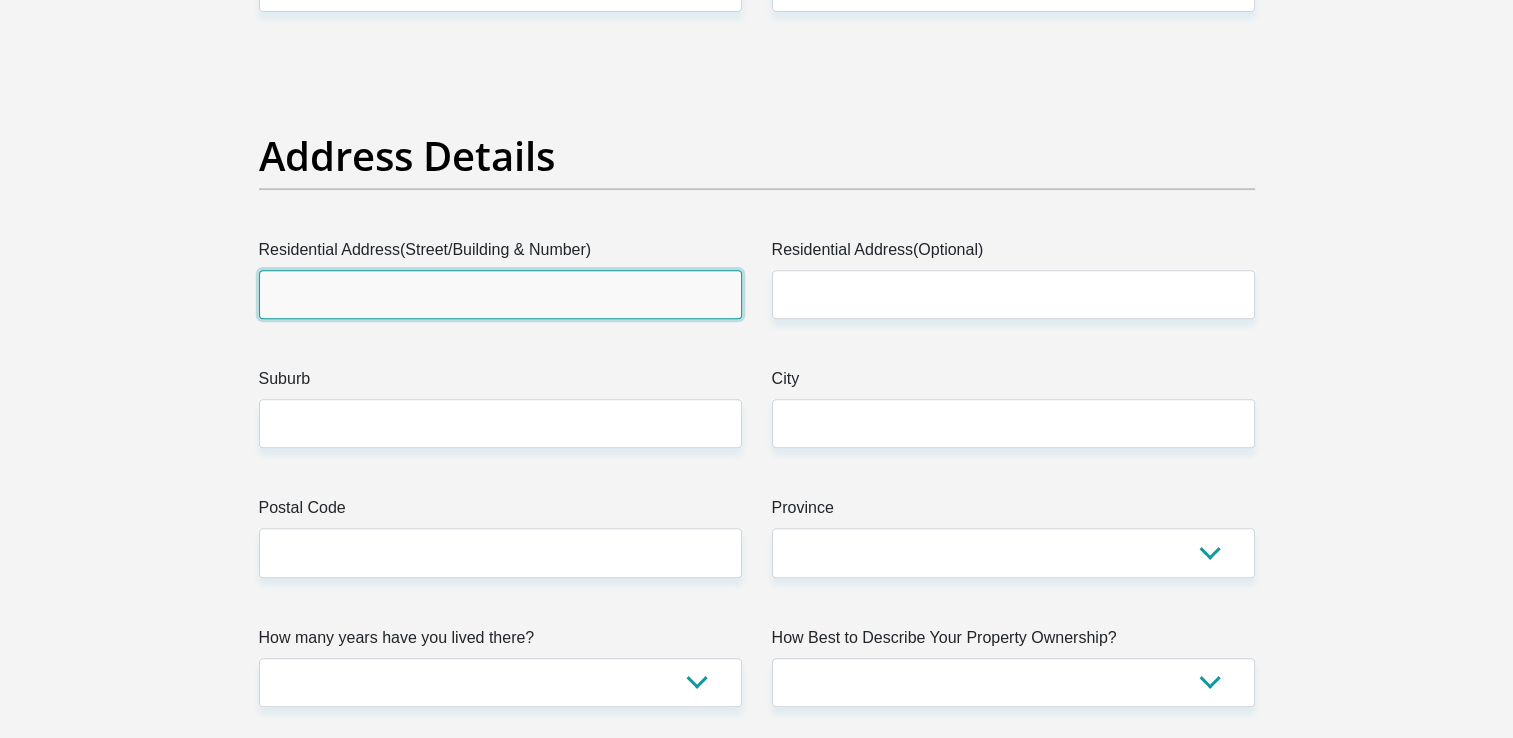 click on "Residential Address(Street/Building & Number)" at bounding box center [500, 294] 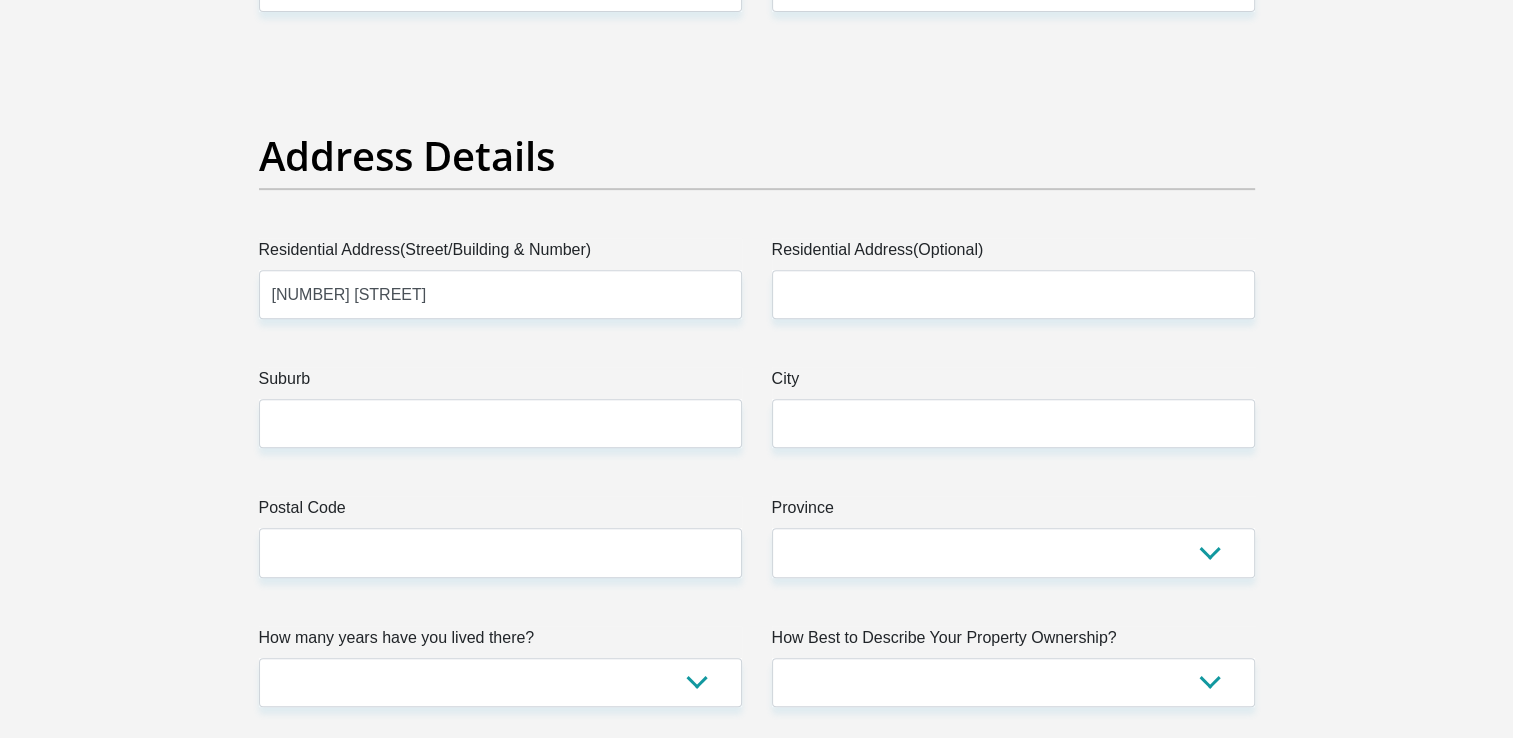 type on "Cape Town" 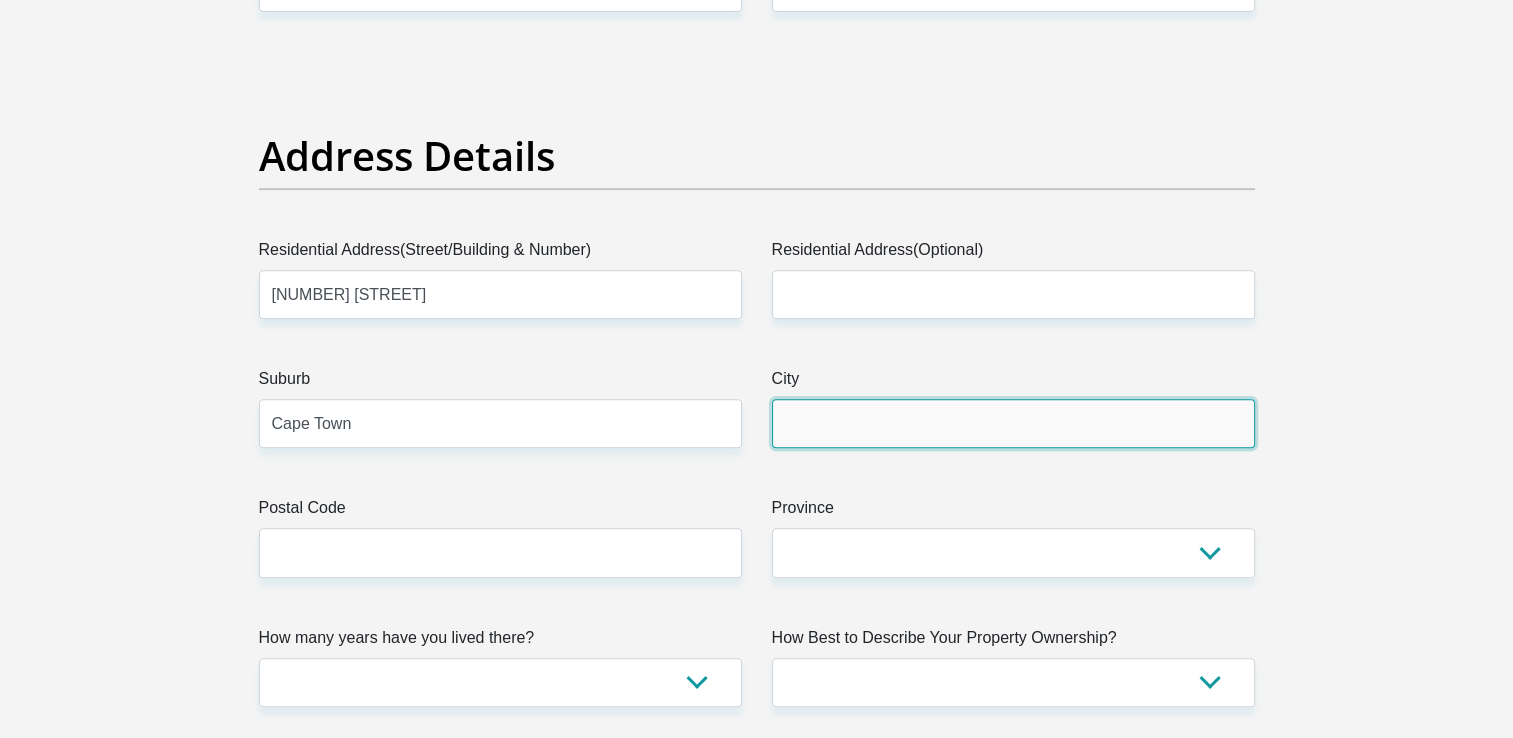 type on "Cape Town" 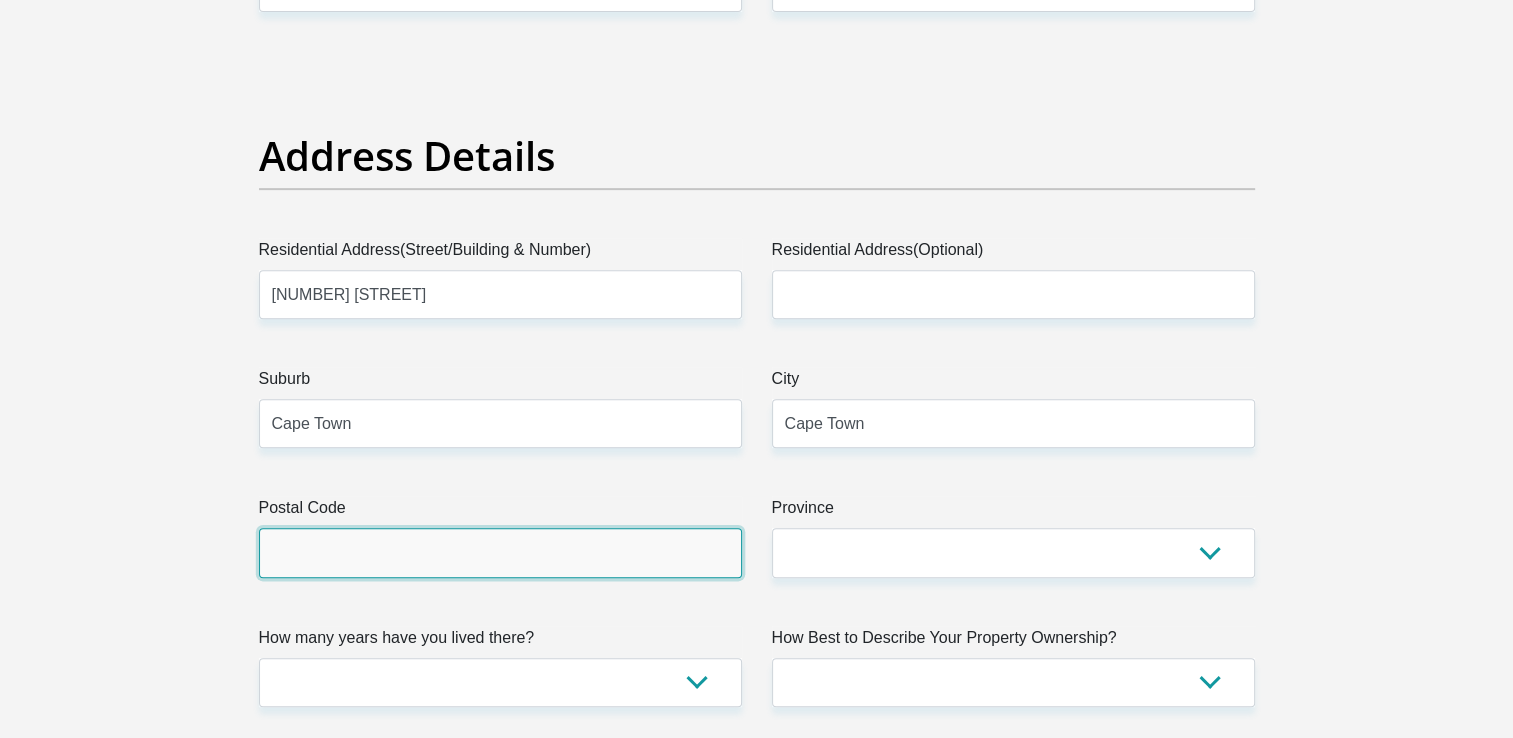 type on "7708" 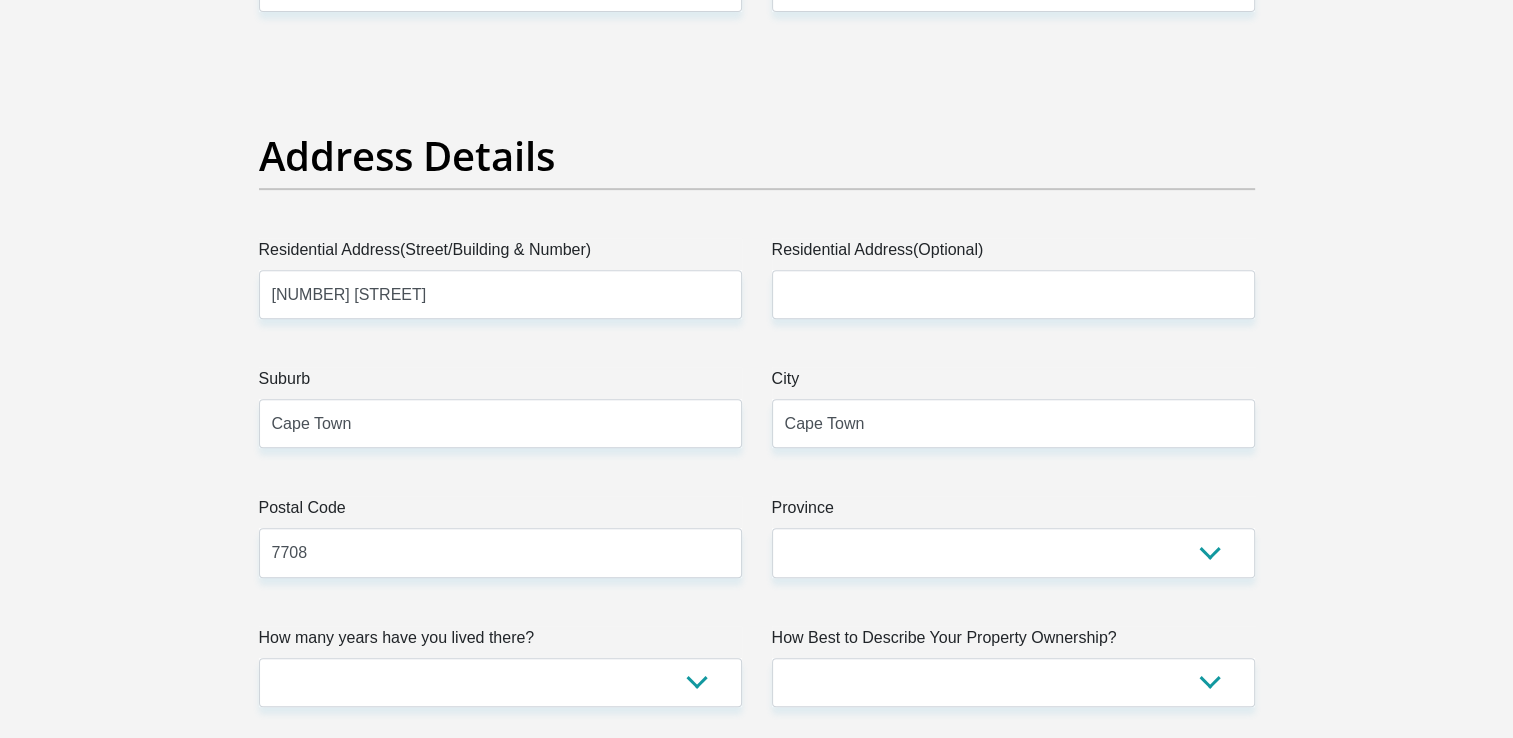 type on "meganmtoms@gmail.com" 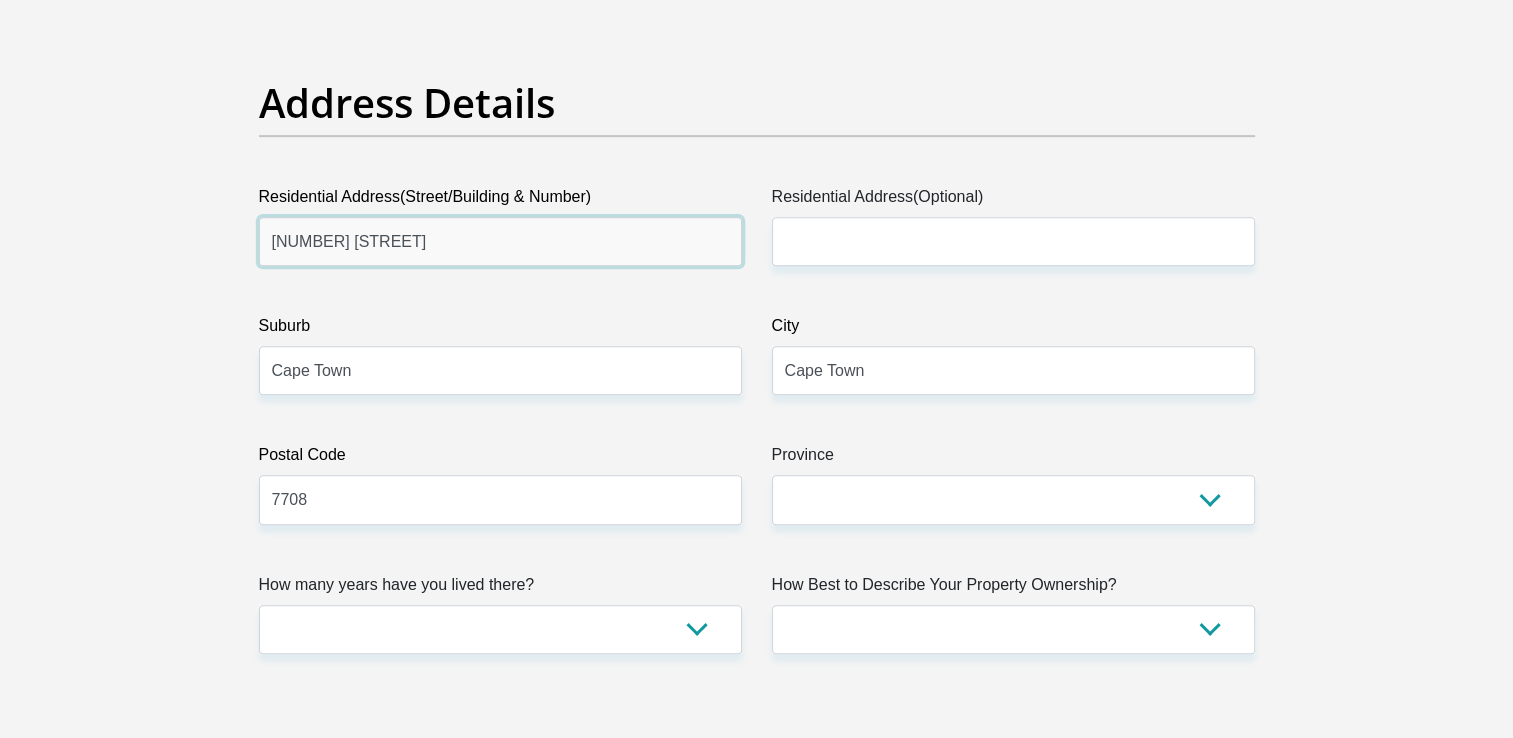 scroll, scrollTop: 1000, scrollLeft: 0, axis: vertical 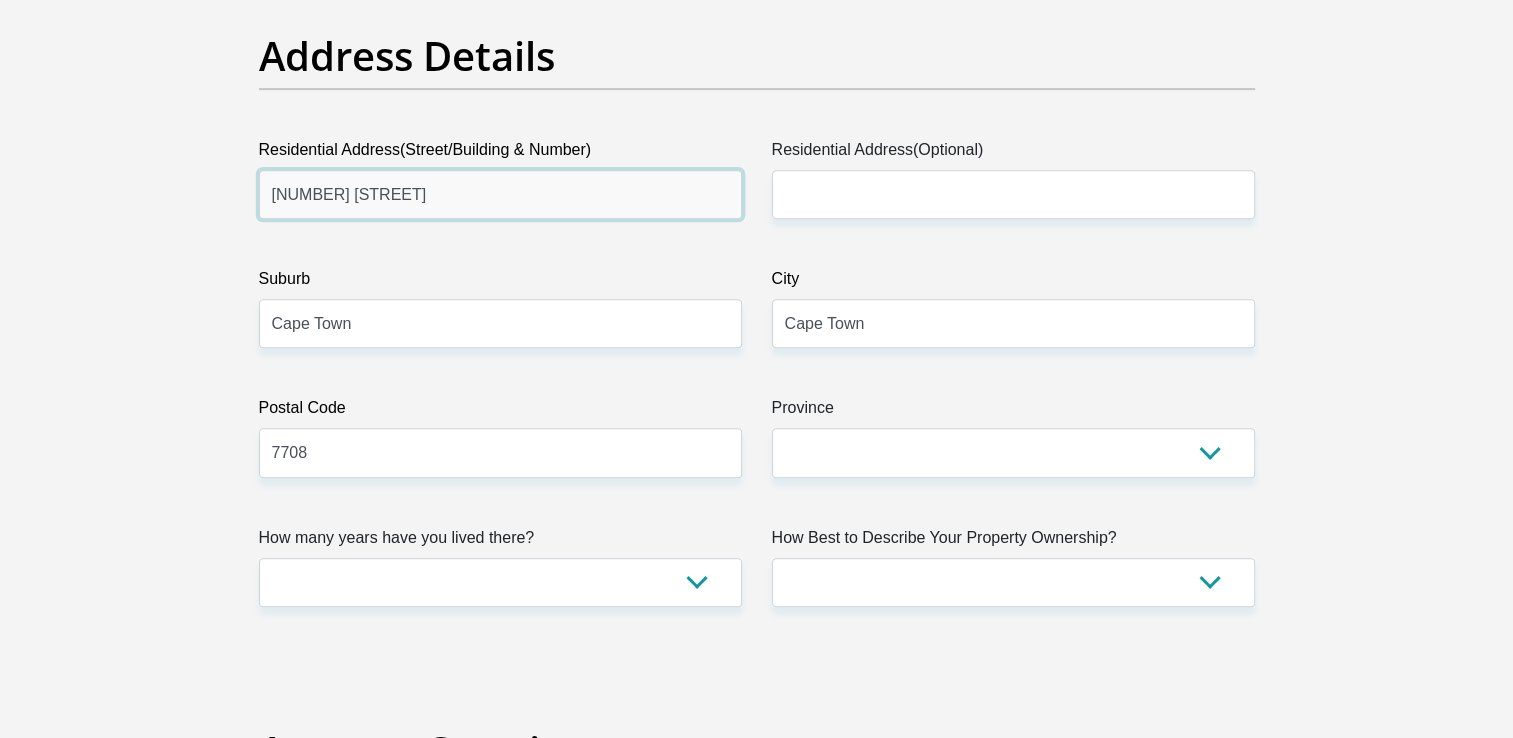 click on "14 Herschel Walk" at bounding box center (500, 194) 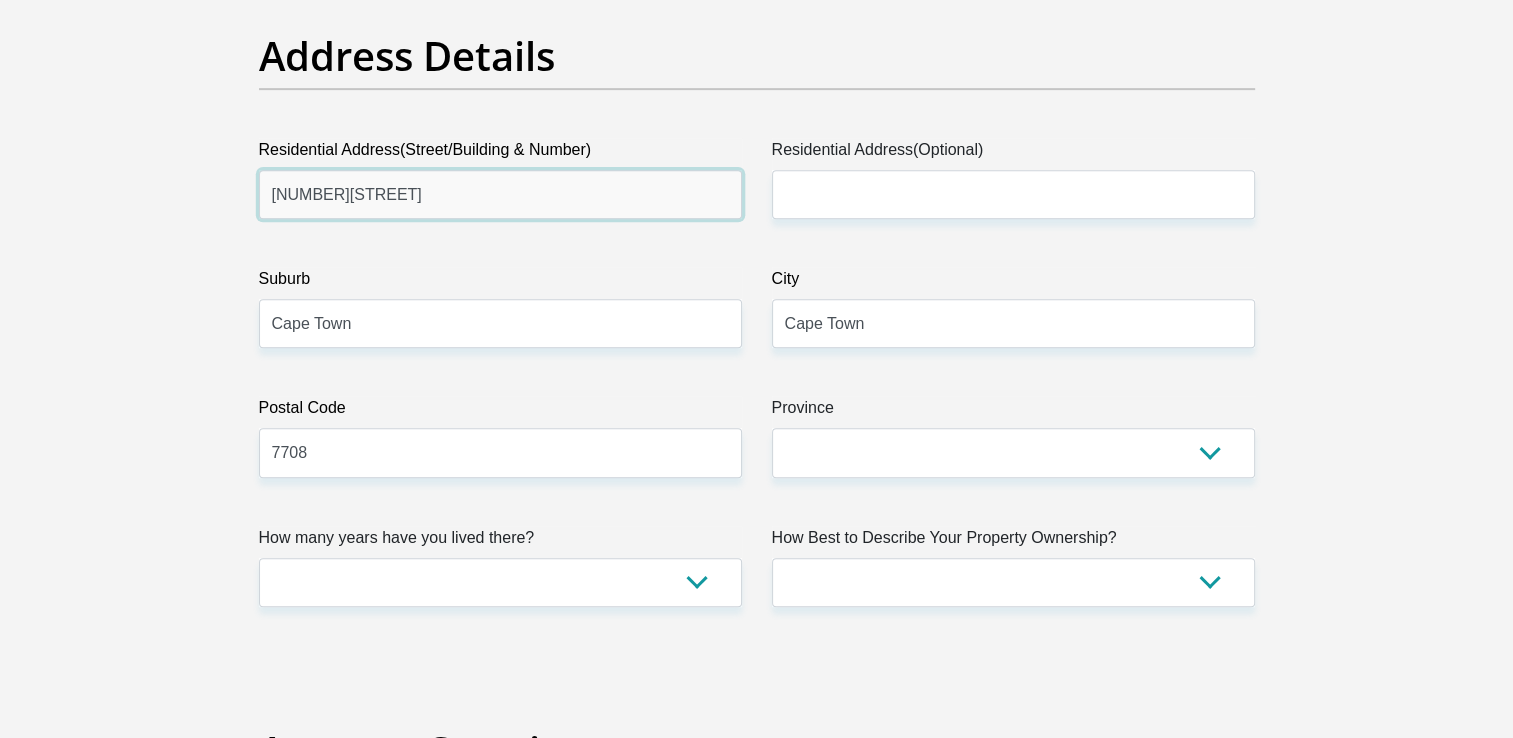 type on "14A Herschel Walk" 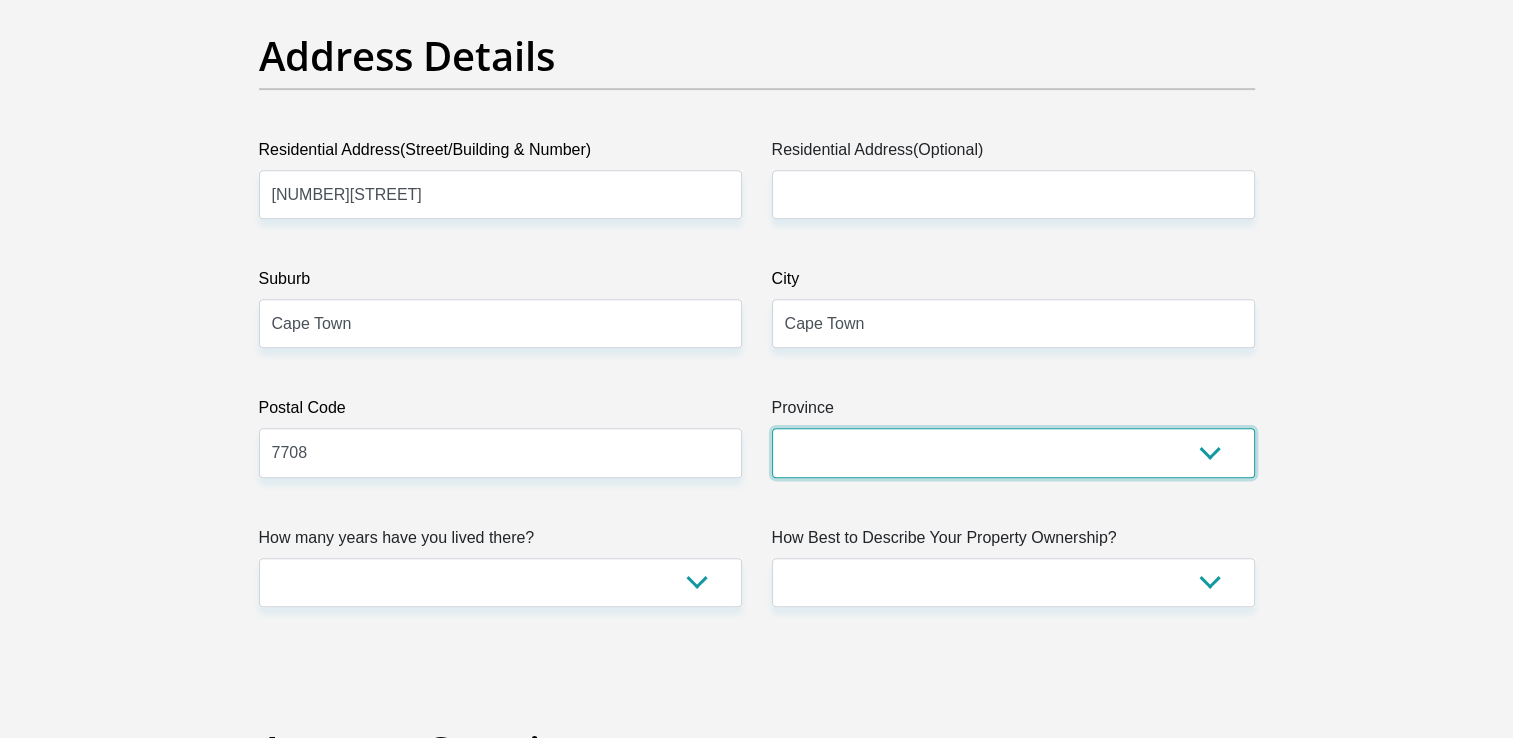 click on "Eastern Cape
Free State
Gauteng
KwaZulu-Natal
Limpopo
Mpumalanga
Northern Cape
North West
Western Cape" at bounding box center (1013, 452) 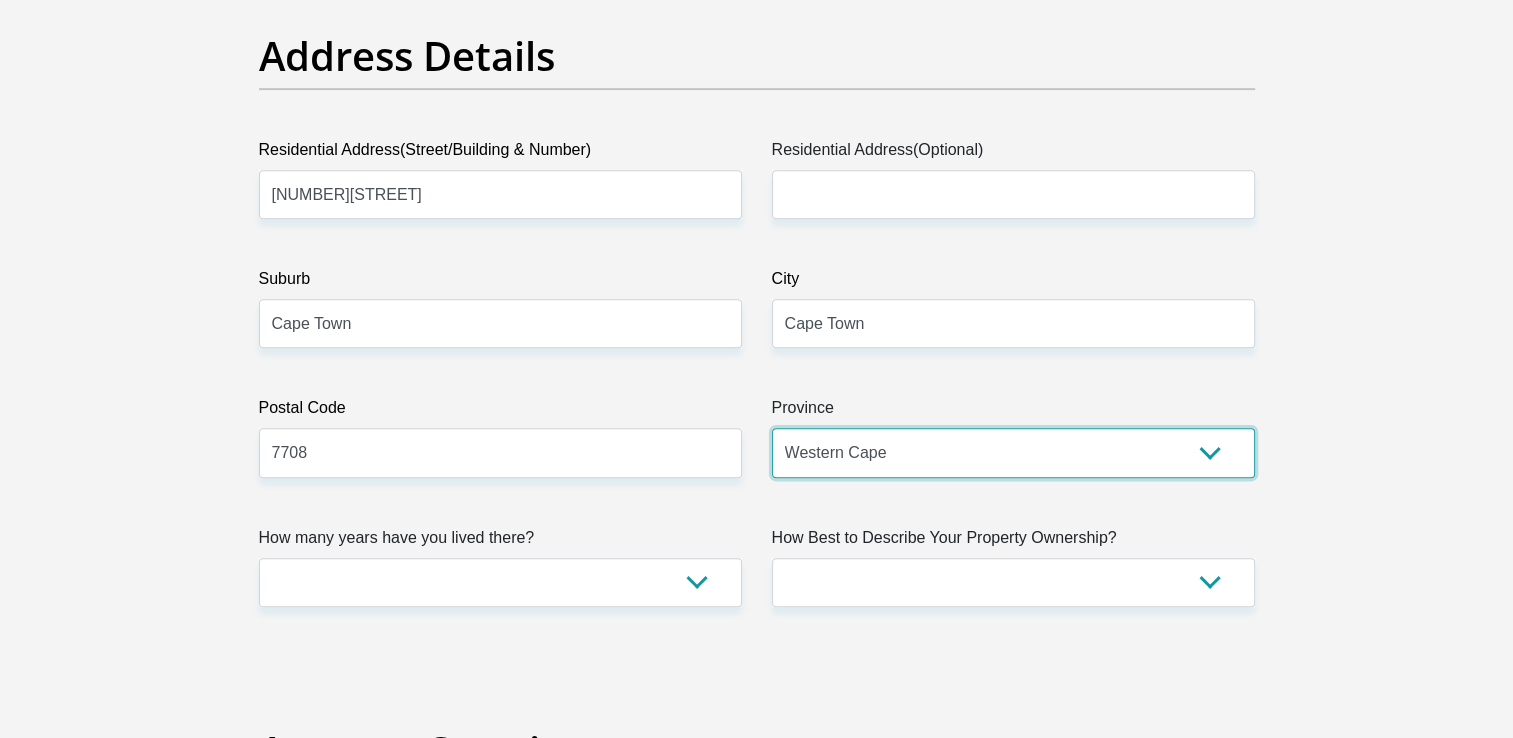 click on "Eastern Cape
Free State
Gauteng
KwaZulu-Natal
Limpopo
Mpumalanga
Northern Cape
North West
Western Cape" at bounding box center [1013, 452] 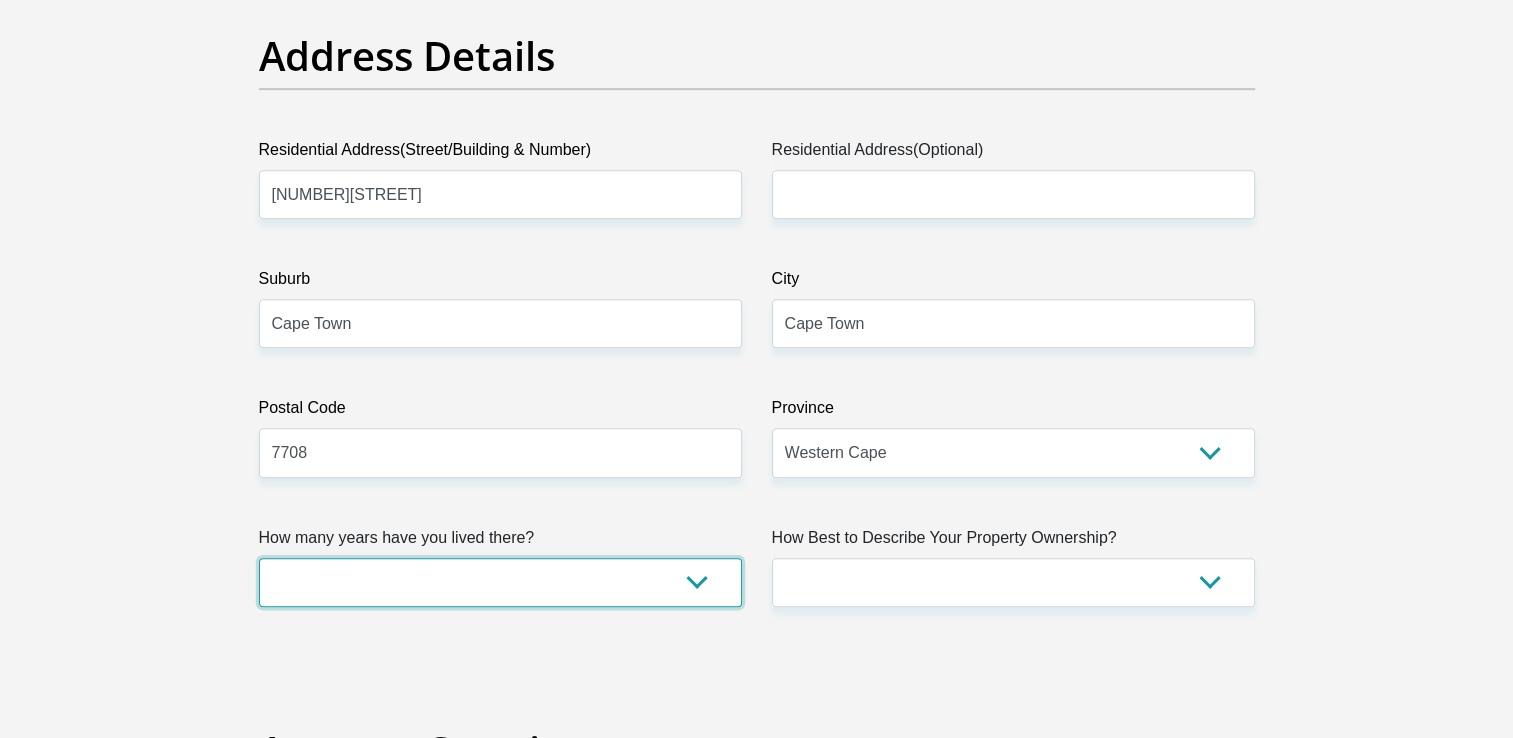 click on "less than 1 year
1-3 years
3-5 years
5+ years" at bounding box center (500, 582) 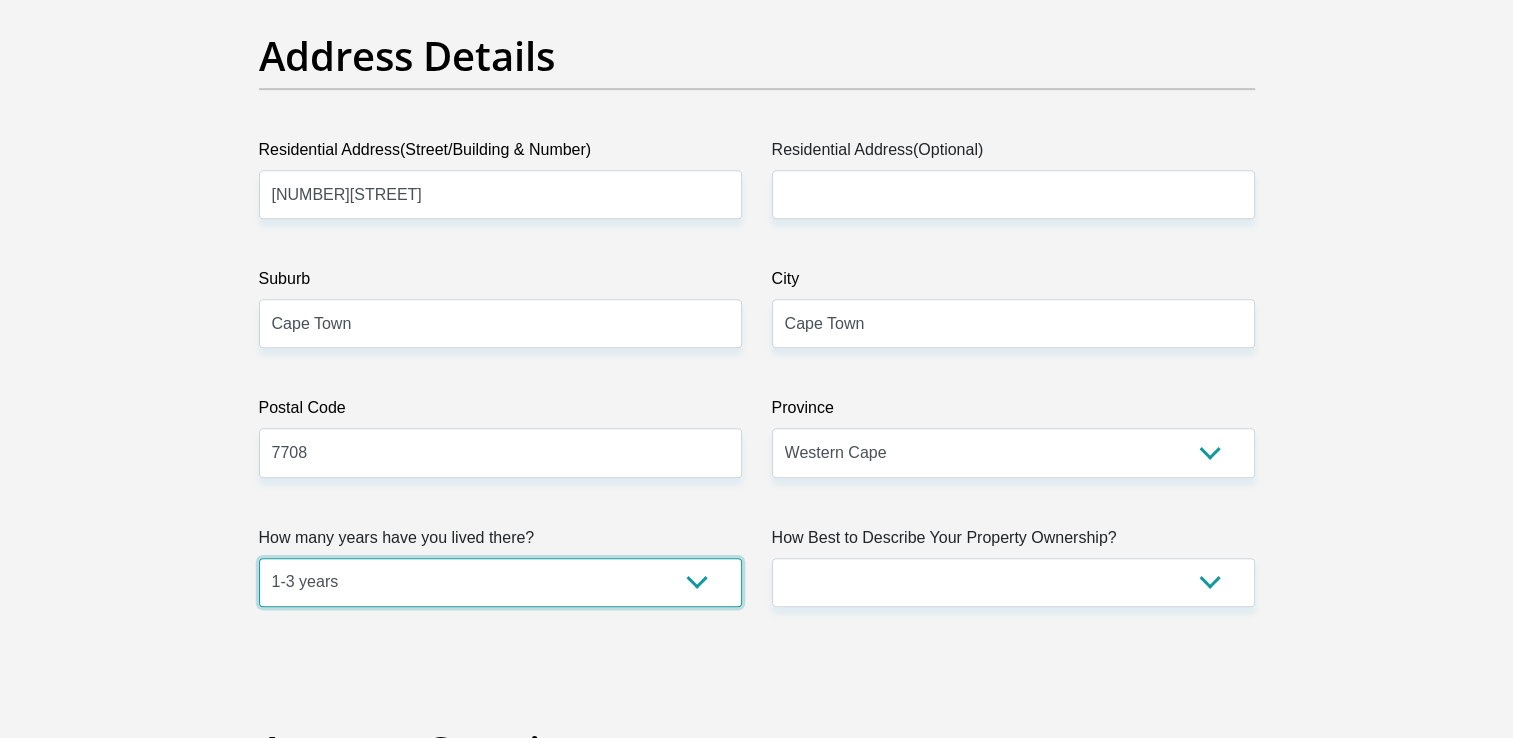 click on "less than 1 year
1-3 years
3-5 years
5+ years" at bounding box center (500, 582) 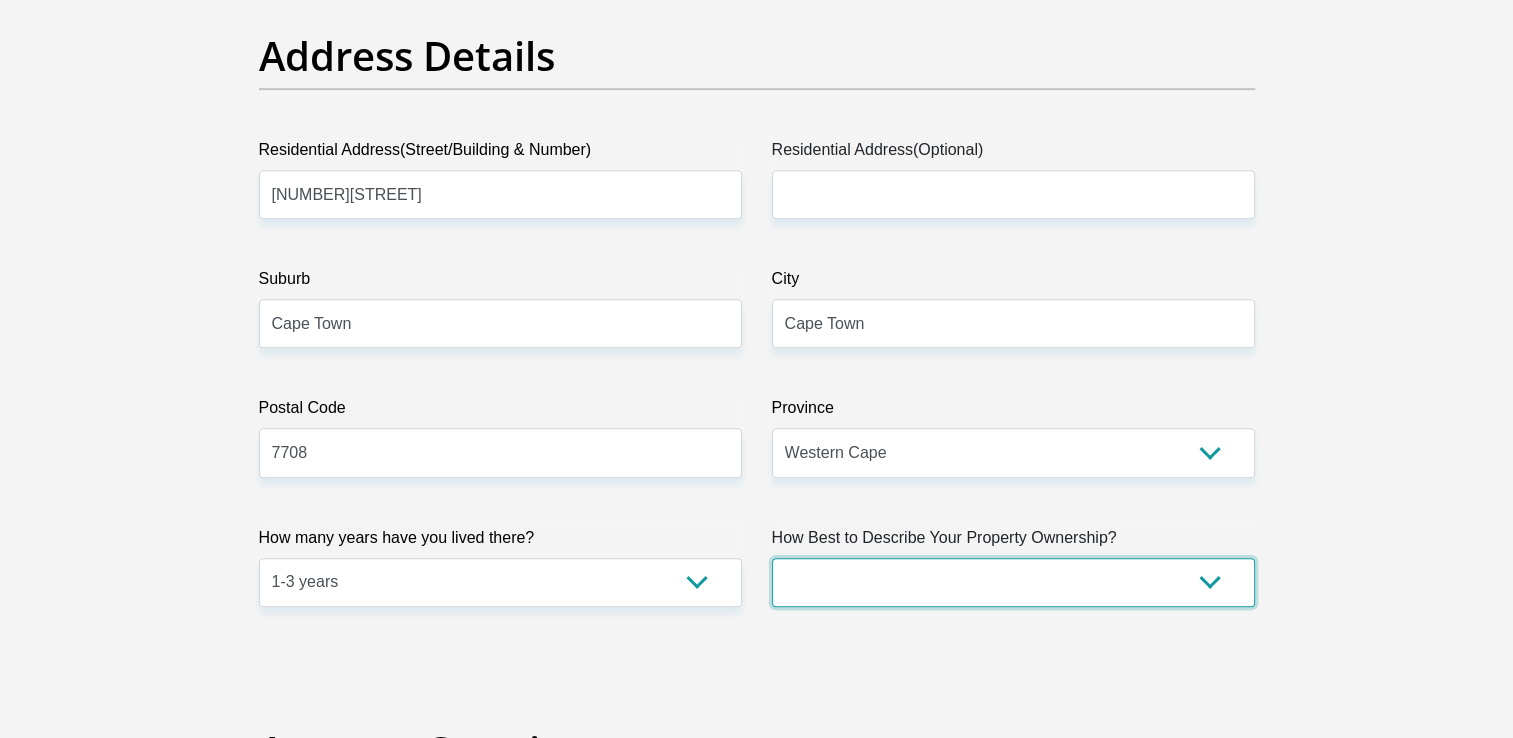 click on "Owned
Rented
Family Owned
Company Dwelling" at bounding box center (1013, 582) 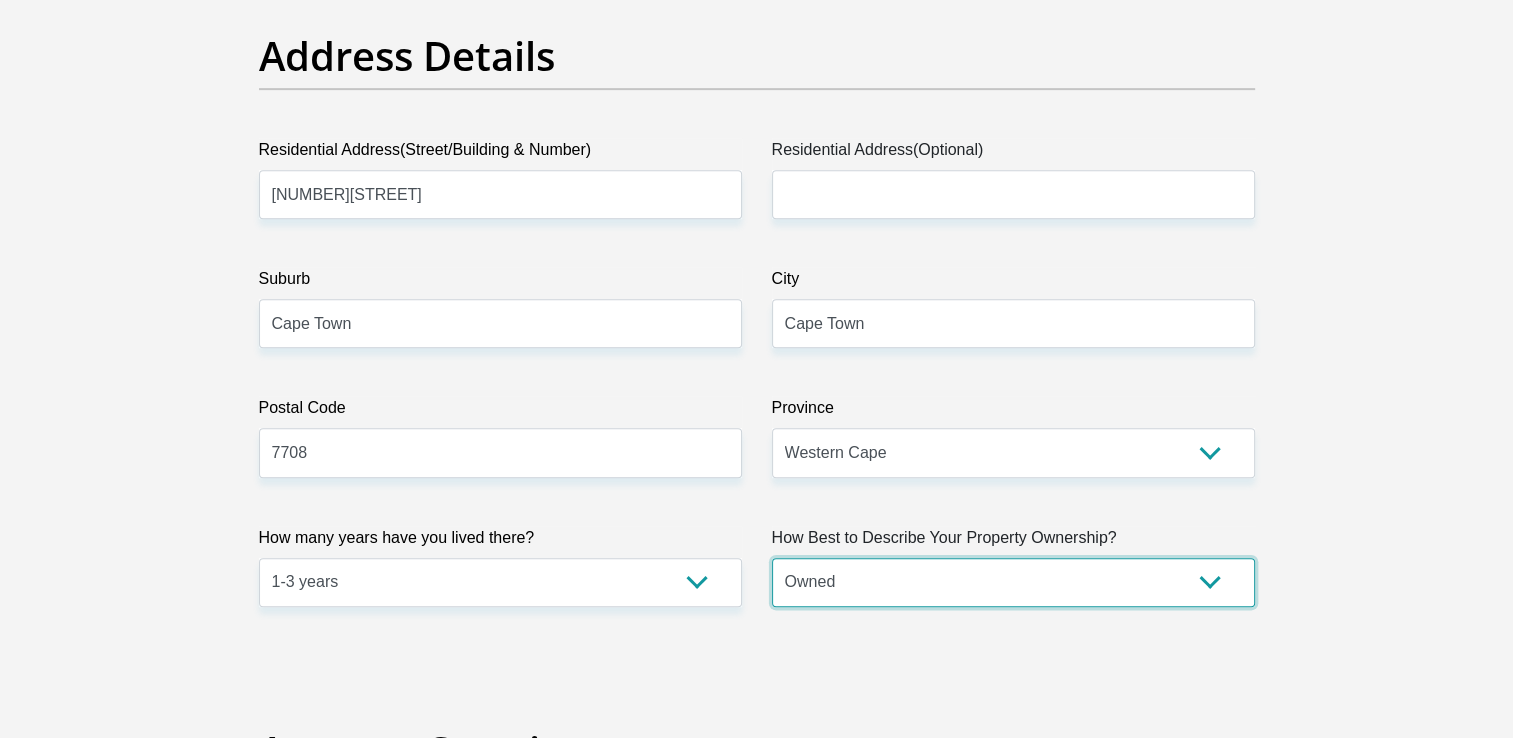 click on "Owned
Rented
Family Owned
Company Dwelling" at bounding box center (1013, 582) 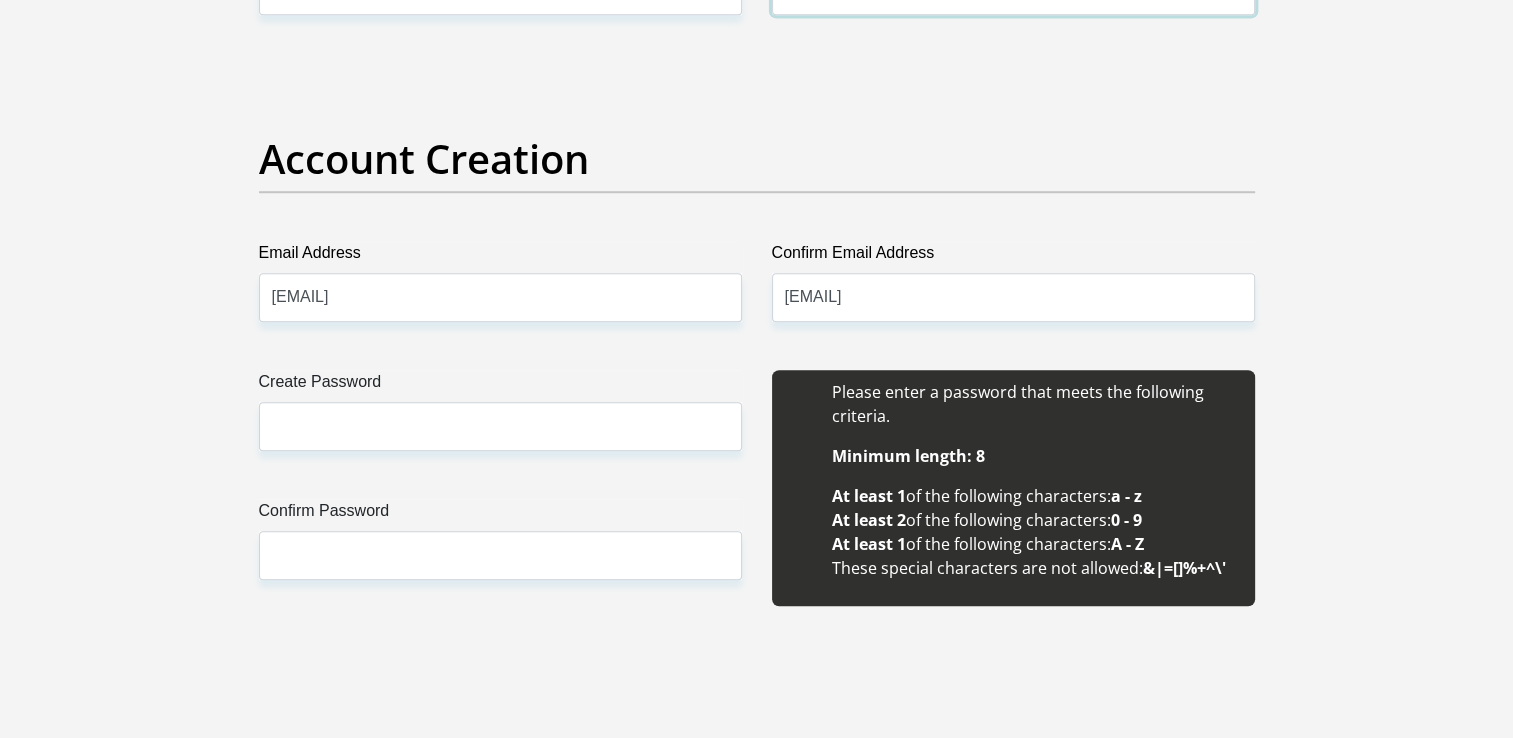 scroll, scrollTop: 1600, scrollLeft: 0, axis: vertical 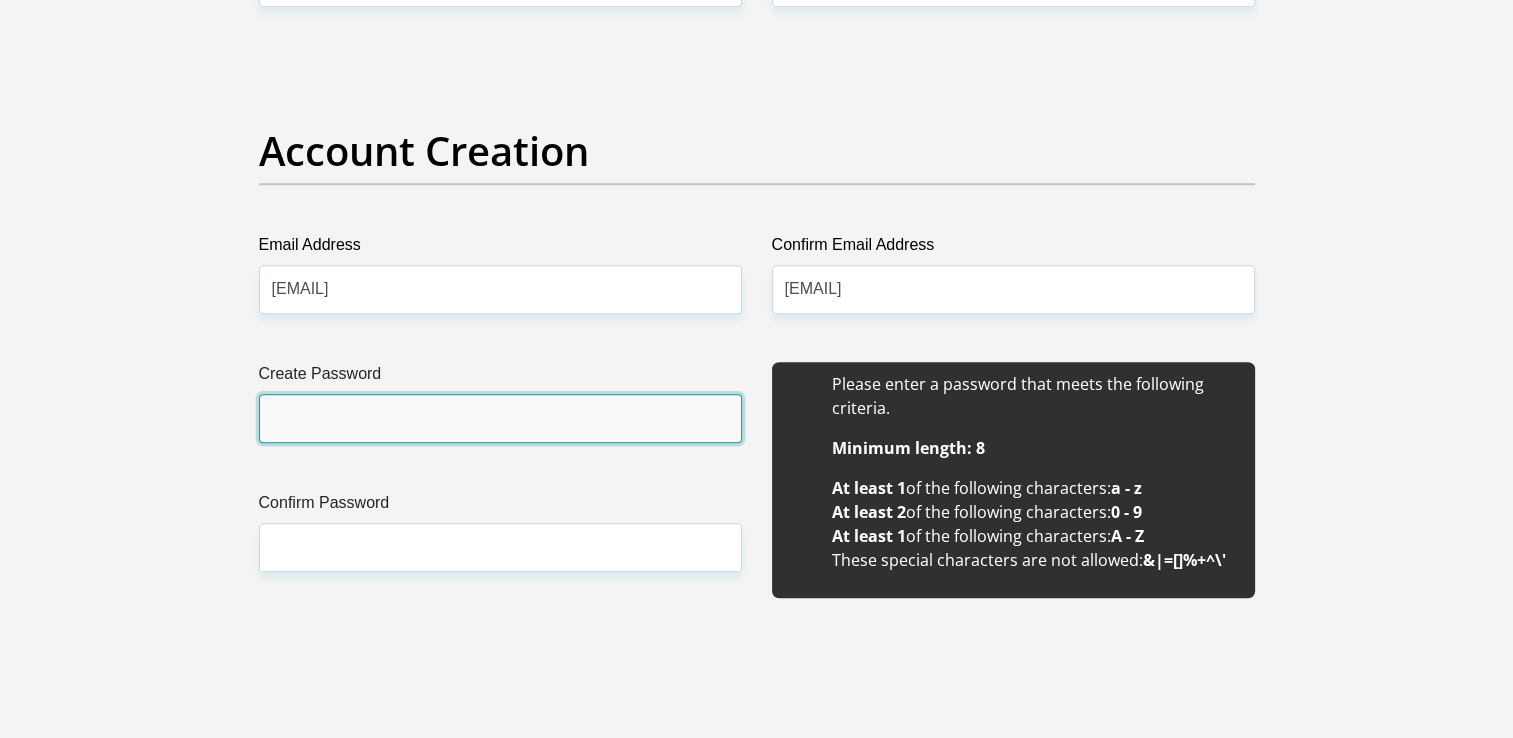 click on "Create Password" at bounding box center (500, 418) 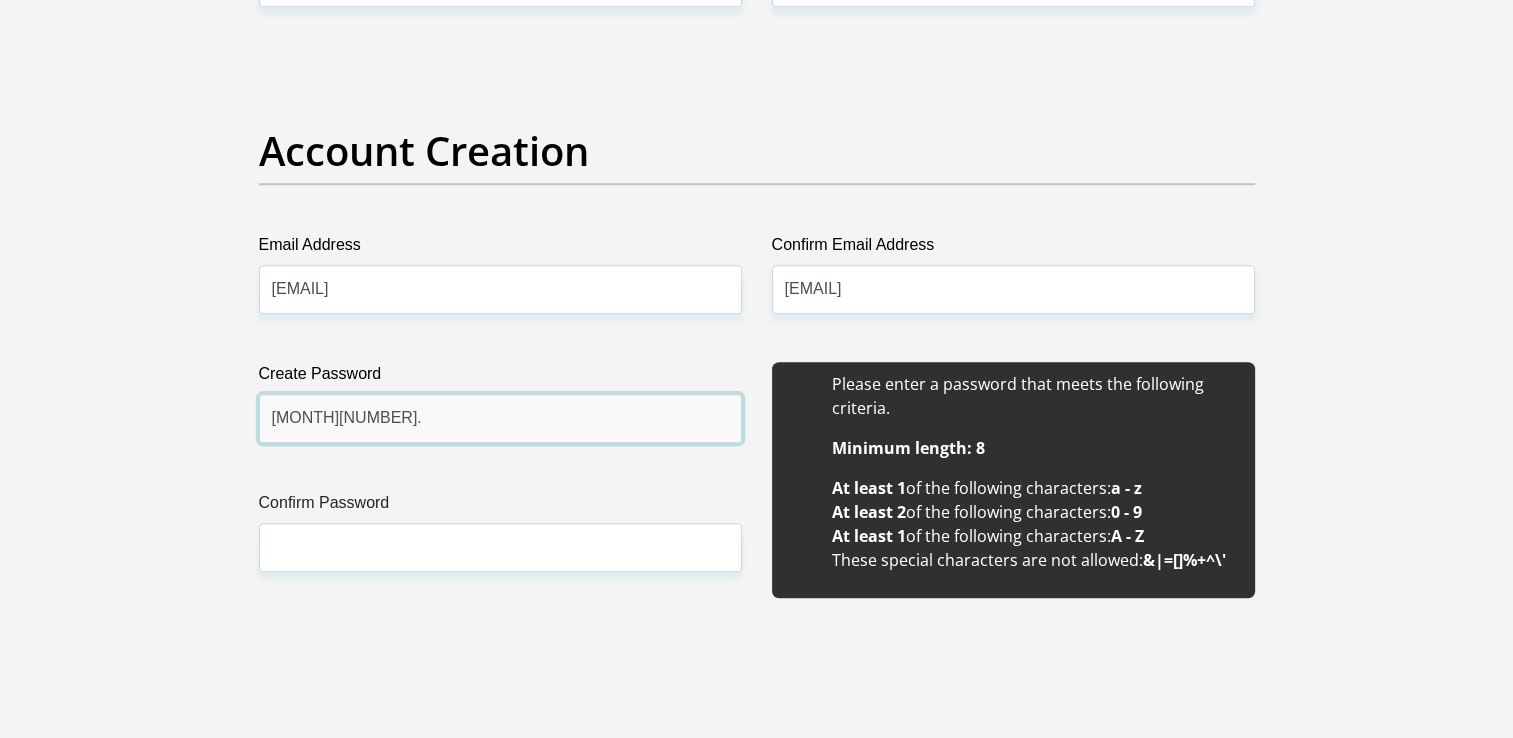 type on "December93." 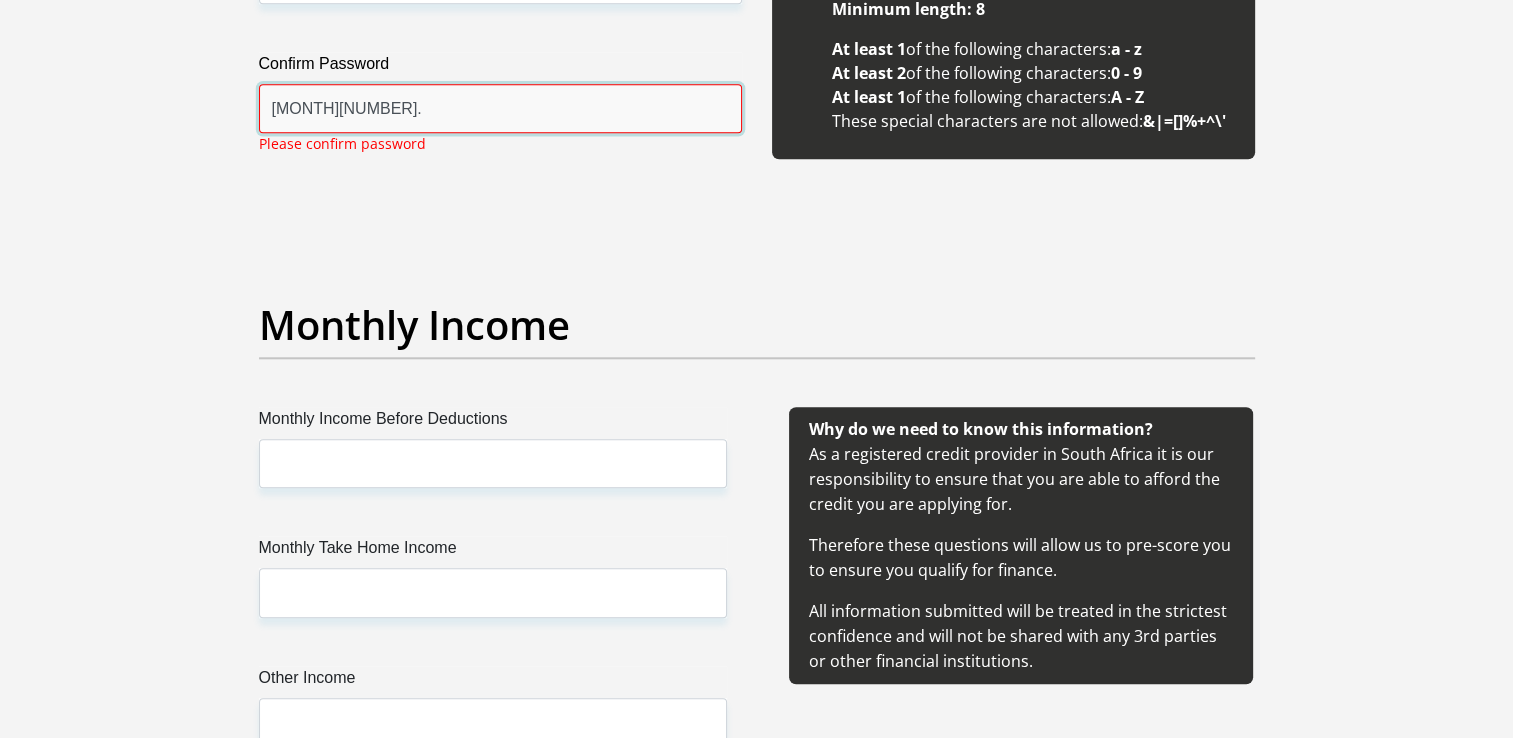 scroll, scrollTop: 2100, scrollLeft: 0, axis: vertical 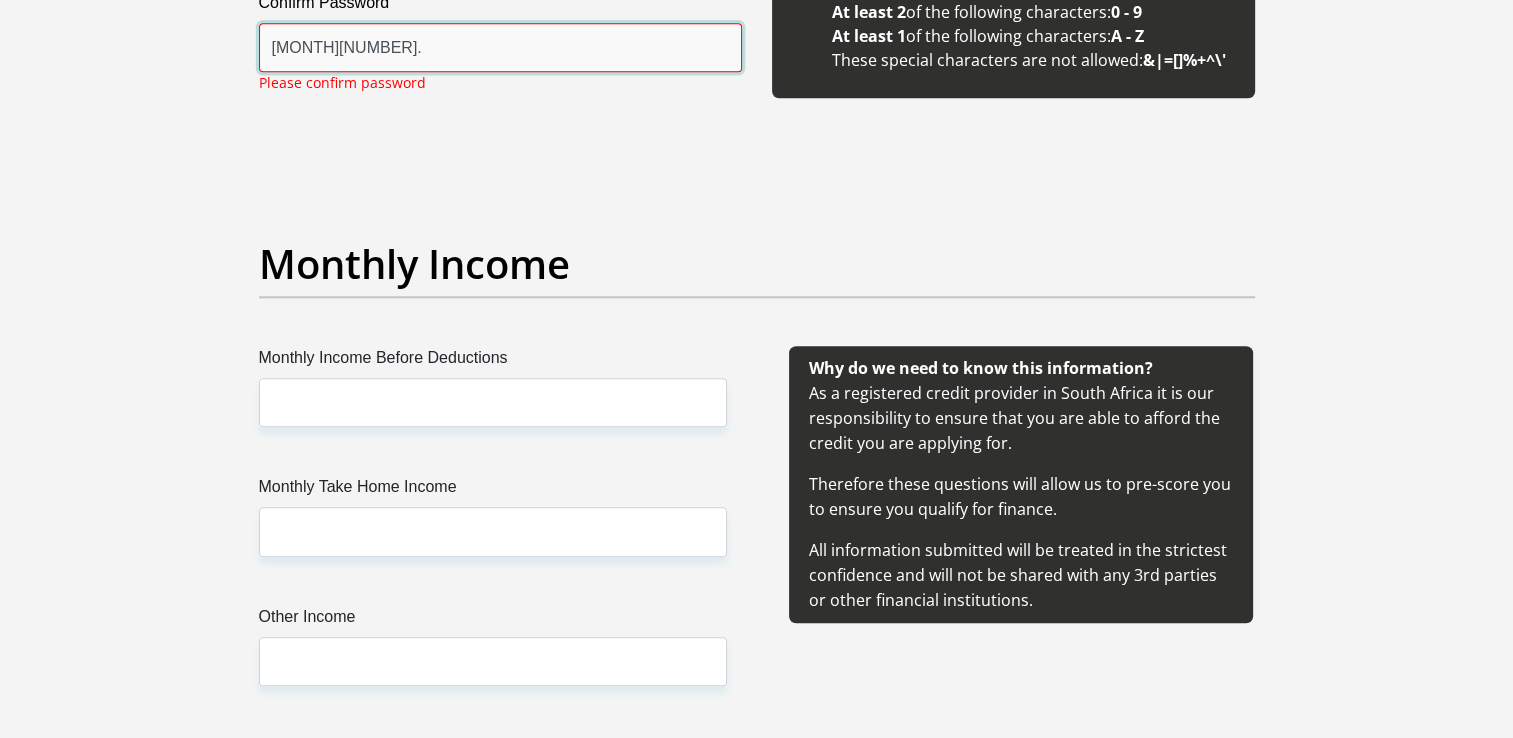 type on "December92." 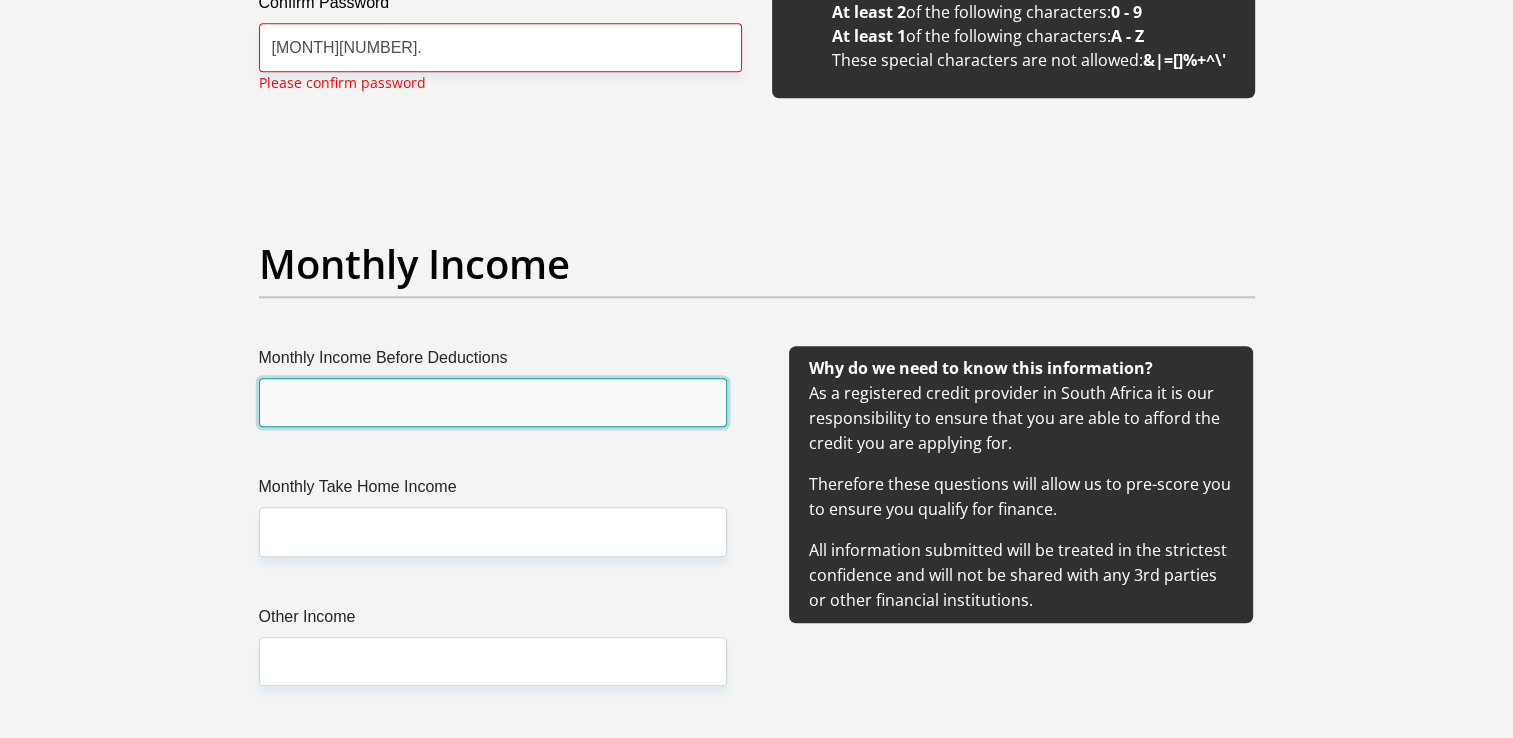 click on "Monthly Income Before Deductions" at bounding box center (493, 402) 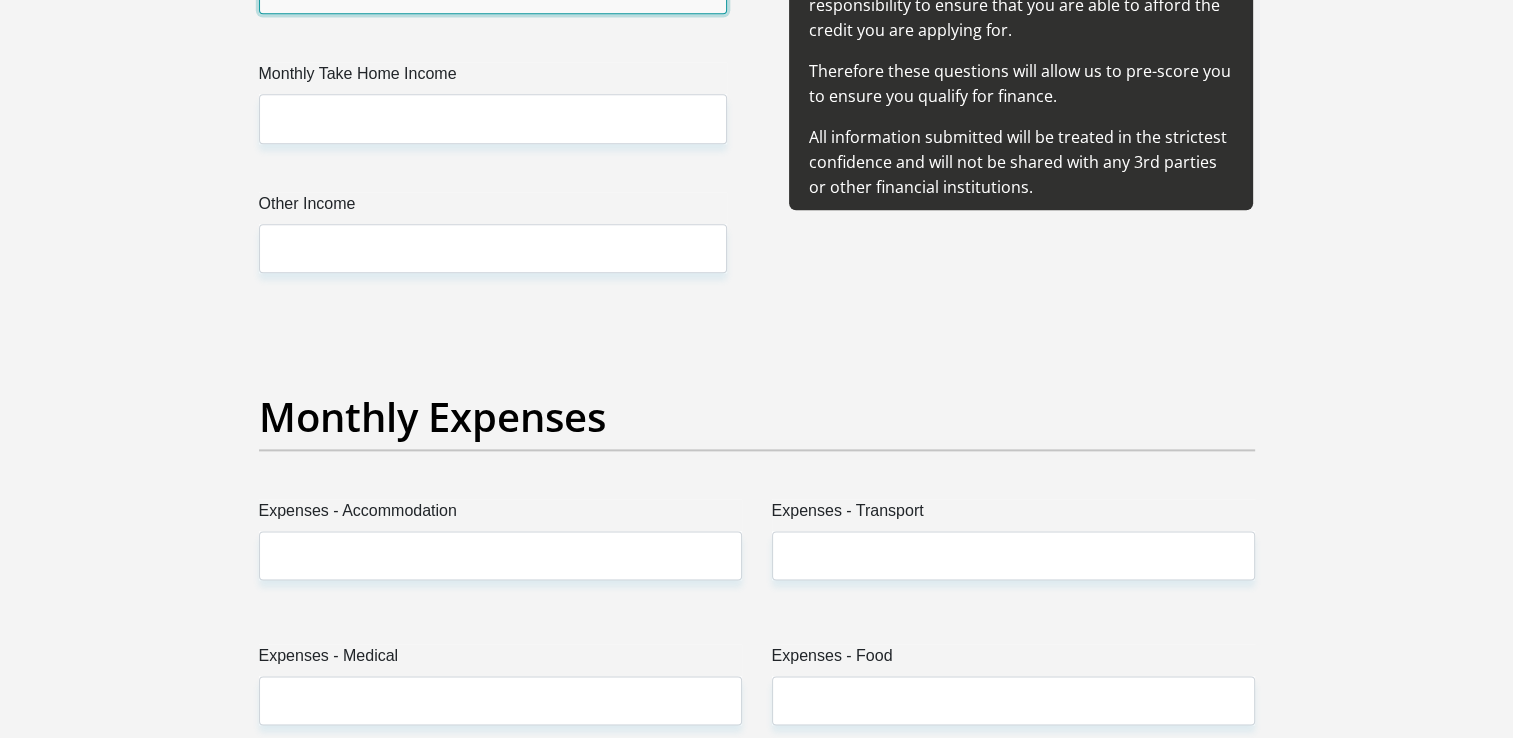scroll, scrollTop: 2600, scrollLeft: 0, axis: vertical 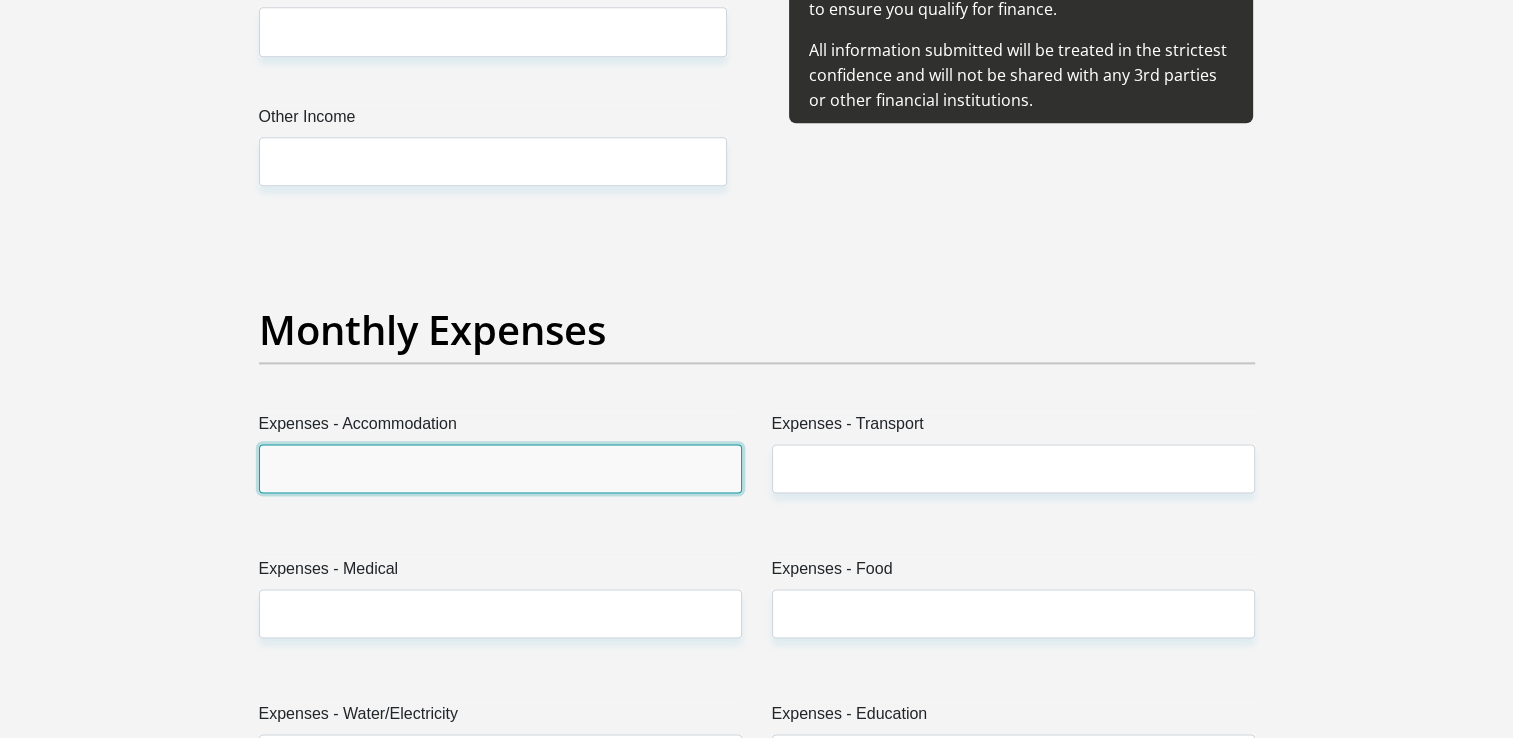 click on "Expenses - Accommodation" at bounding box center [500, 468] 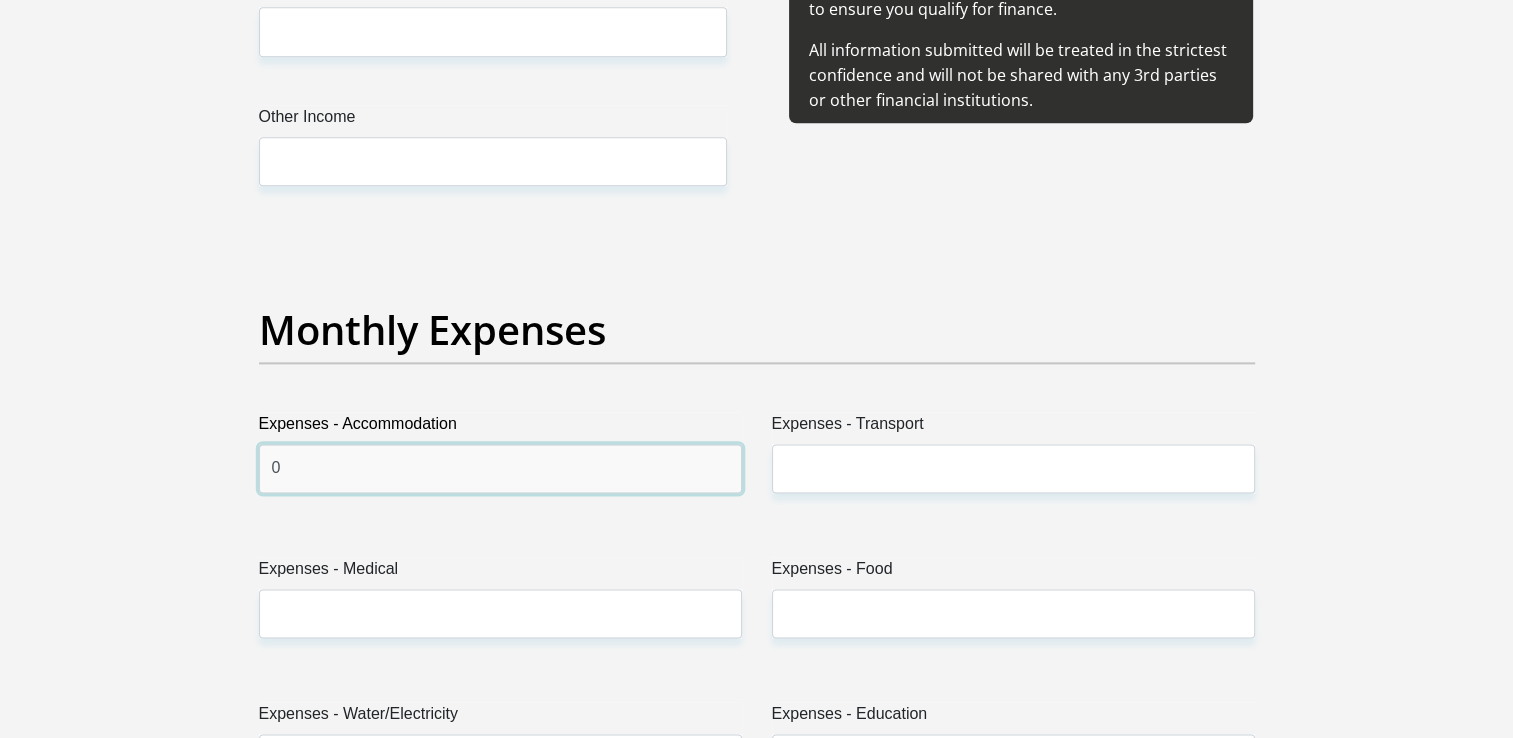 type on "0" 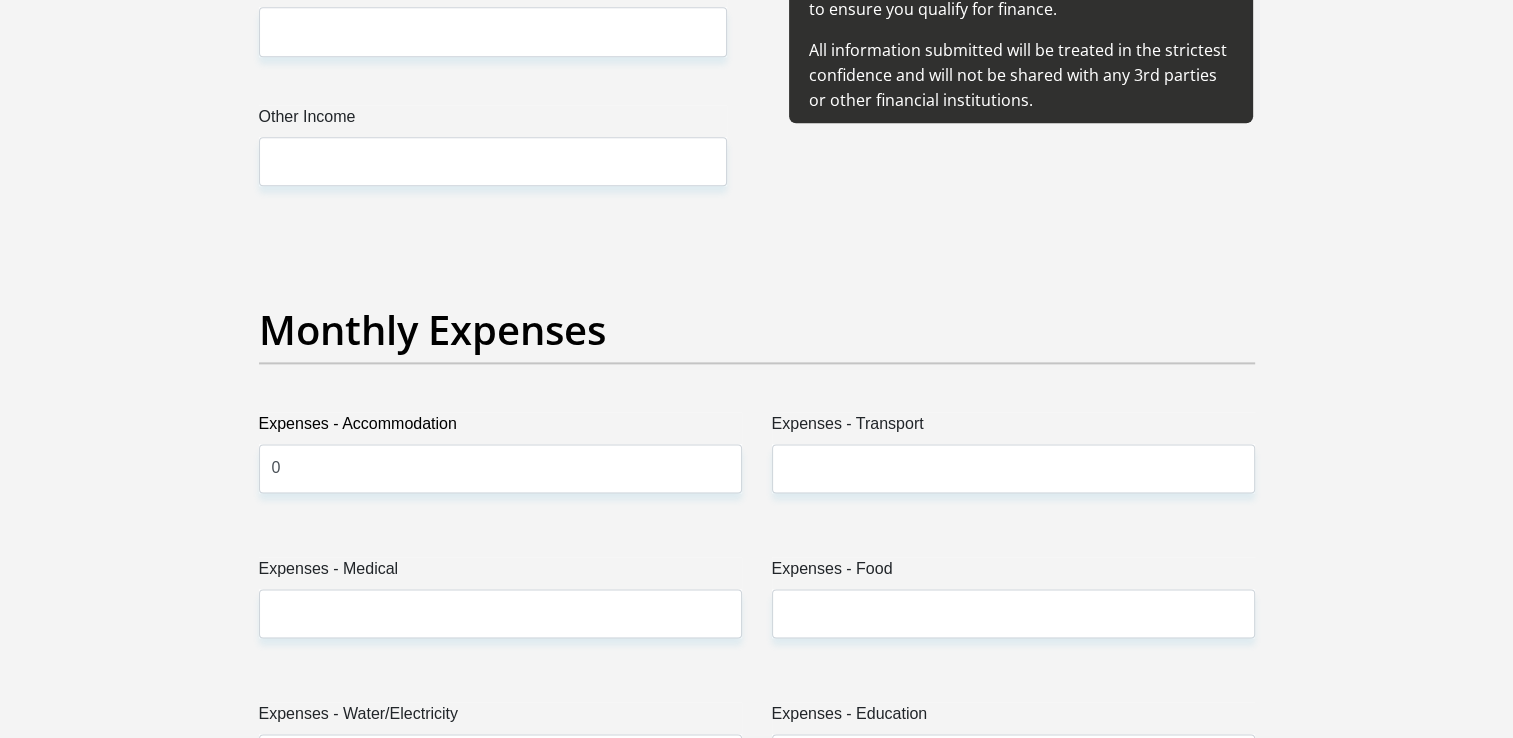 click on "Monthly Expenses" at bounding box center (757, 330) 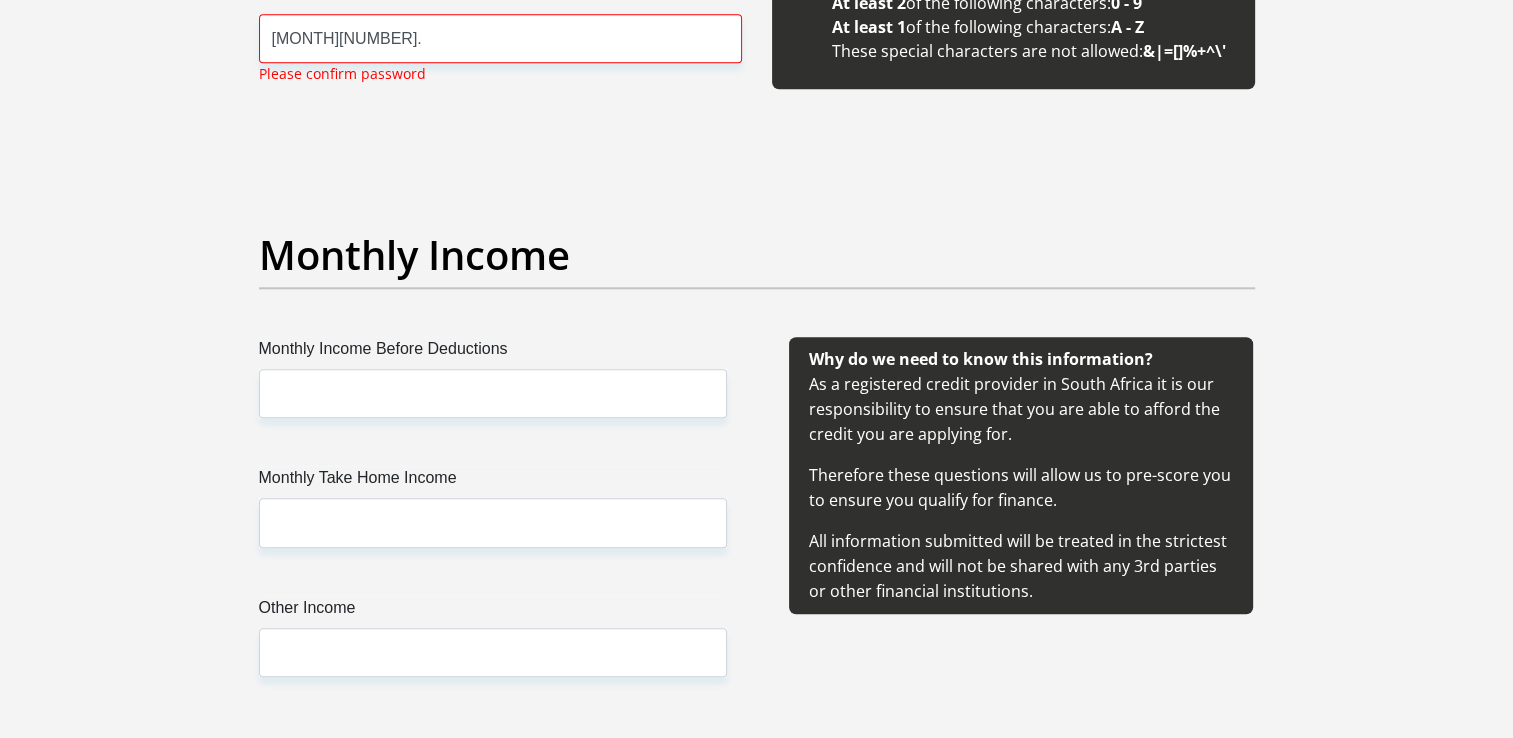 scroll, scrollTop: 2100, scrollLeft: 0, axis: vertical 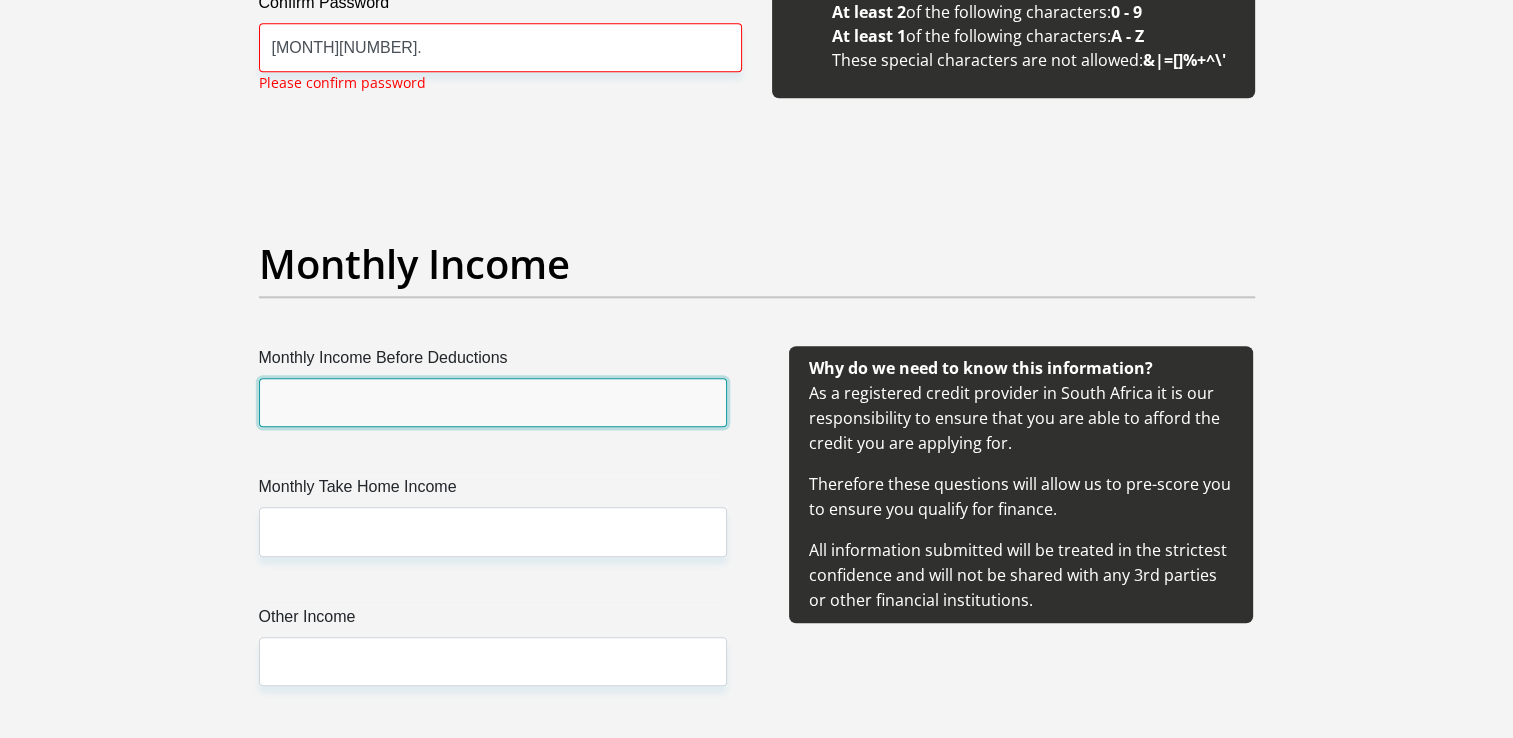 click on "Monthly Income Before Deductions" at bounding box center [493, 402] 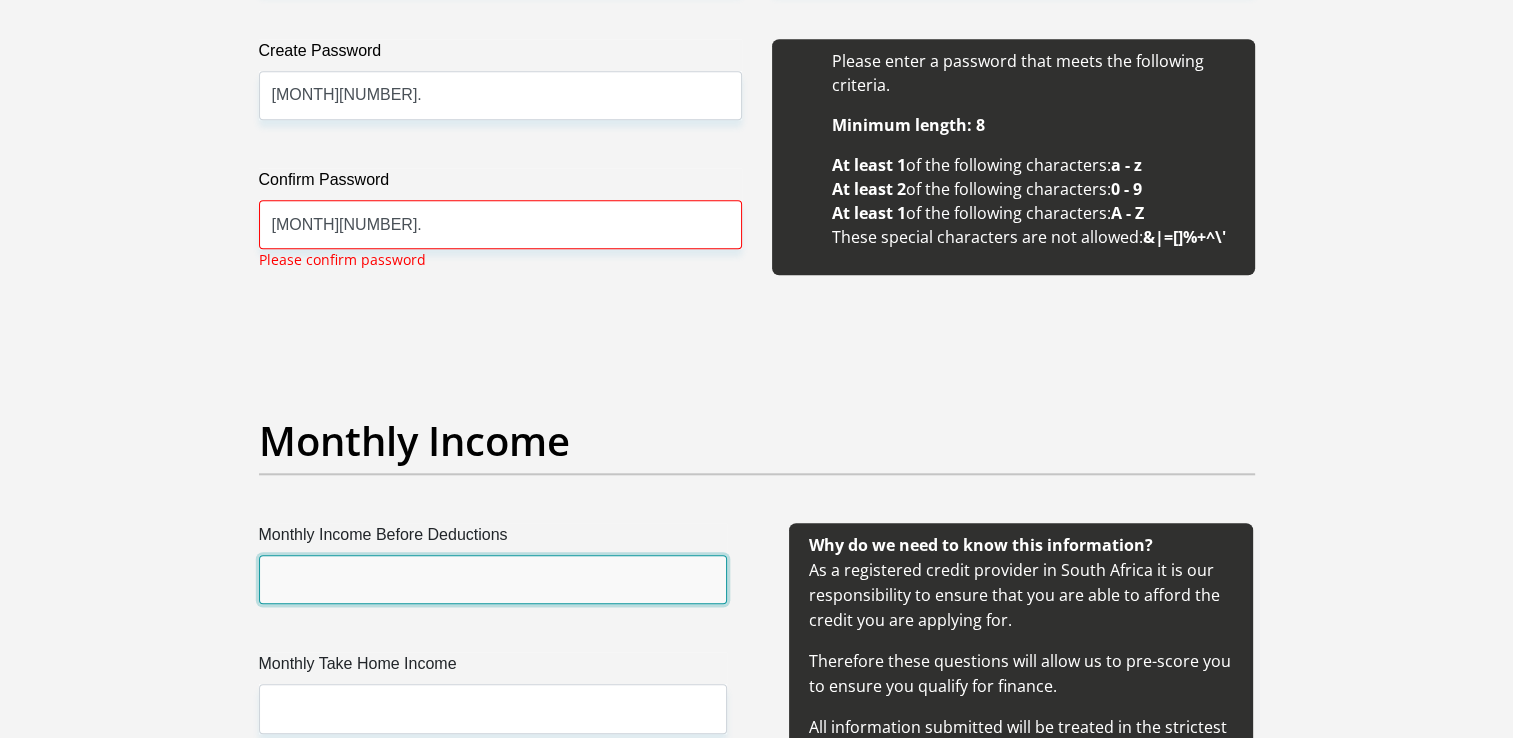 scroll, scrollTop: 1900, scrollLeft: 0, axis: vertical 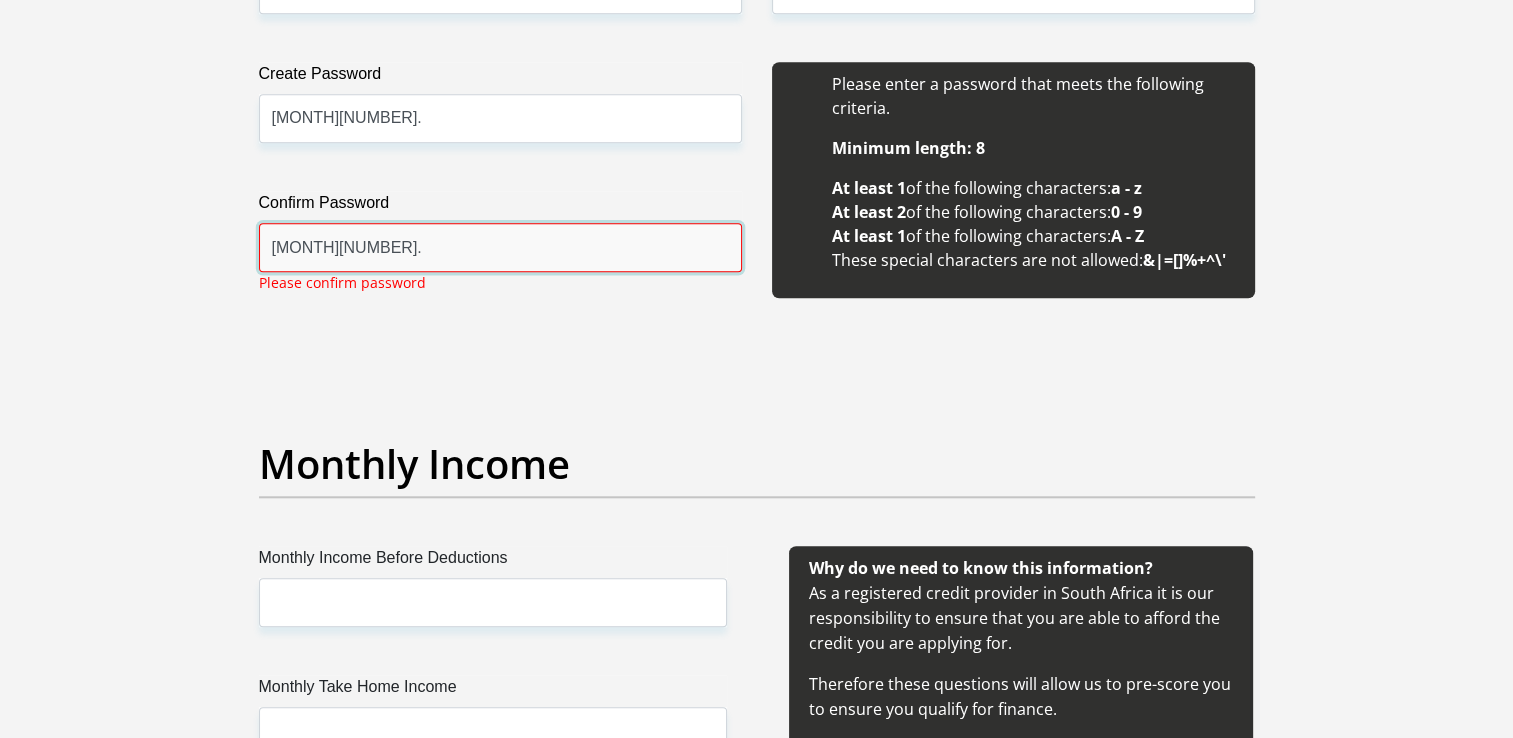 click on "December92." at bounding box center [500, 247] 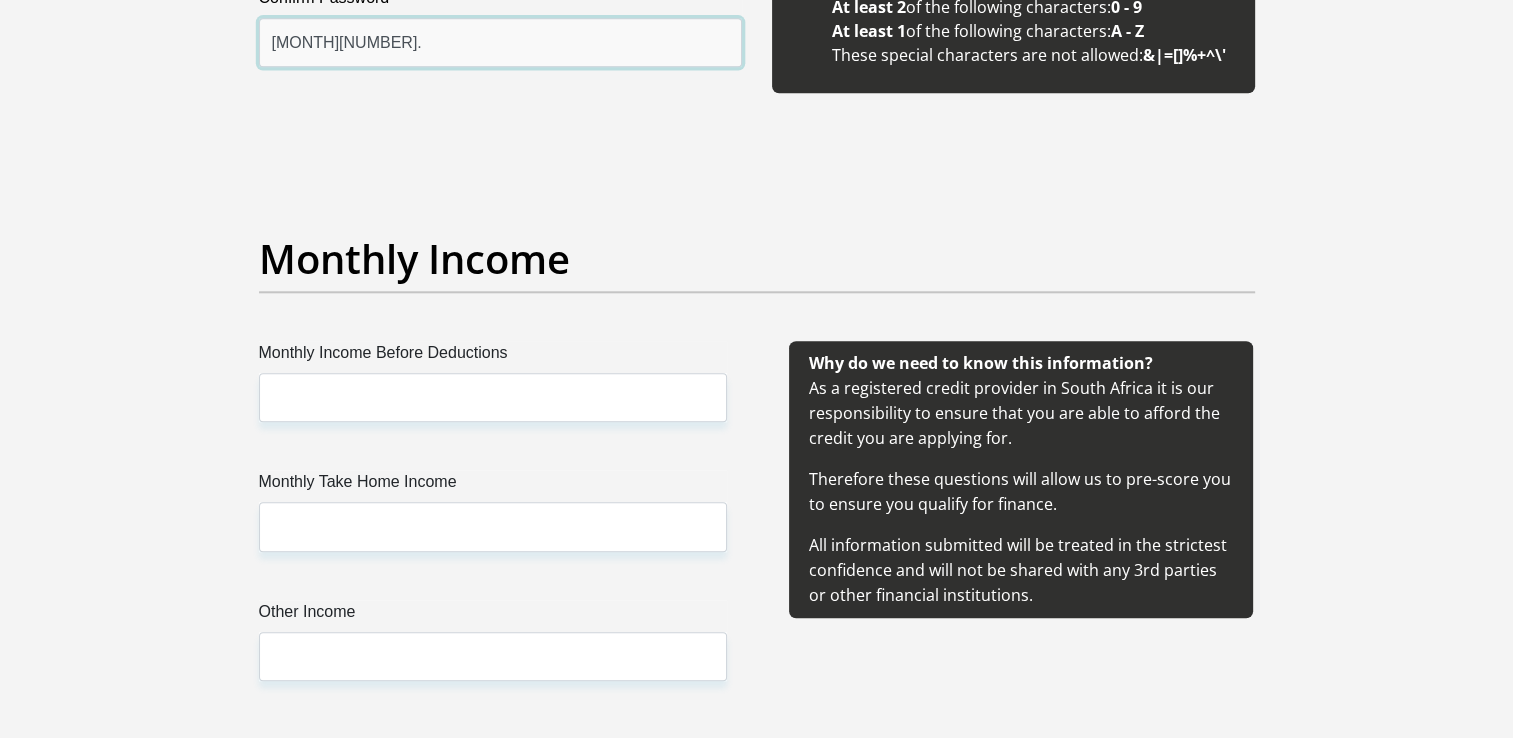 scroll, scrollTop: 2200, scrollLeft: 0, axis: vertical 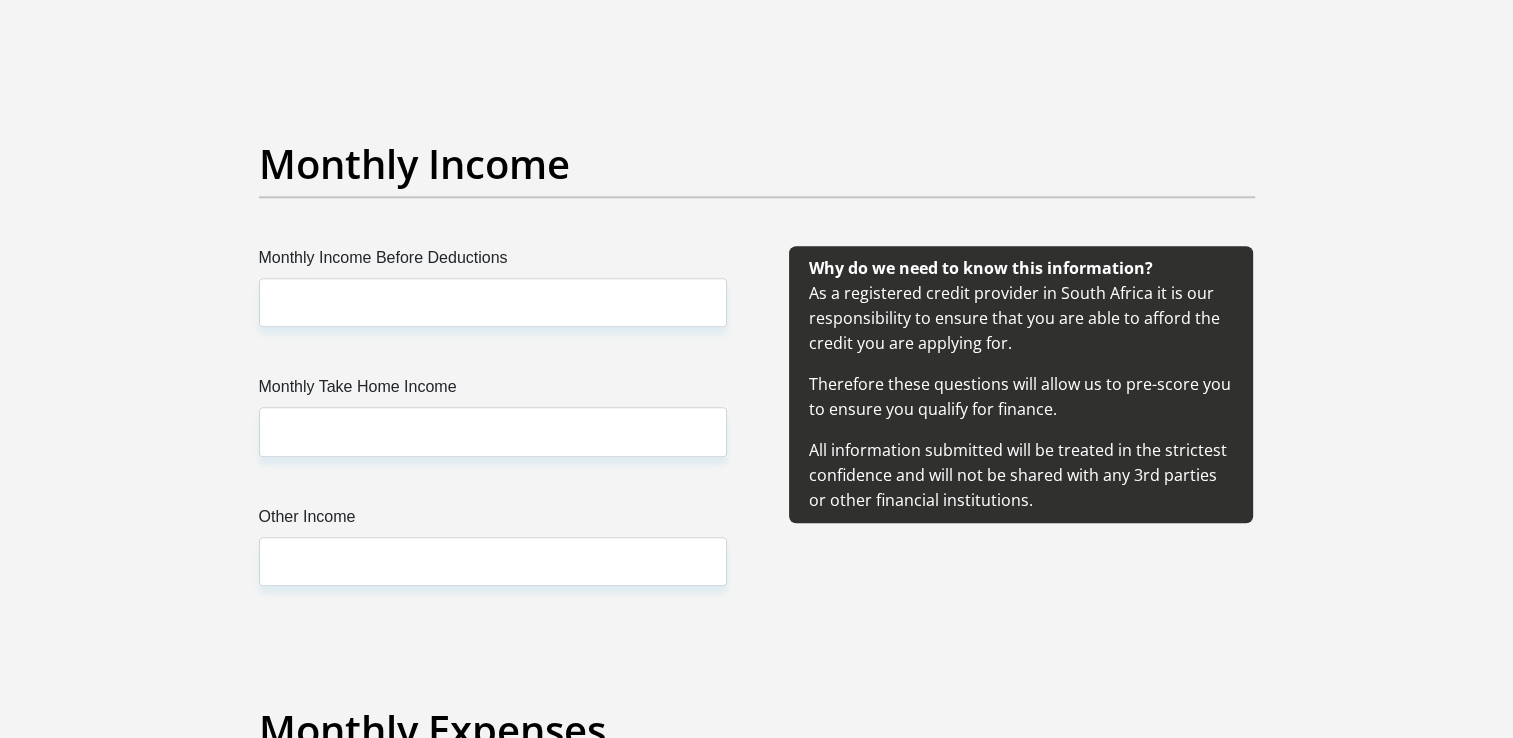 type on "December93." 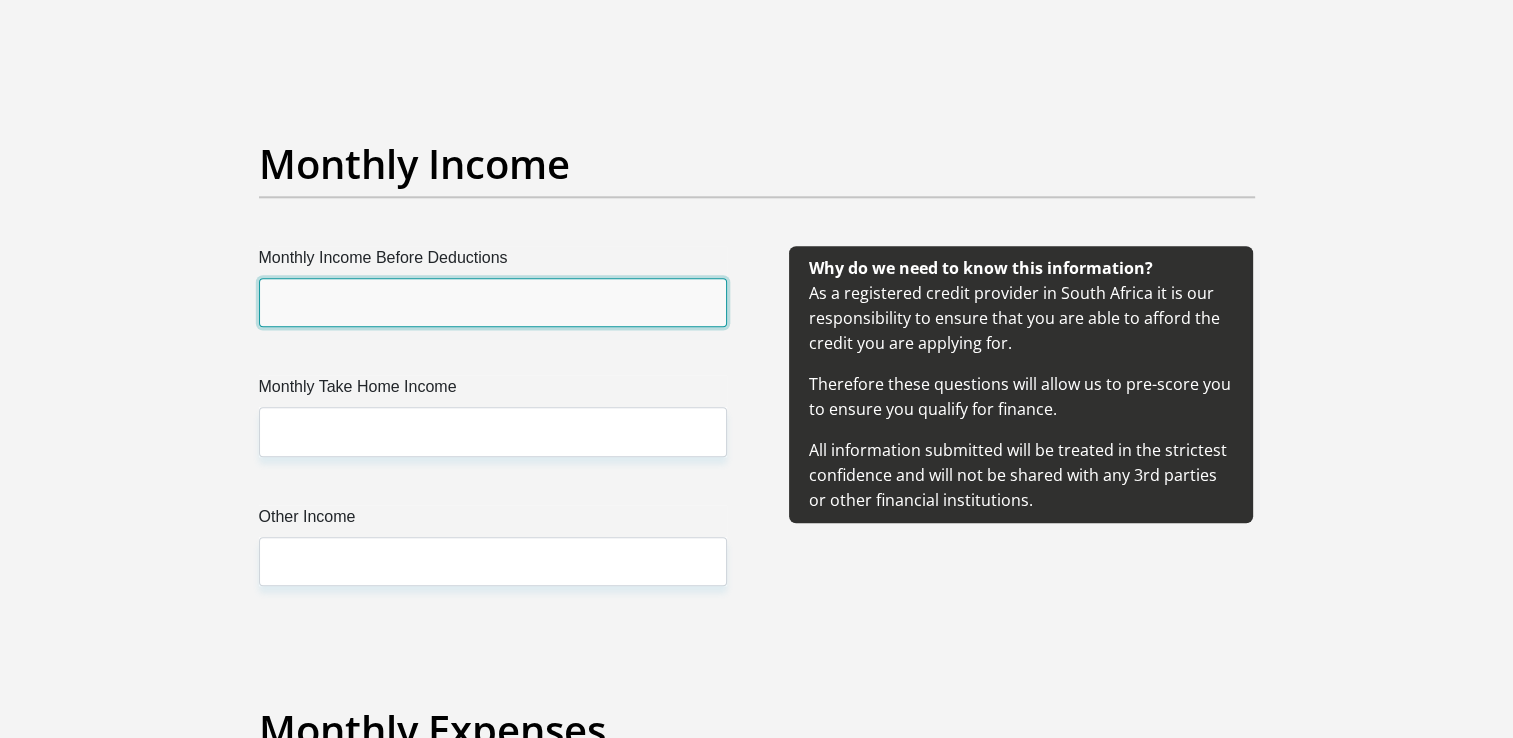 click on "Monthly Income Before Deductions" at bounding box center [493, 302] 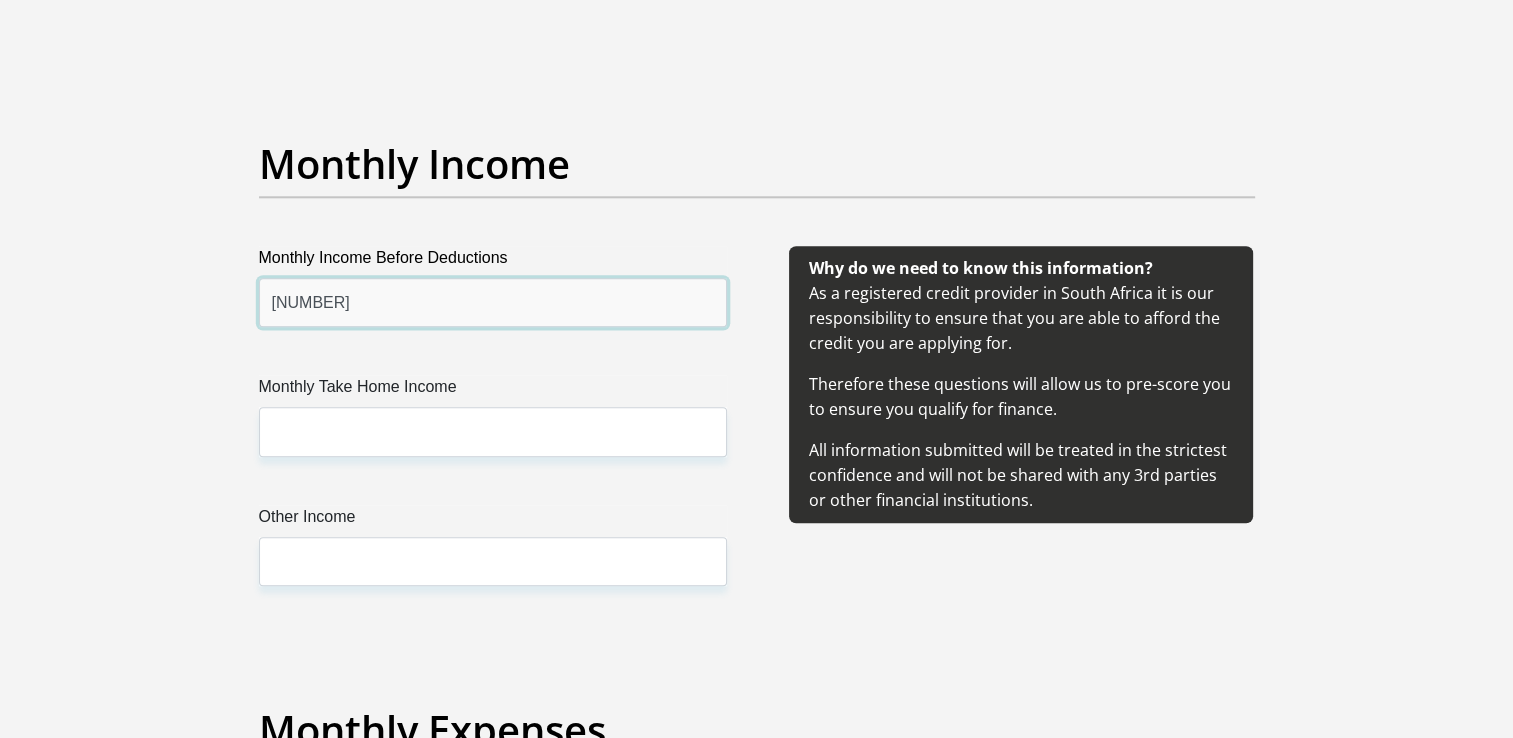 type on "98500" 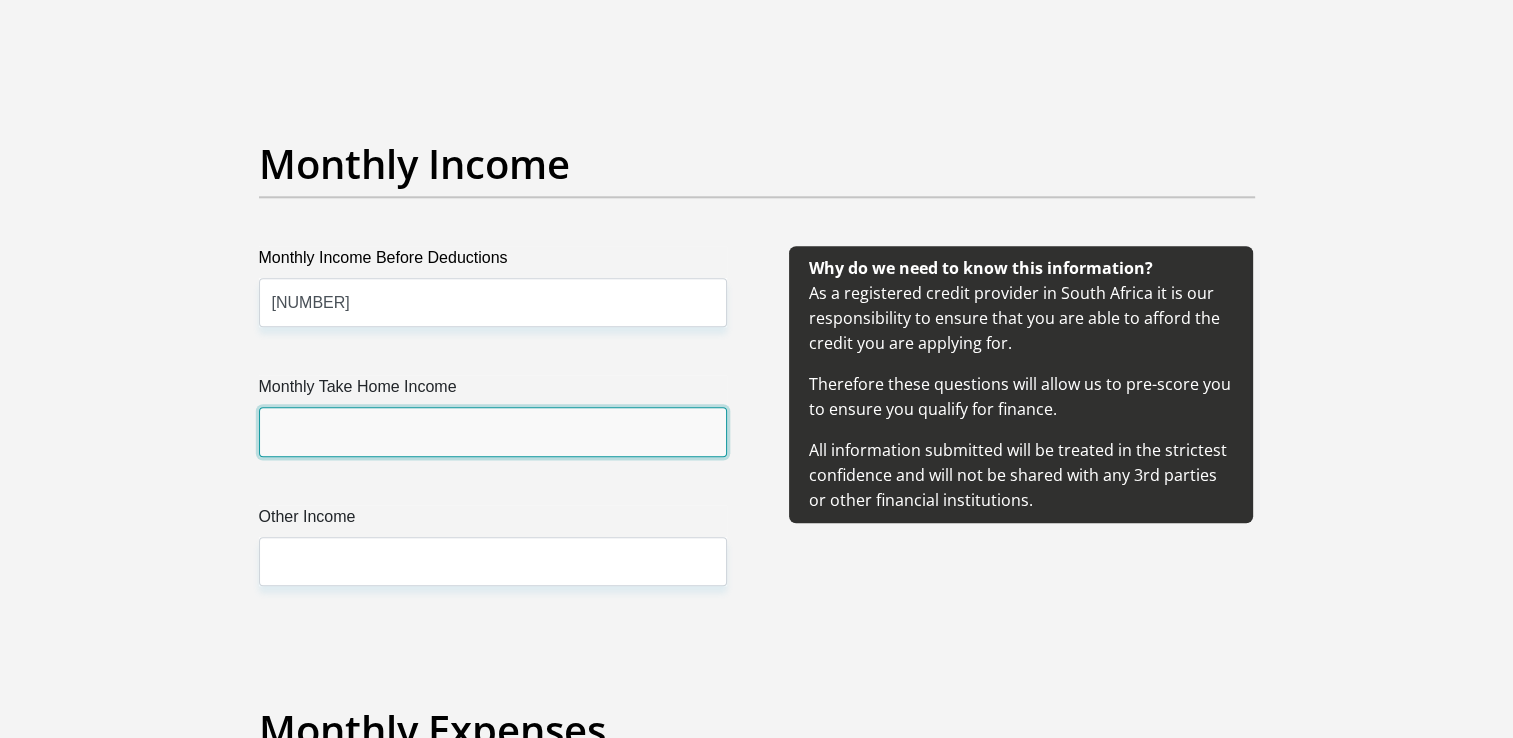 click on "Monthly Take Home Income" at bounding box center (493, 431) 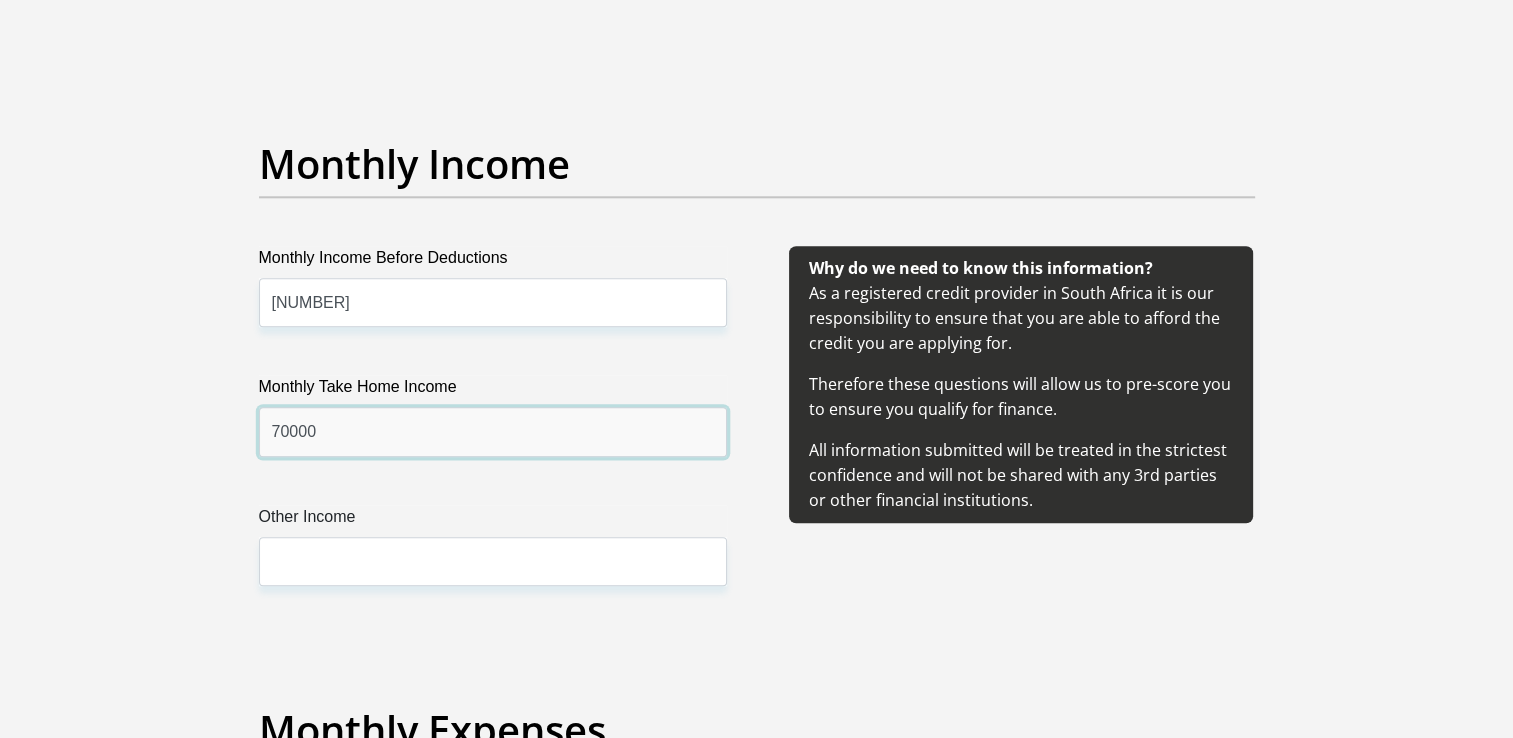 type on "70000" 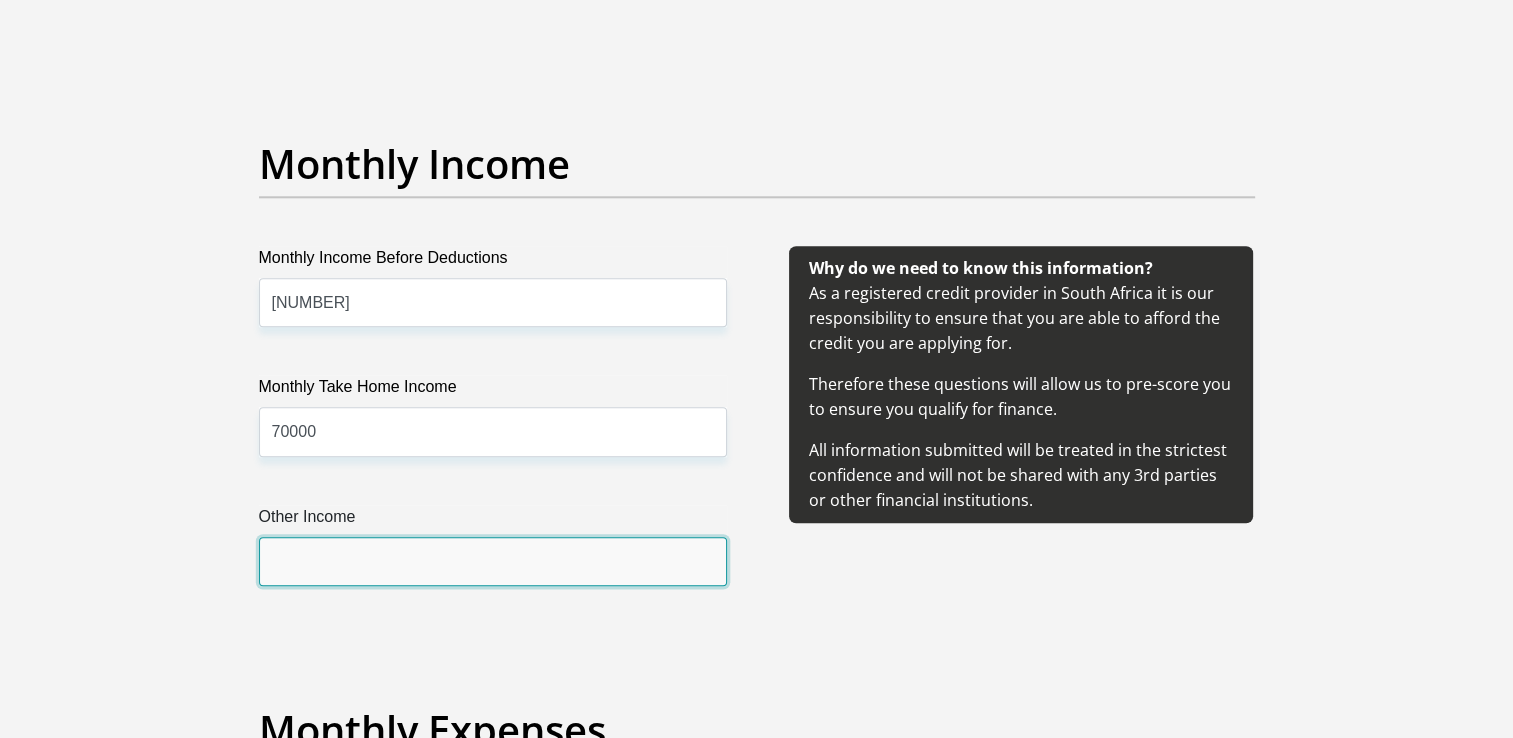 drag, startPoint x: 316, startPoint y: 567, endPoint x: 338, endPoint y: 544, distance: 31.827662 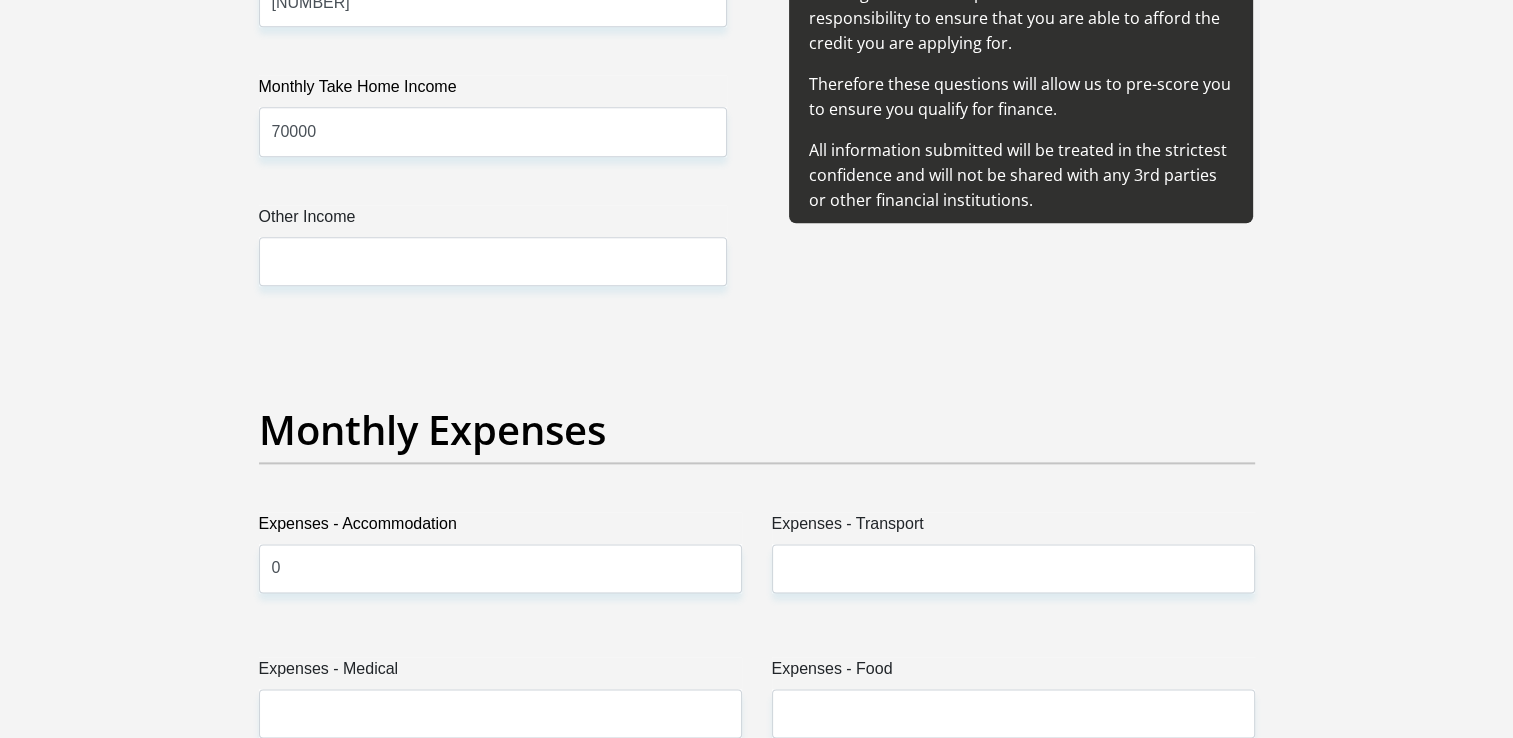drag, startPoint x: 724, startPoint y: 322, endPoint x: 550, endPoint y: 402, distance: 191.5098 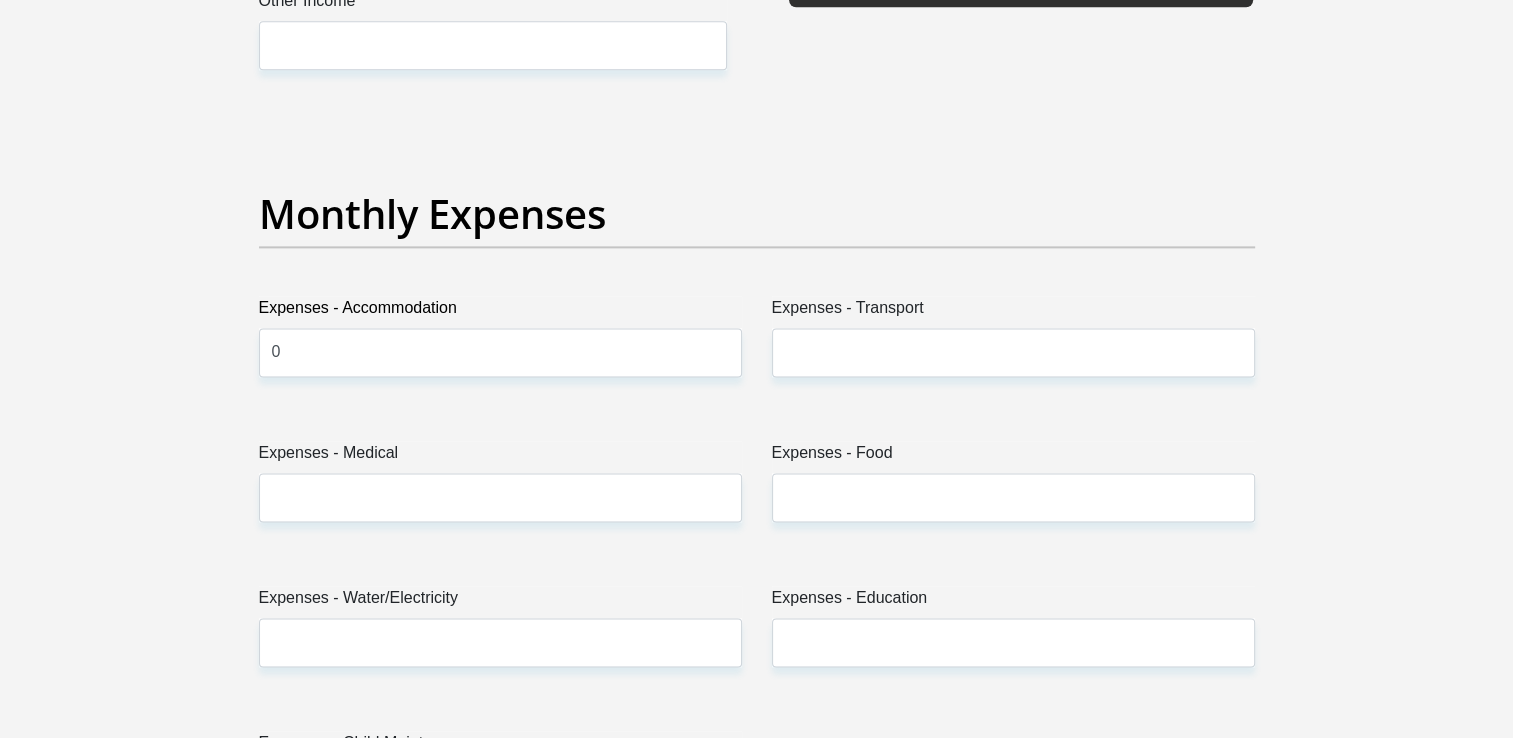 scroll, scrollTop: 2800, scrollLeft: 0, axis: vertical 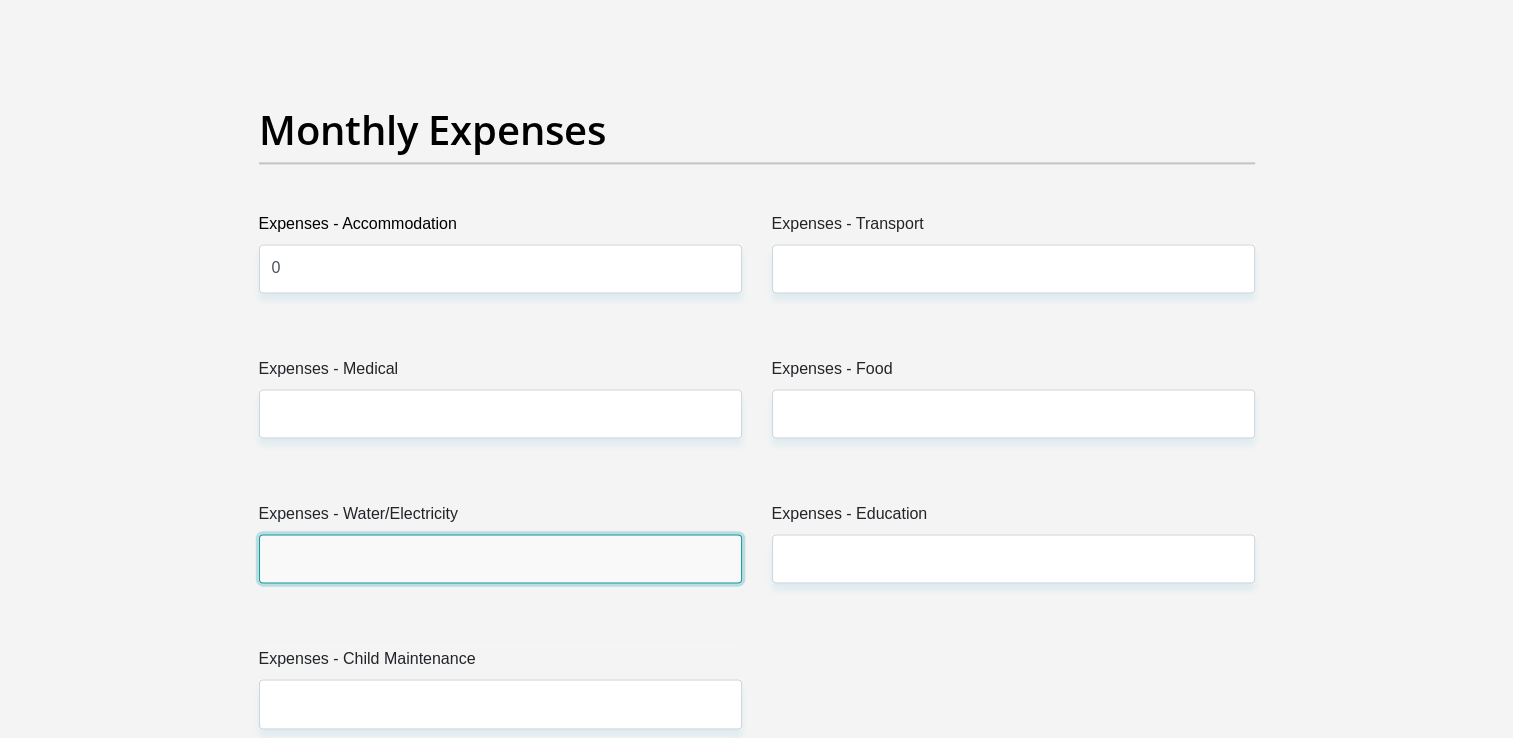 click on "Expenses - Water/Electricity" at bounding box center (500, 558) 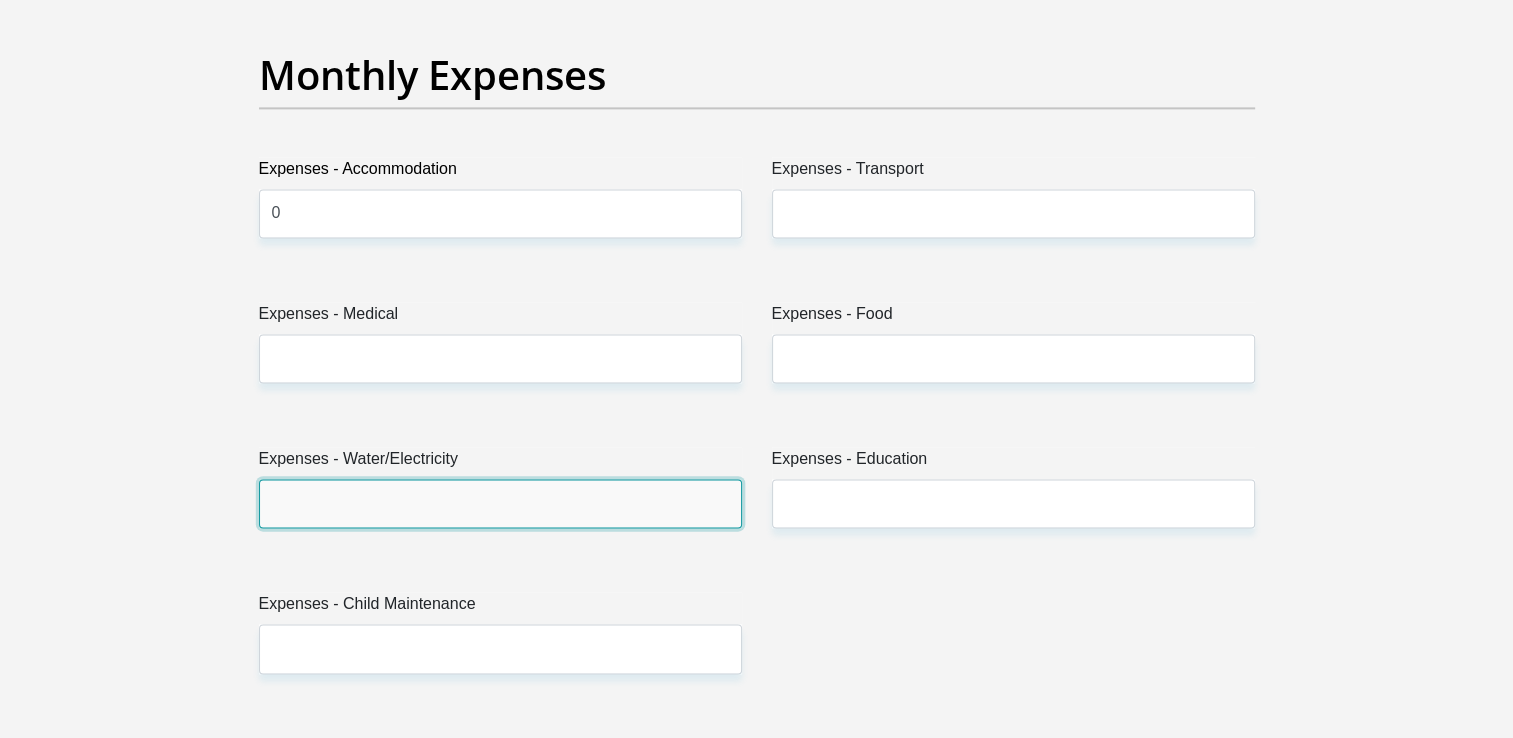 scroll, scrollTop: 2900, scrollLeft: 0, axis: vertical 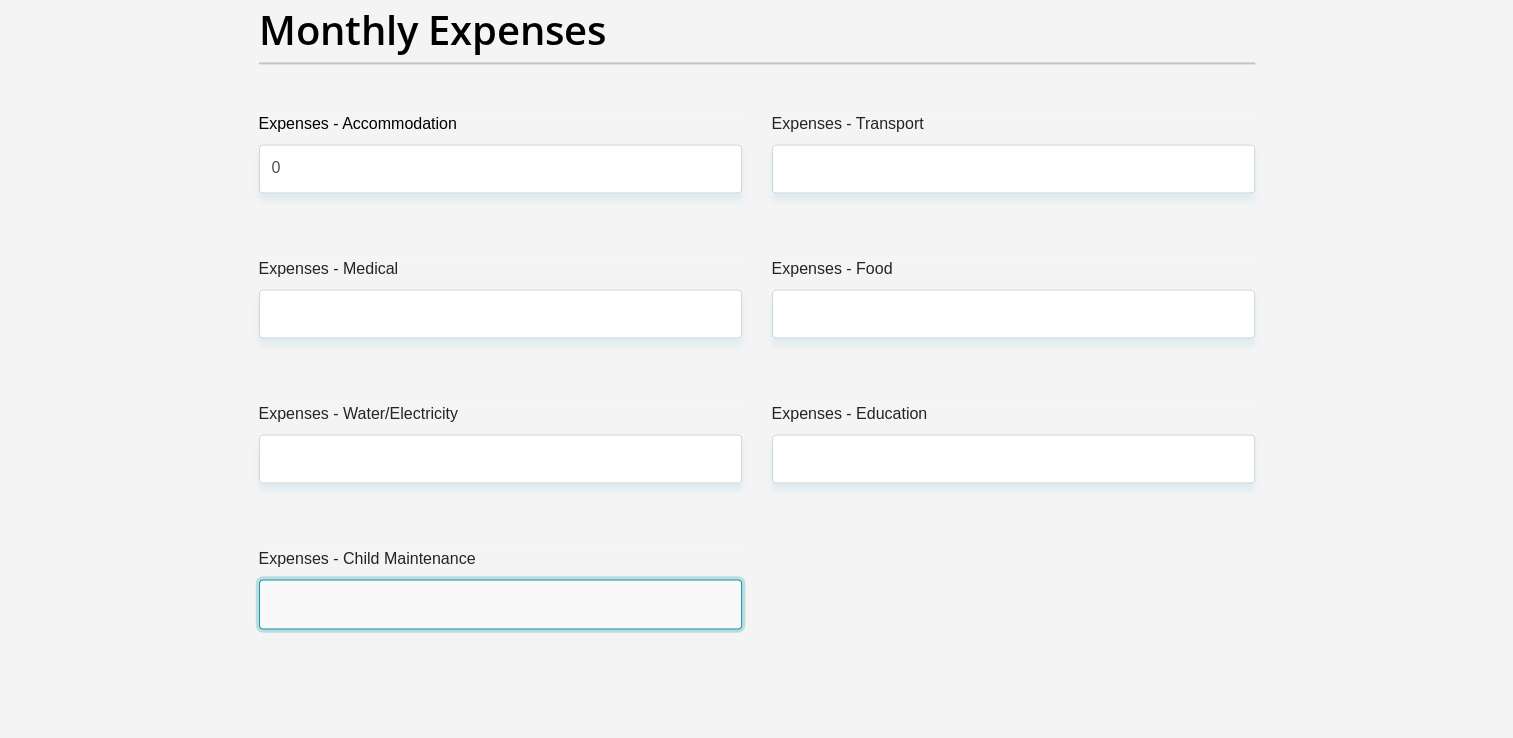 click on "Expenses - Child Maintenance" at bounding box center [500, 603] 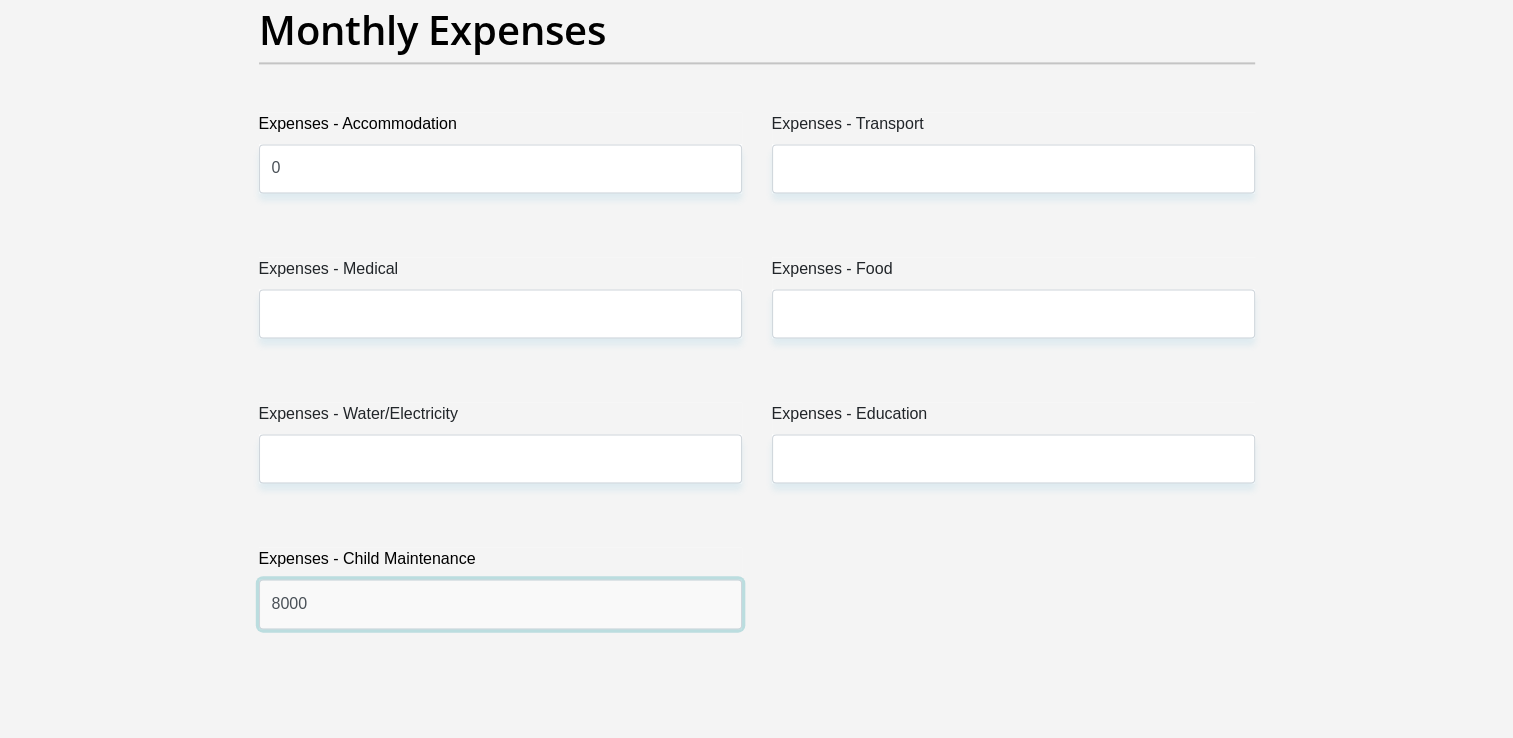 type on "8000" 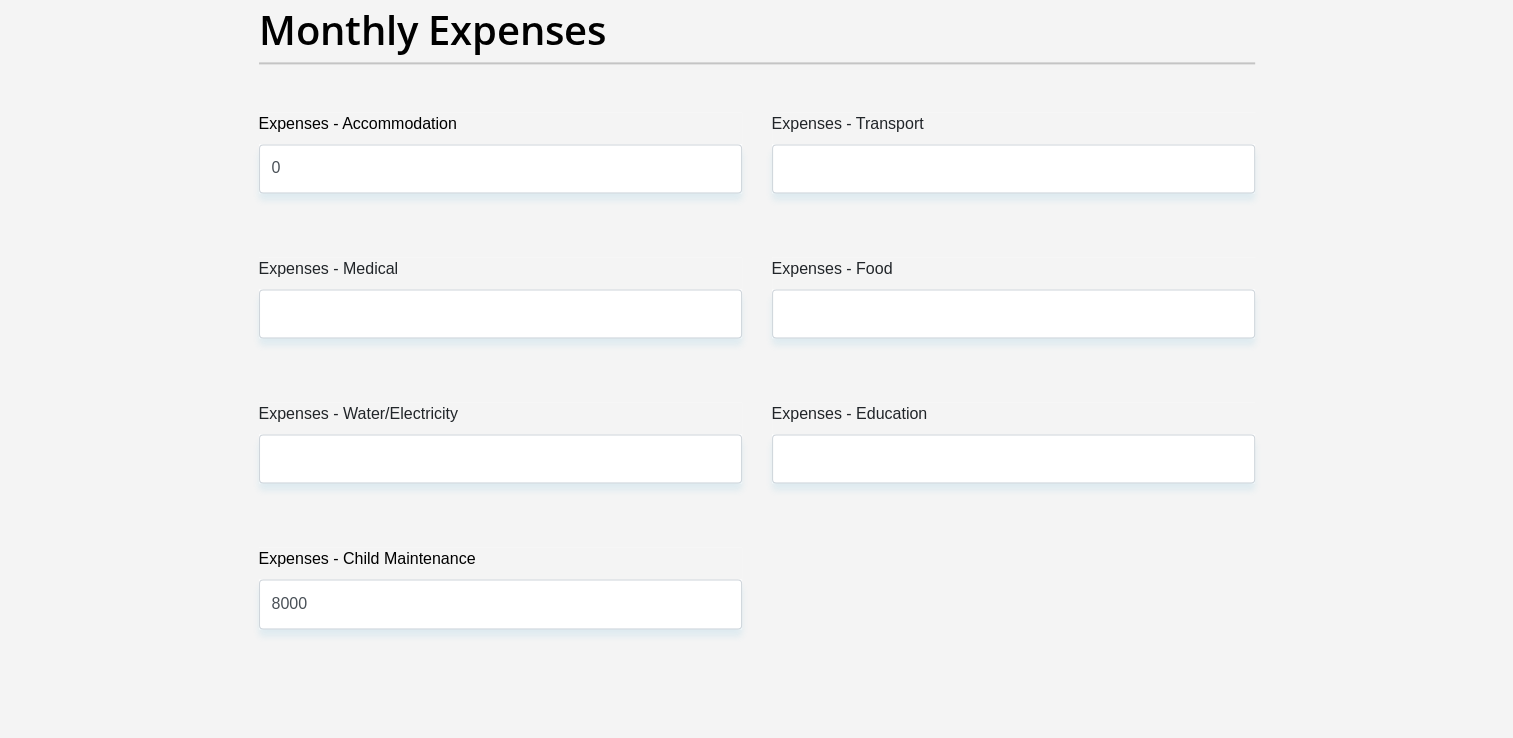 click on "Title
Mr
Ms
Mrs
Dr
Other
First Name
Megan
Surname
Toms
ID Number
9303020323084
Please input valid ID number
Race
Black
Coloured
Indian
White
Other
Contact Number
0824672507
Please input valid contact number
Nationality
South Africa
Afghanistan
Aland Islands  Albania  Algeria  Chad" at bounding box center (757, 667) 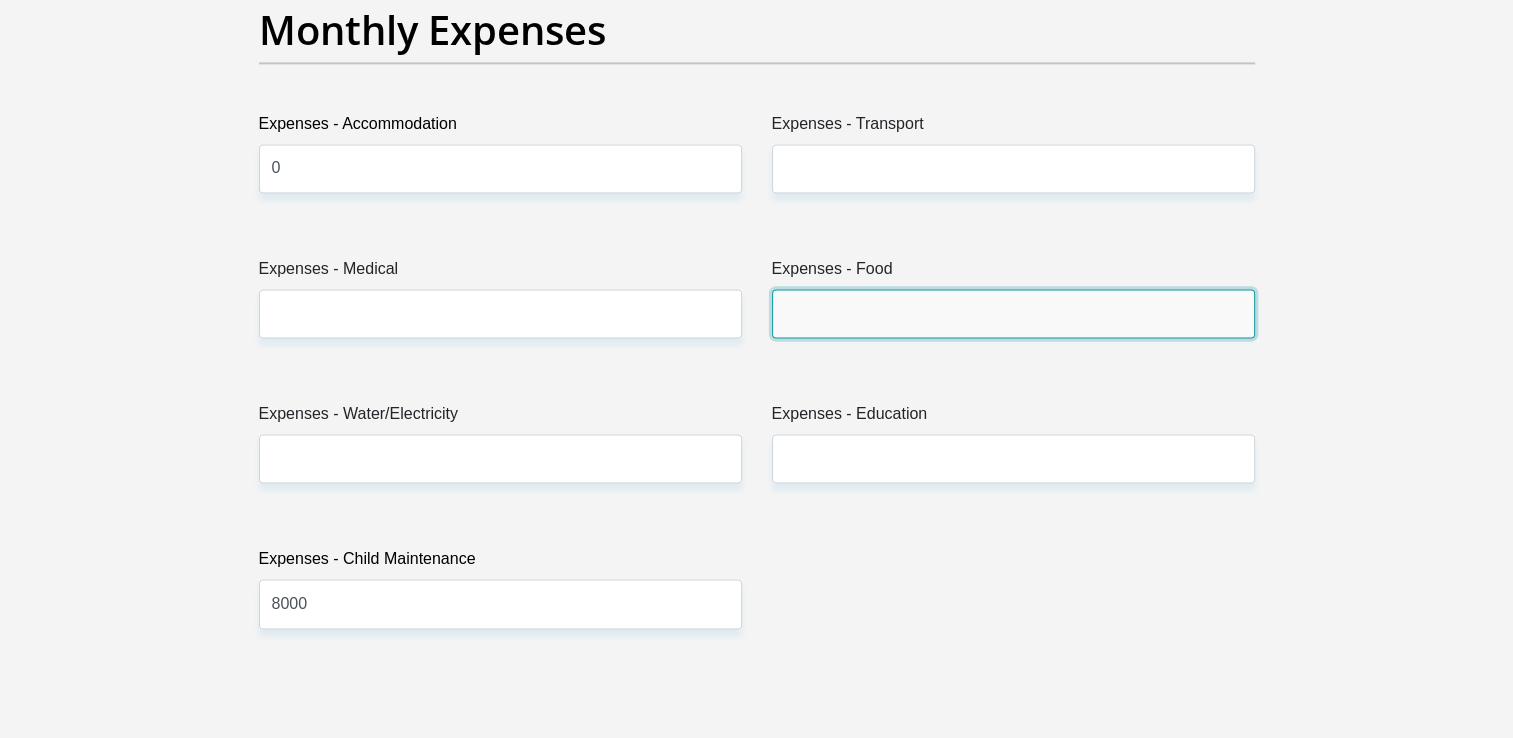 click on "Expenses - Food" at bounding box center (1013, 313) 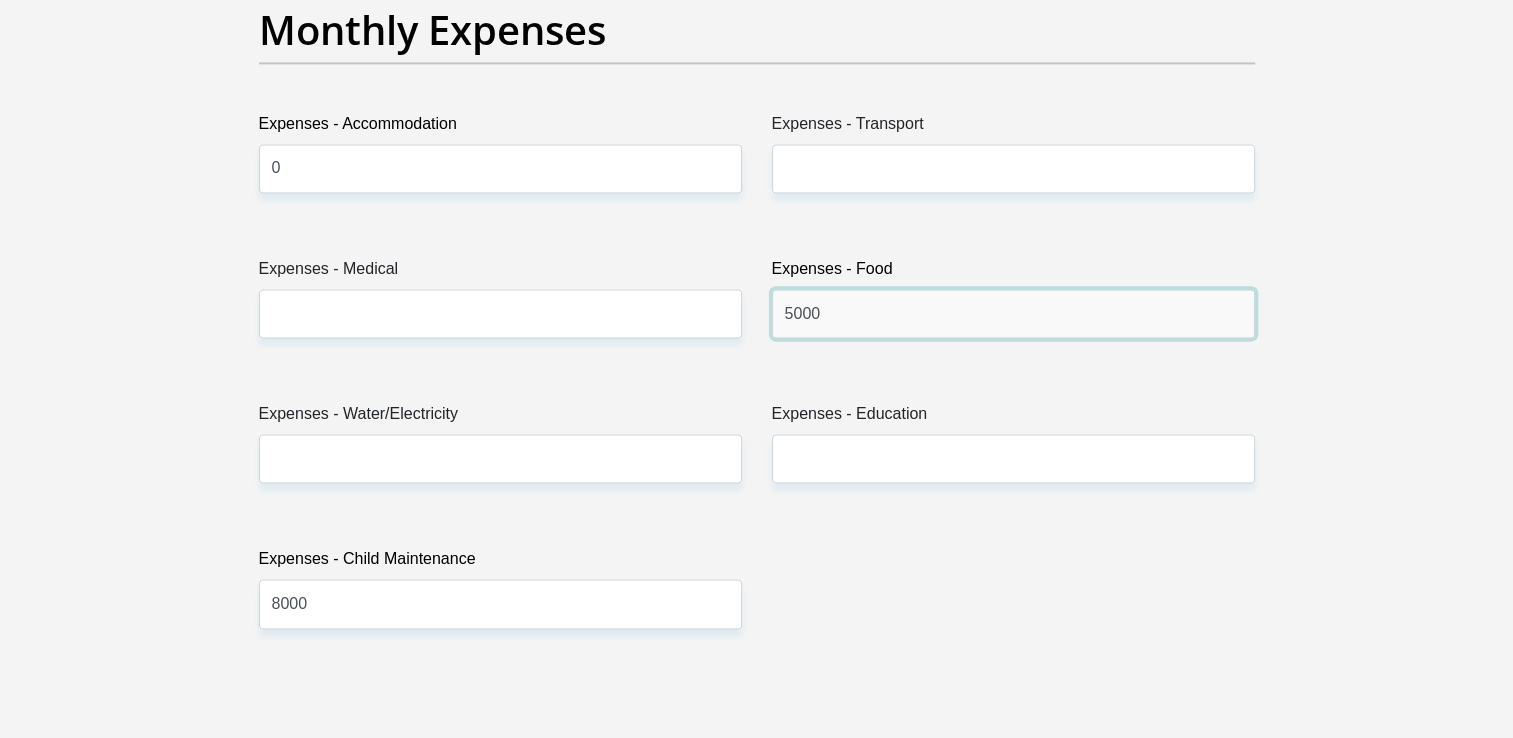 type on "5000" 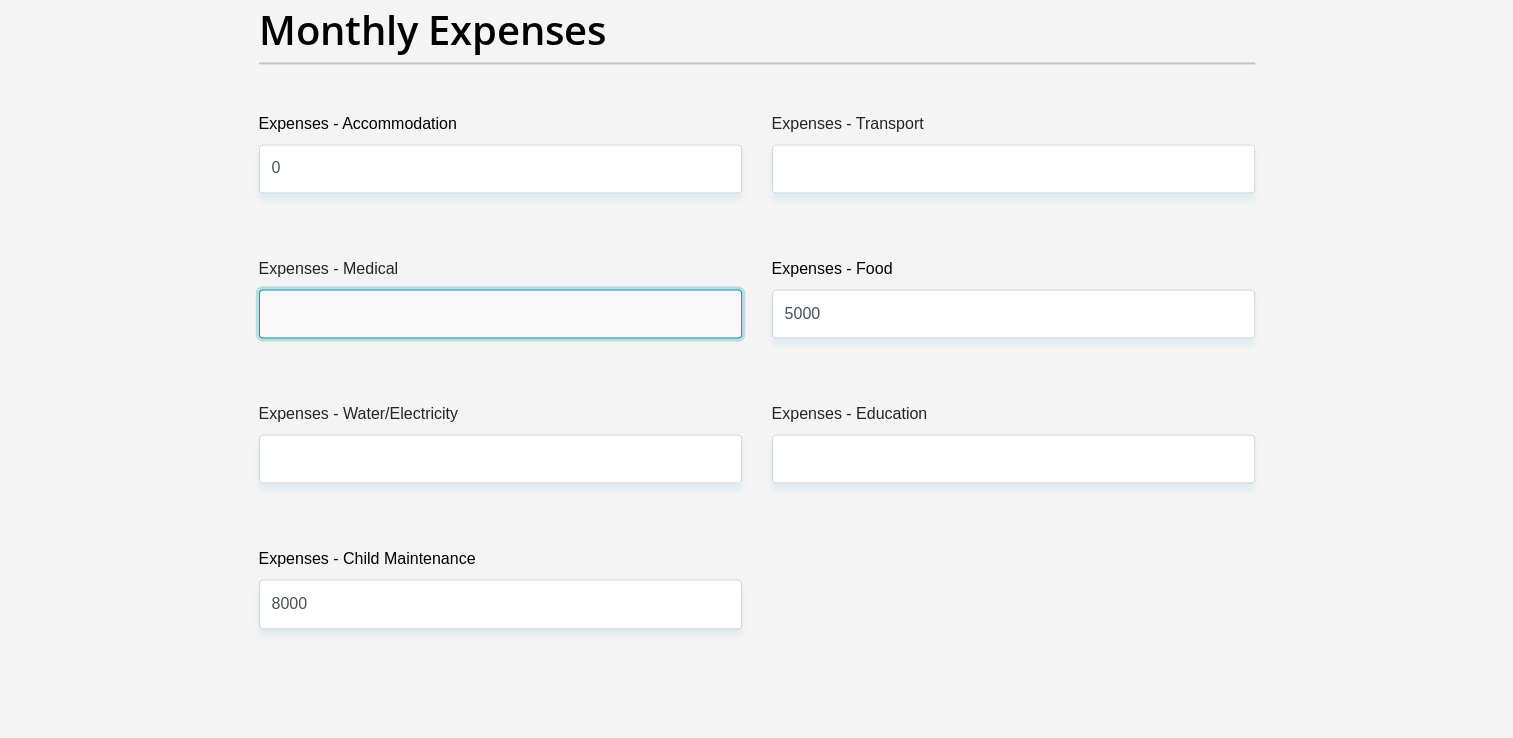 click on "Expenses - Medical" at bounding box center (500, 313) 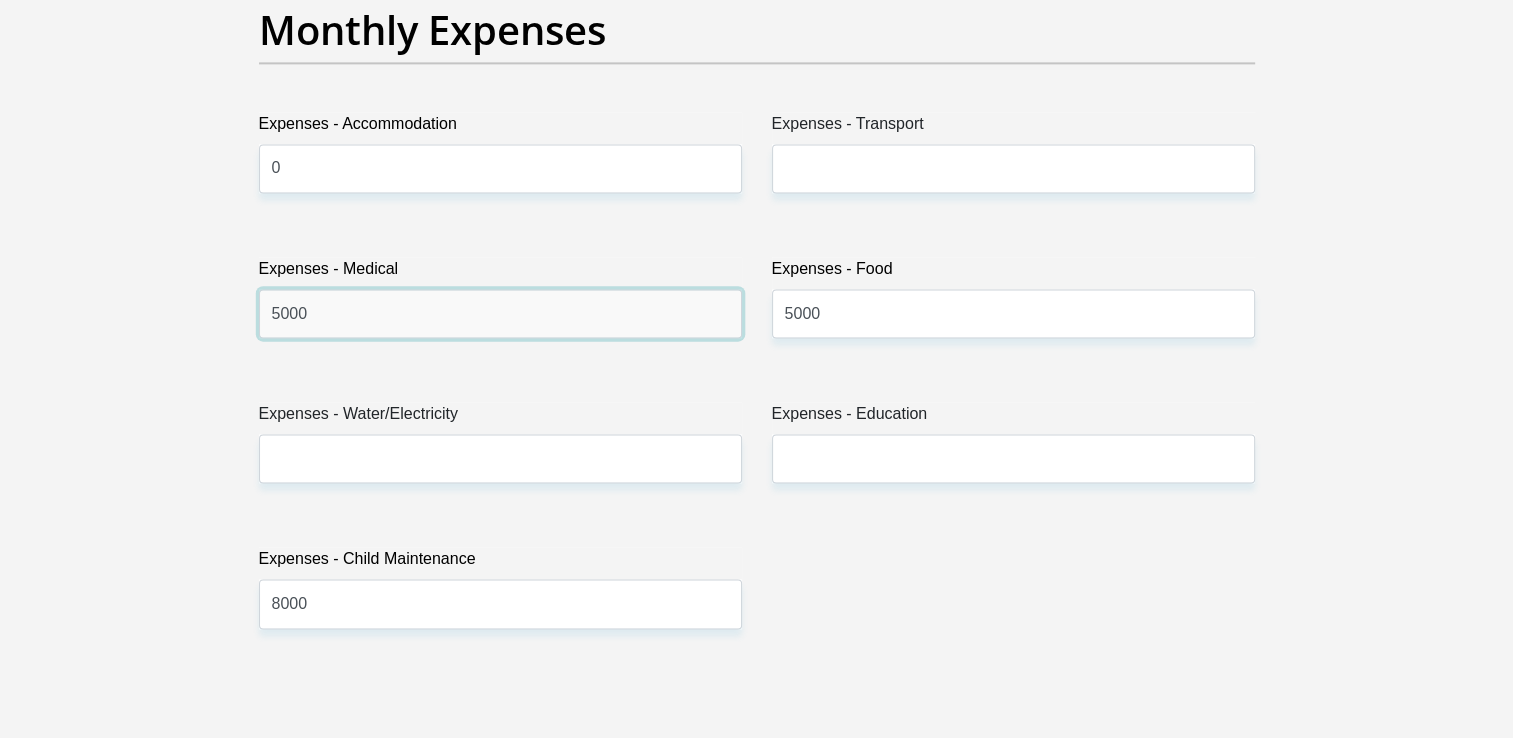 type on "5000" 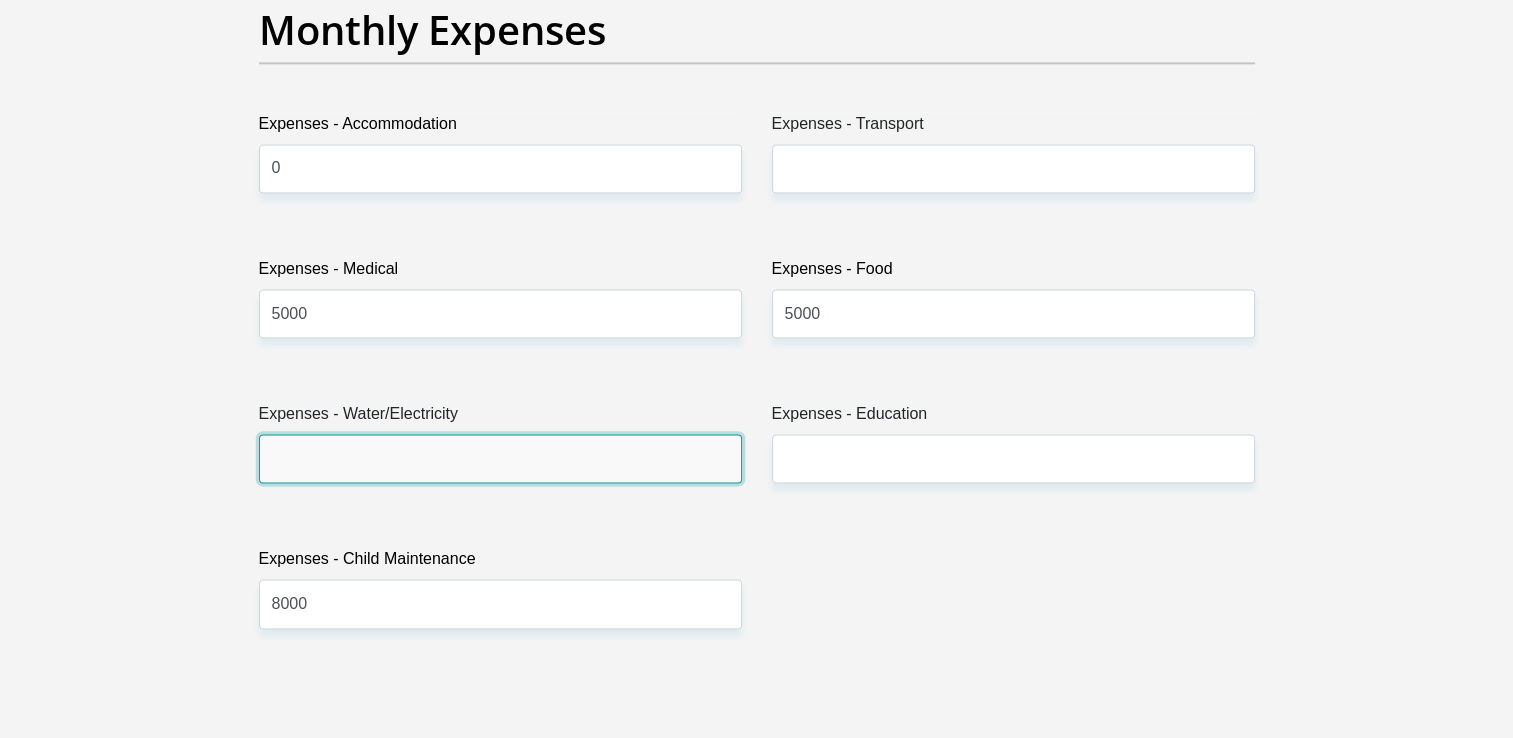 click on "Expenses - Water/Electricity" at bounding box center (500, 458) 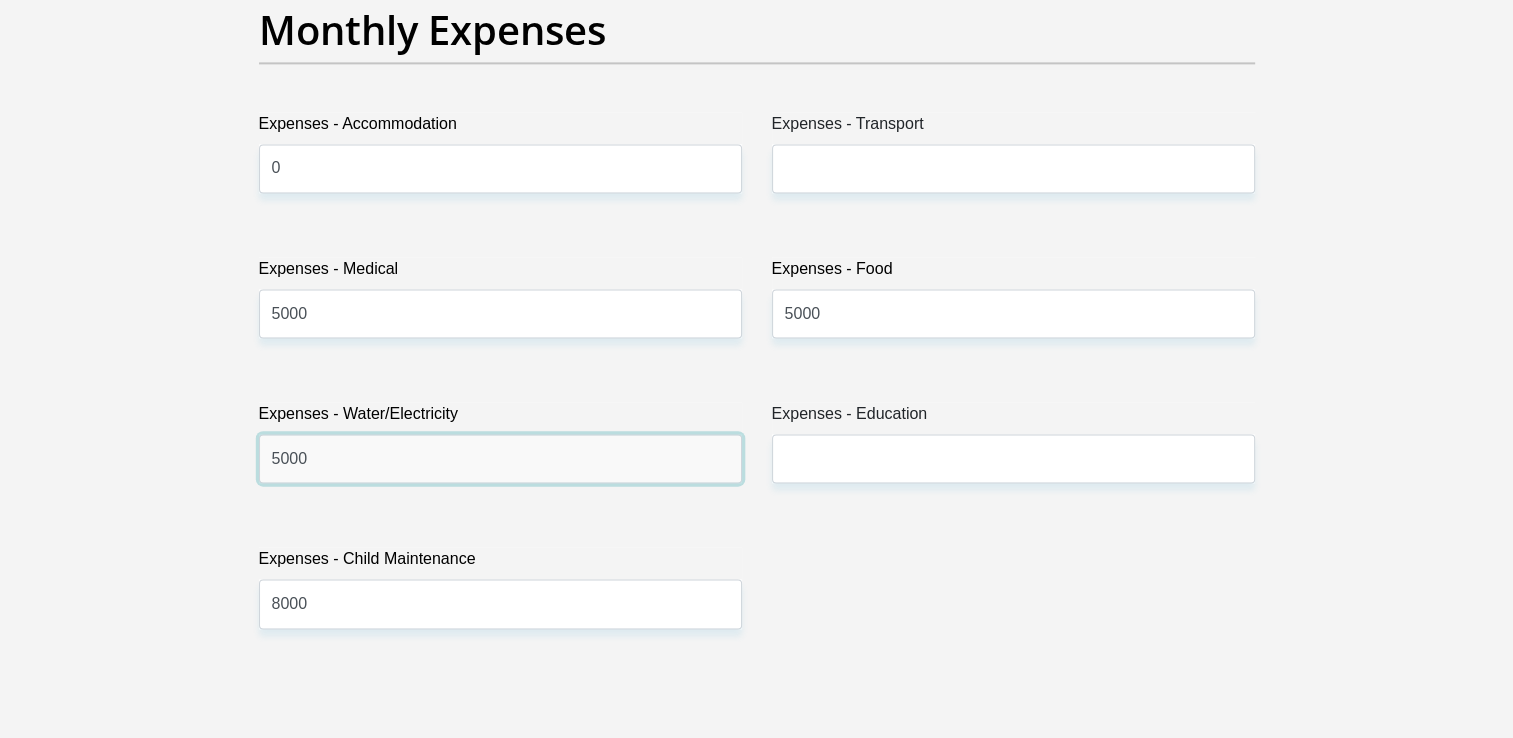 type on "5000" 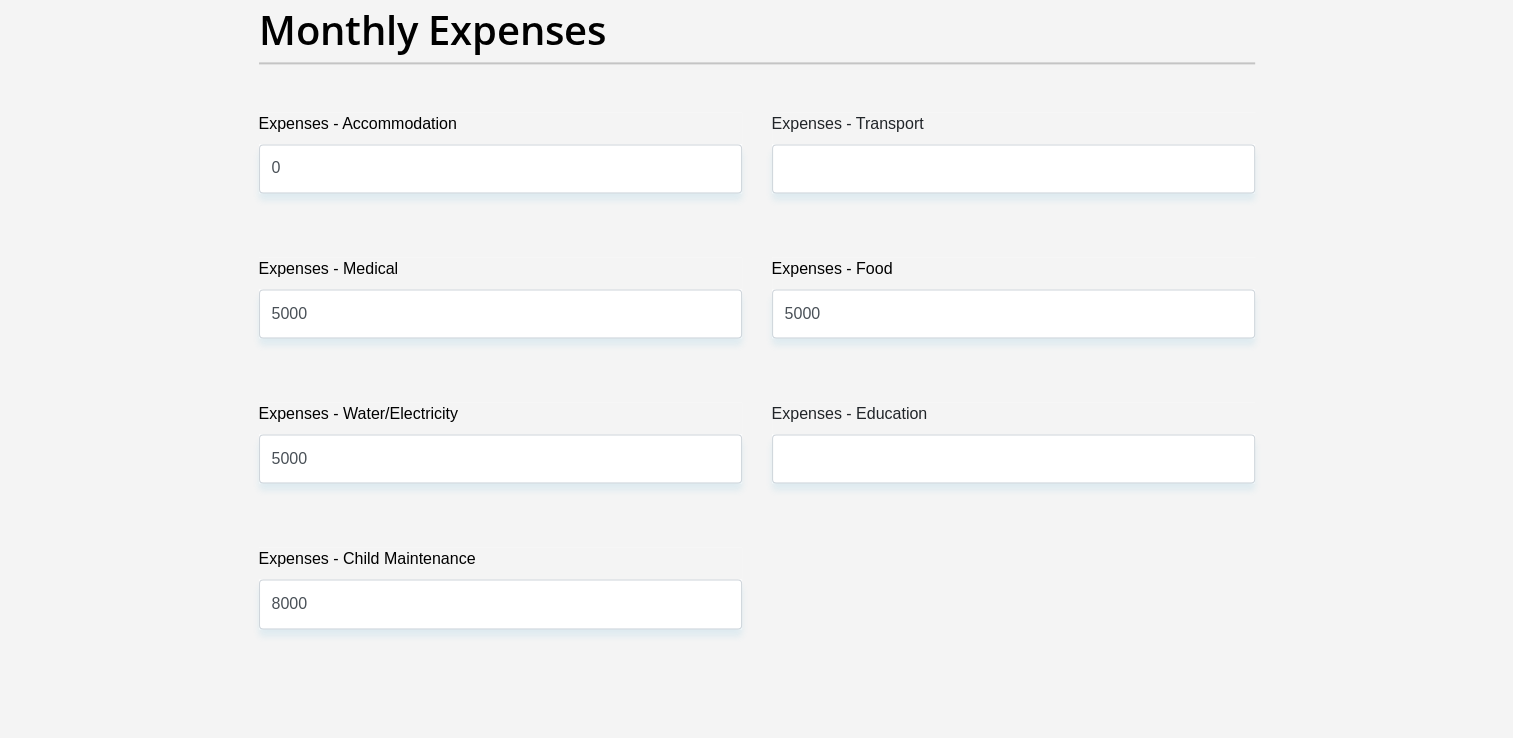 drag, startPoint x: 876, startPoint y: 603, endPoint x: 874, endPoint y: 454, distance: 149.01343 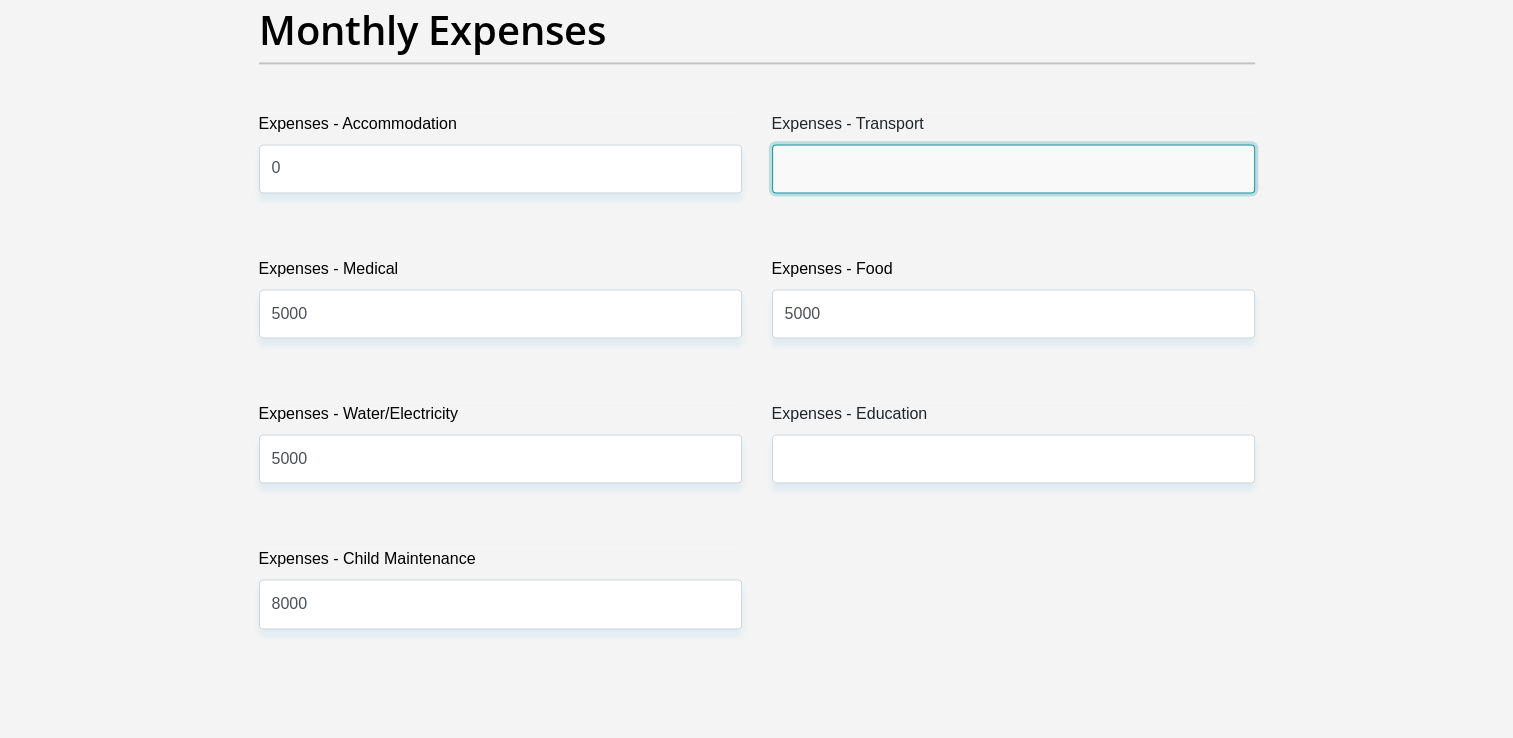 click on "Expenses - Transport" at bounding box center [1013, 168] 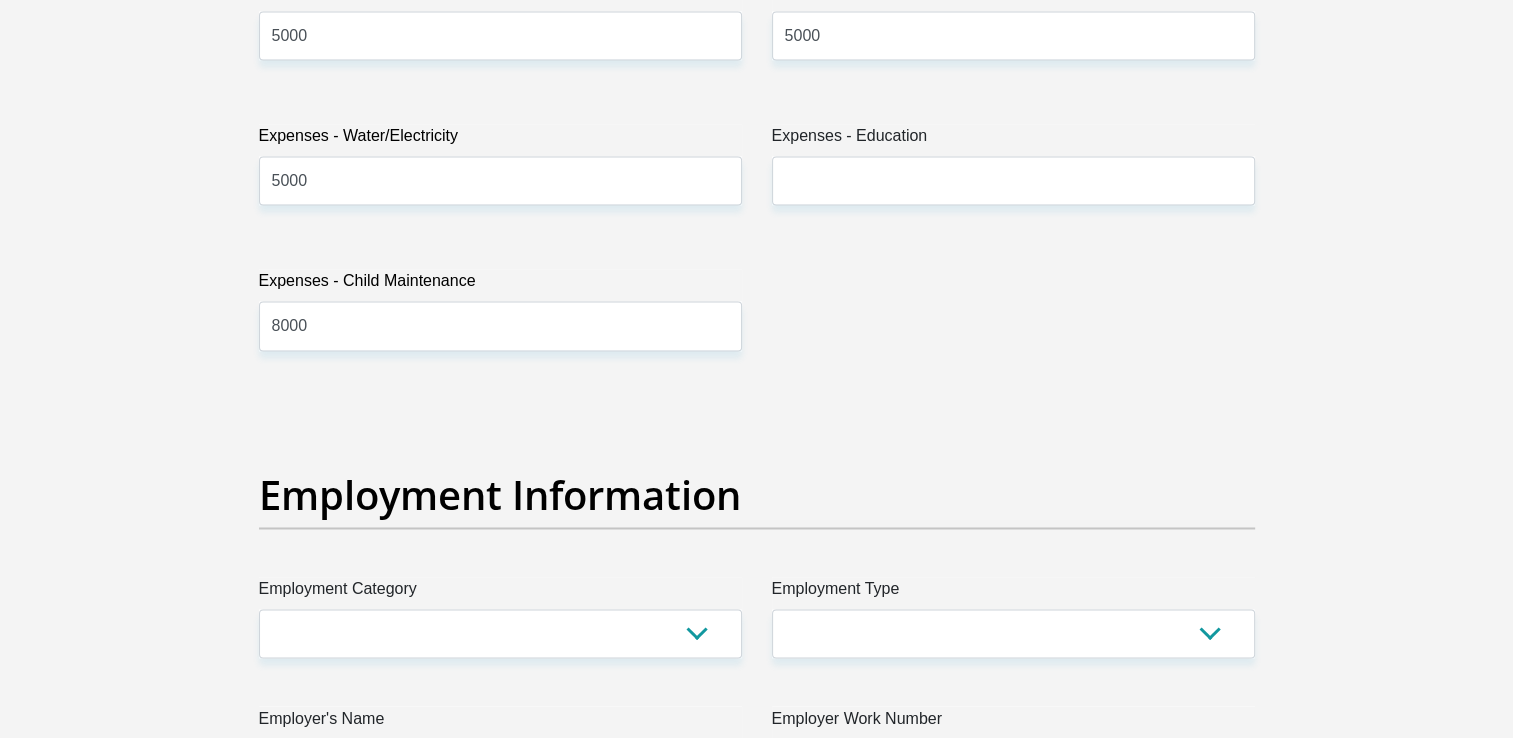 scroll, scrollTop: 3300, scrollLeft: 0, axis: vertical 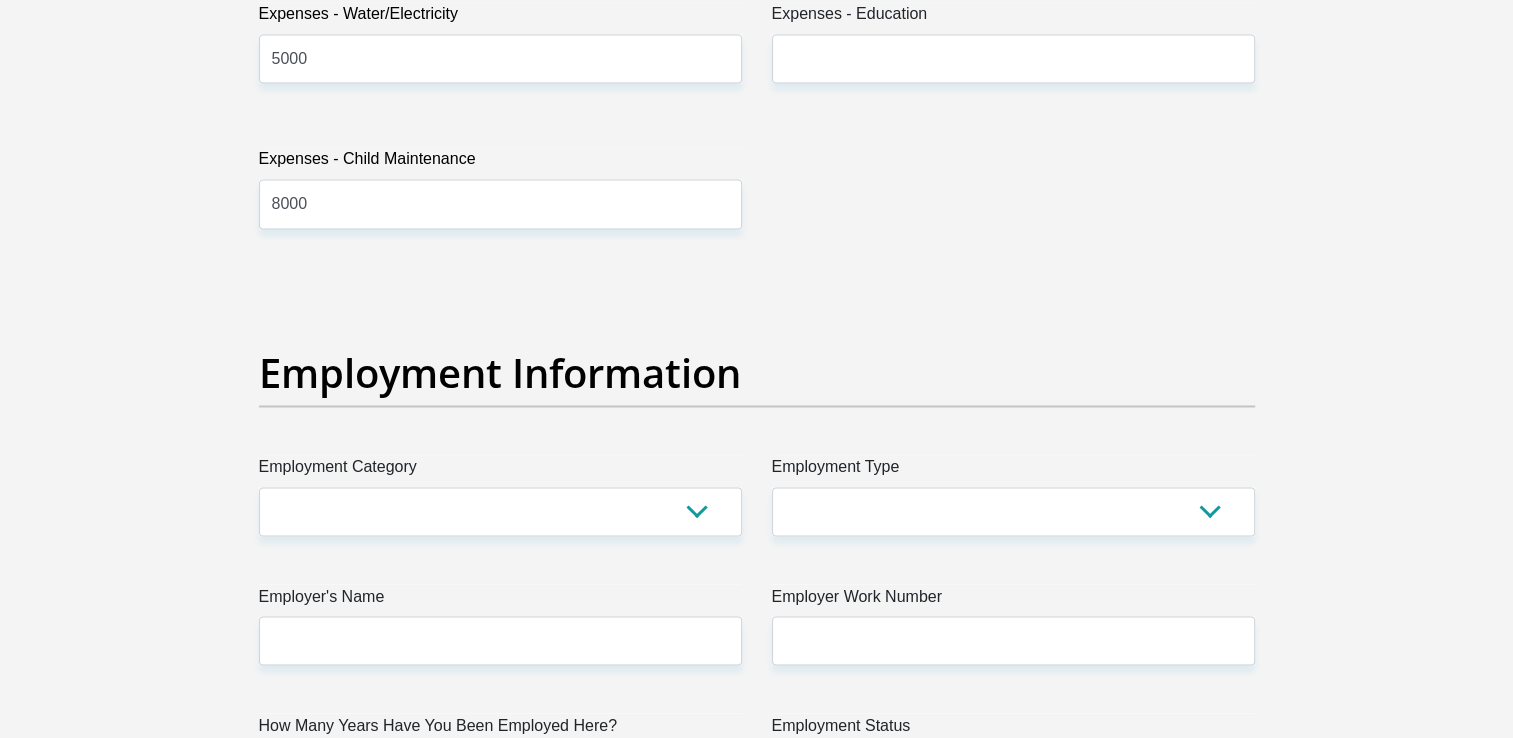 type on "2000" 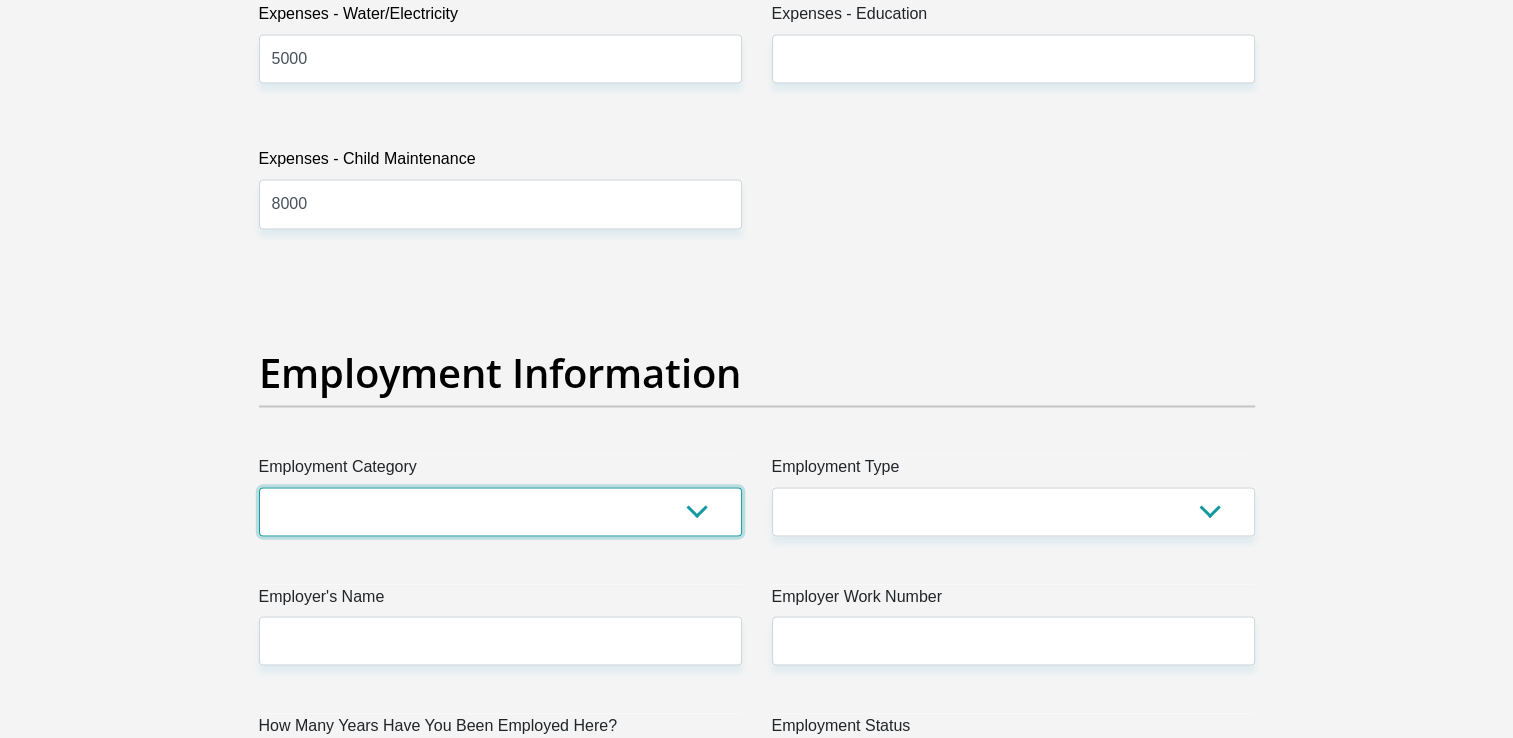 click on "AGRICULTURE
ALCOHOL & TOBACCO
CONSTRUCTION MATERIALS
METALLURGY
EQUIPMENT FOR RENEWABLE ENERGY
SPECIALIZED CONTRACTORS
CAR
GAMING (INCL. INTERNET
OTHER WHOLESALE
UNLICENSED PHARMACEUTICALS
CURRENCY EXCHANGE HOUSES
OTHER FINANCIAL INSTITUTIONS & INSURANCE
REAL ESTATE AGENTS
OIL & GAS
OTHER MATERIALS (E.G. IRON ORE)
PRECIOUS STONES & PRECIOUS METALS
POLITICAL ORGANIZATIONS
RELIGIOUS ORGANIZATIONS(NOT SECTS)
ACTI. HAVING BUSINESS DEAL WITH PUBLIC ADMINISTRATION
LAUNDROMATS" at bounding box center (500, 511) 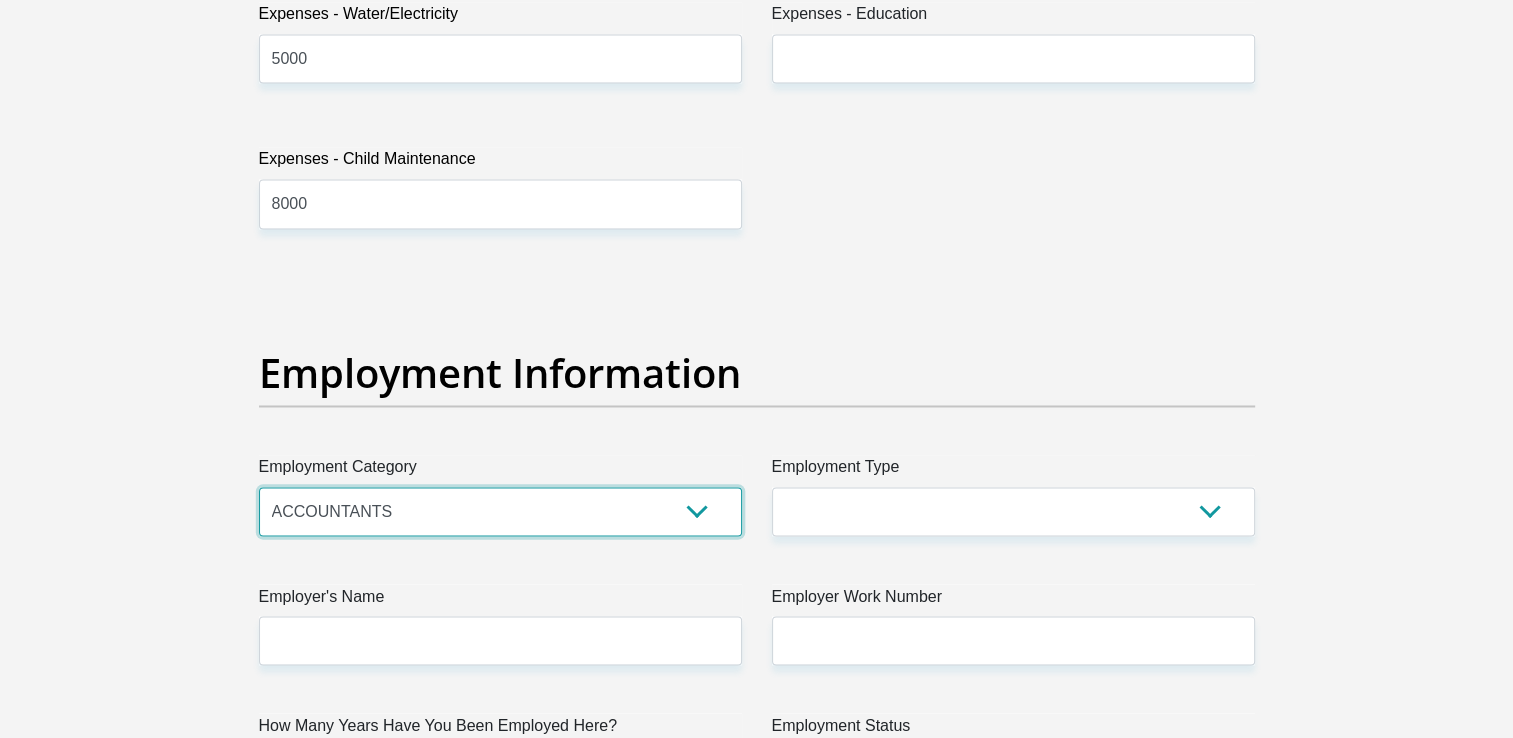 click on "AGRICULTURE
ALCOHOL & TOBACCO
CONSTRUCTION MATERIALS
METALLURGY
EQUIPMENT FOR RENEWABLE ENERGY
SPECIALIZED CONTRACTORS
CAR
GAMING (INCL. INTERNET
OTHER WHOLESALE
UNLICENSED PHARMACEUTICALS
CURRENCY EXCHANGE HOUSES
OTHER FINANCIAL INSTITUTIONS & INSURANCE
REAL ESTATE AGENTS
OIL & GAS
OTHER MATERIALS (E.G. IRON ORE)
PRECIOUS STONES & PRECIOUS METALS
POLITICAL ORGANIZATIONS
RELIGIOUS ORGANIZATIONS(NOT SECTS)
ACTI. HAVING BUSINESS DEAL WITH PUBLIC ADMINISTRATION
LAUNDROMATS" at bounding box center (500, 511) 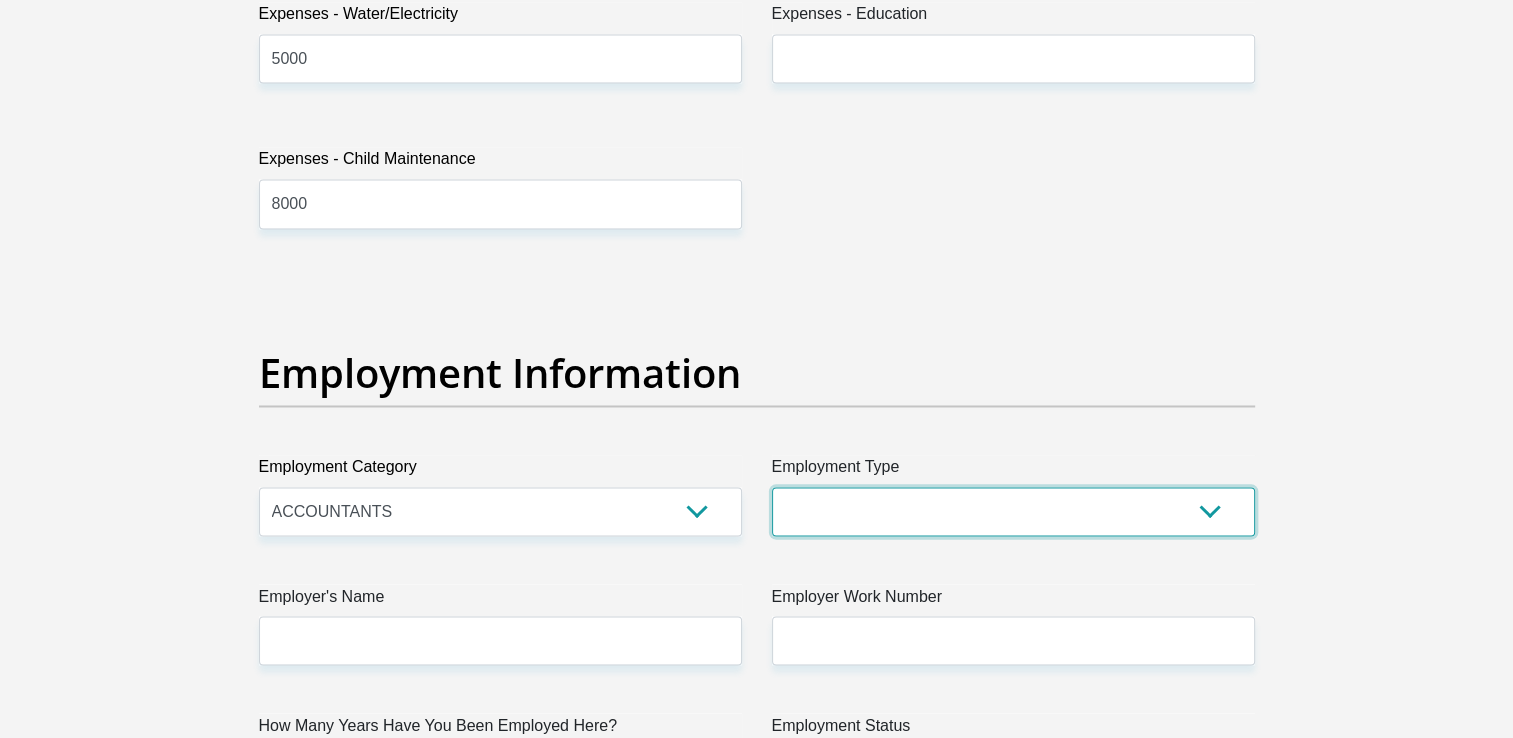 click on "College/Lecturer
Craft Seller
Creative
Driver
Executive
Farmer
Forces - Non Commissioned
Forces - Officer
Hawker
Housewife
Labourer
Licenced Professional
Manager
Miner
Non Licenced Professional
Office Staff/Clerk
Outside Worker
Pensioner
Permanent Teacher
Production/Manufacturing
Sales
Self-Employed
Semi-Professional Worker
Service Industry  Social Worker  Student" at bounding box center (1013, 511) 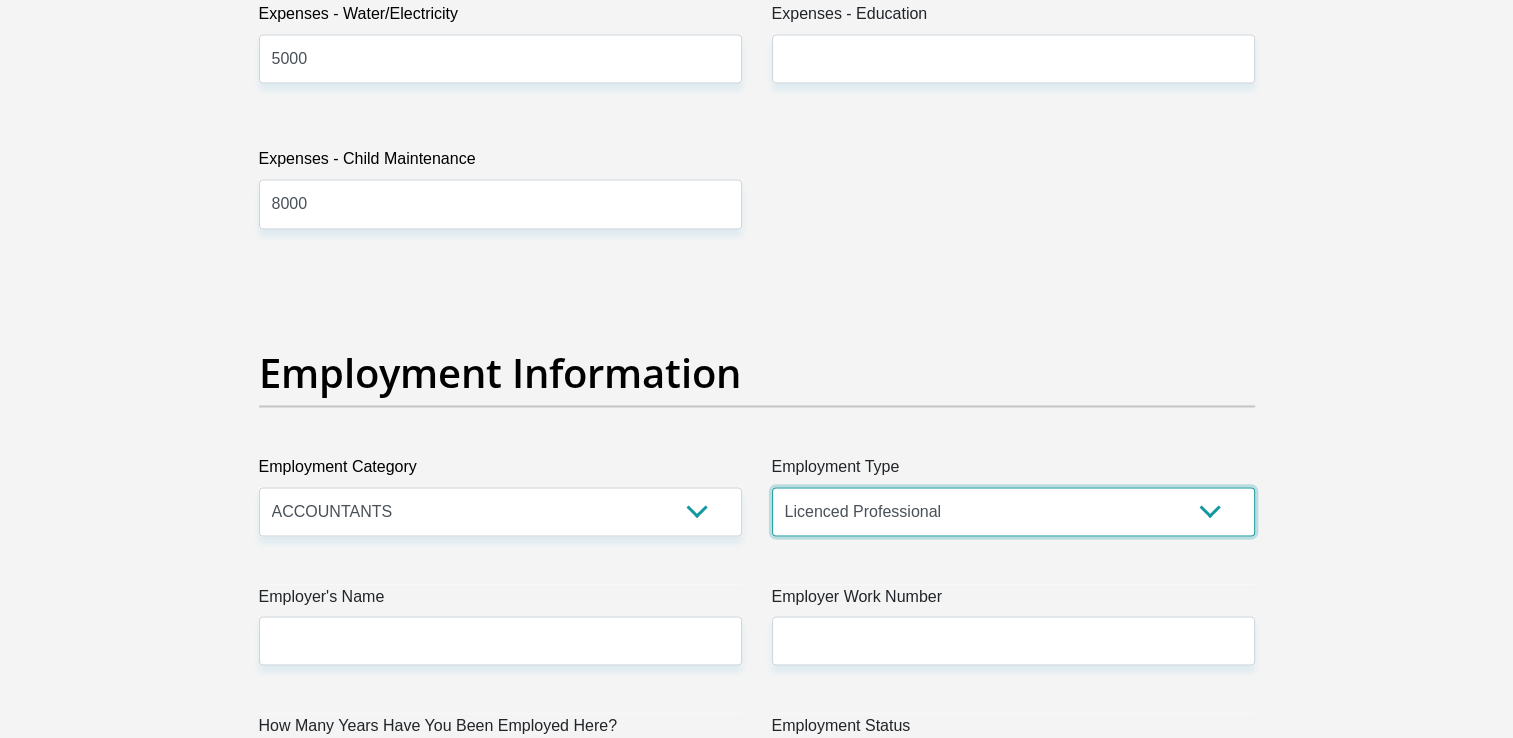 click on "College/Lecturer
Craft Seller
Creative
Driver
Executive
Farmer
Forces - Non Commissioned
Forces - Officer
Hawker
Housewife
Labourer
Licenced Professional
Manager
Miner
Non Licenced Professional
Office Staff/Clerk
Outside Worker
Pensioner
Permanent Teacher
Production/Manufacturing
Sales
Self-Employed
Semi-Professional Worker
Service Industry  Social Worker  Student" at bounding box center [1013, 511] 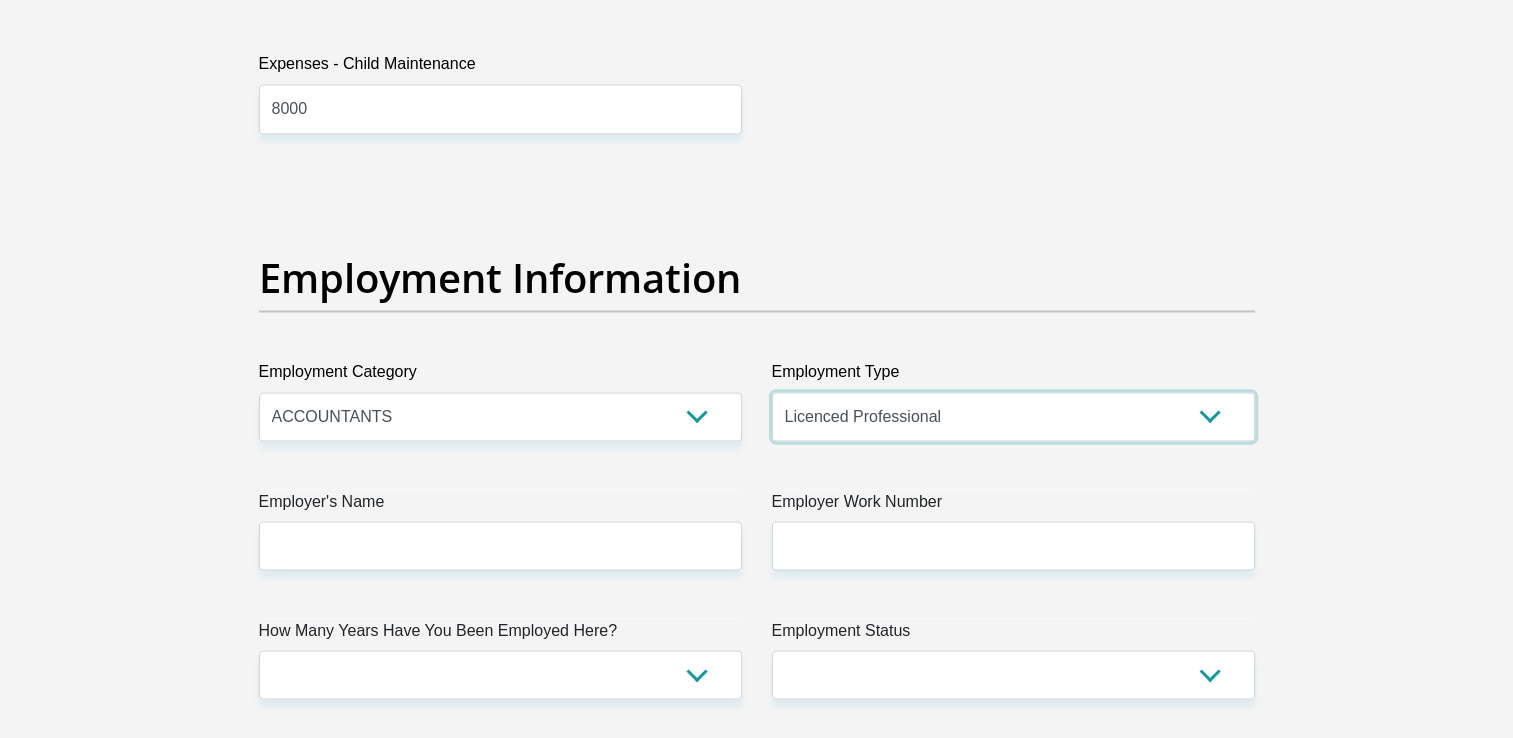 scroll, scrollTop: 3500, scrollLeft: 0, axis: vertical 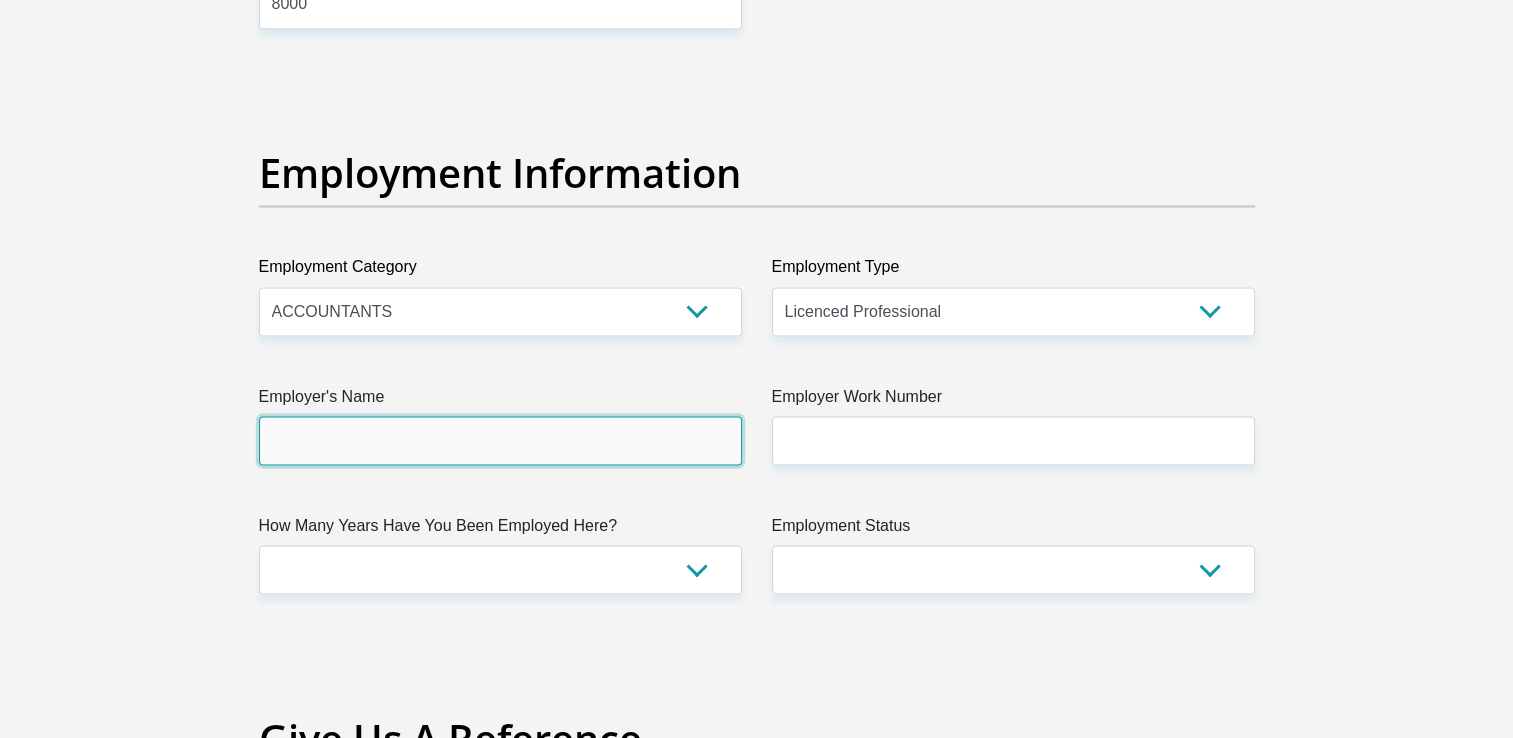 click on "Employer's Name" at bounding box center [500, 440] 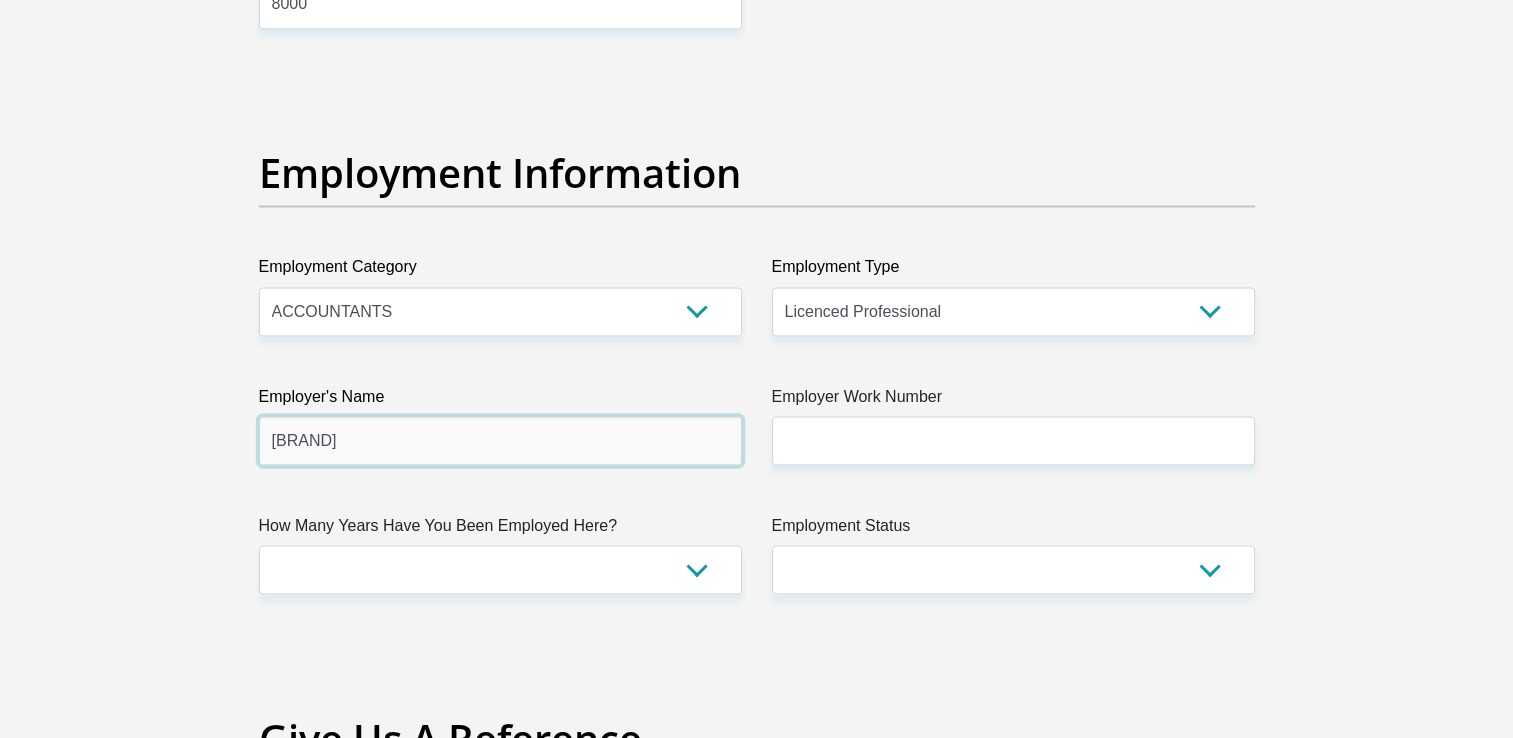 type on "Averda" 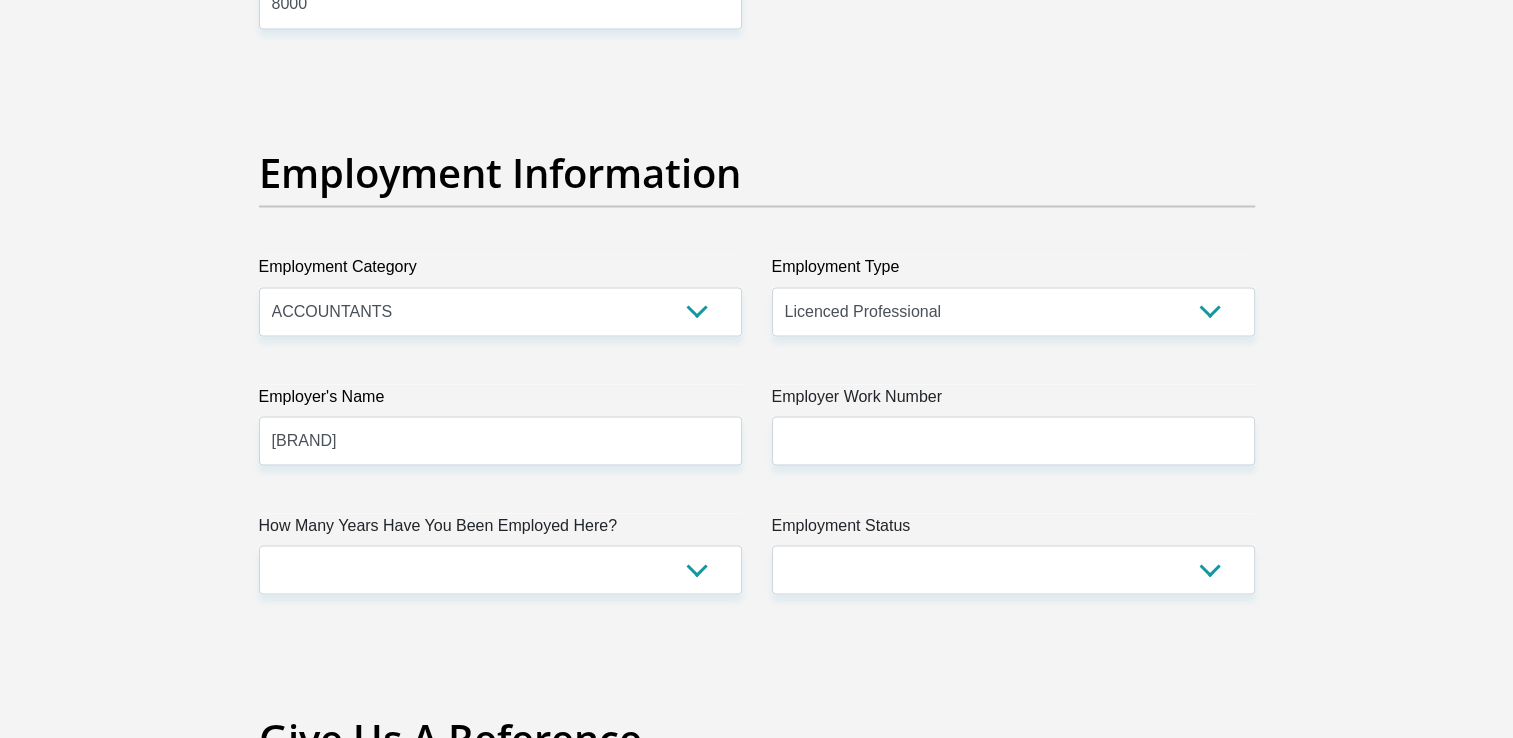 click on "Title
Mr
Ms
Mrs
Dr
Other
First Name
Megan
Surname
Toms
ID Number
9303020323084
Please input valid ID number
Race
Black
Coloured
Indian
White
Other
Contact Number
0824672507
Please input valid contact number
Nationality
South Africa
Afghanistan
Aland Islands  Albania  Algeria  Chad" at bounding box center (757, 67) 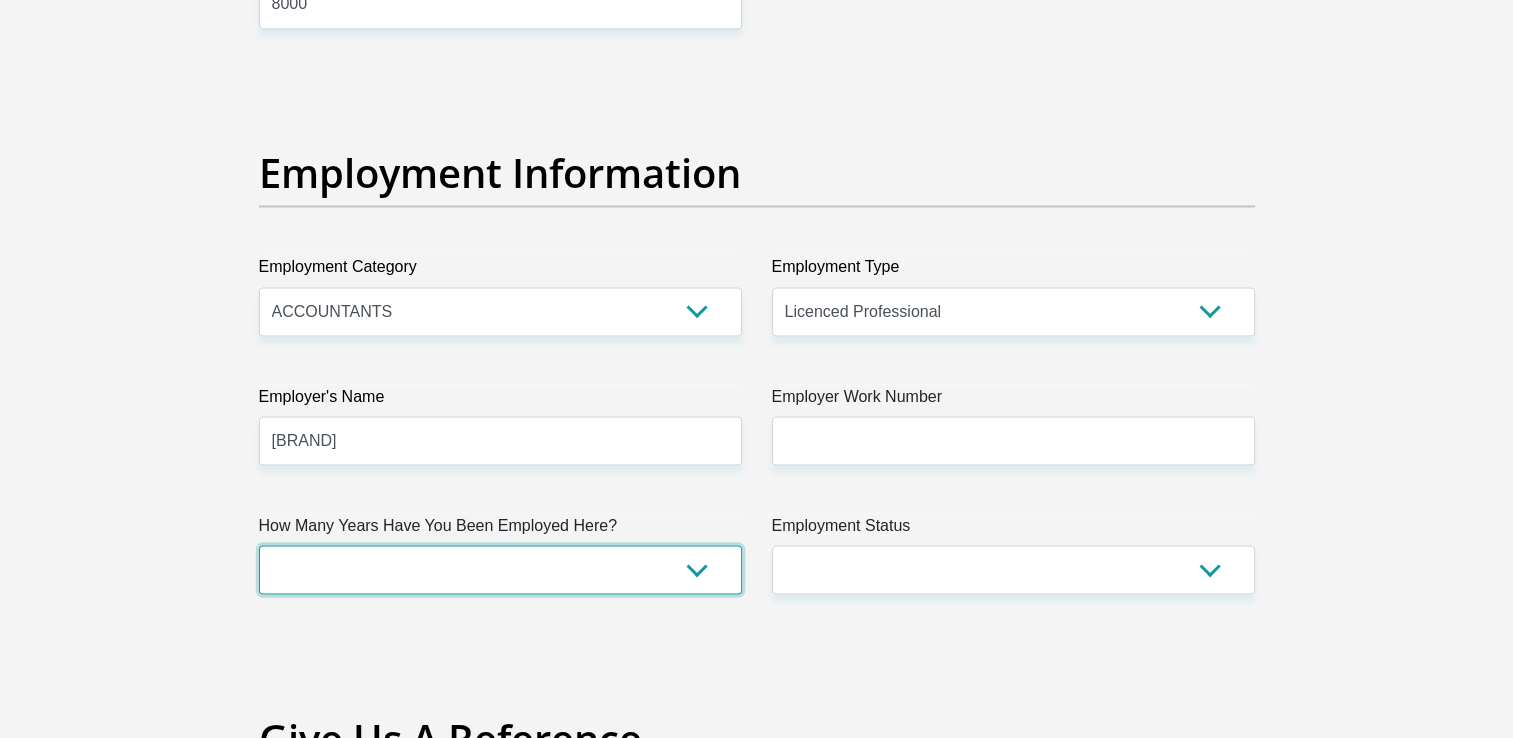 click on "less than 1 year
1-3 years
3-5 years
5+ years" at bounding box center (500, 569) 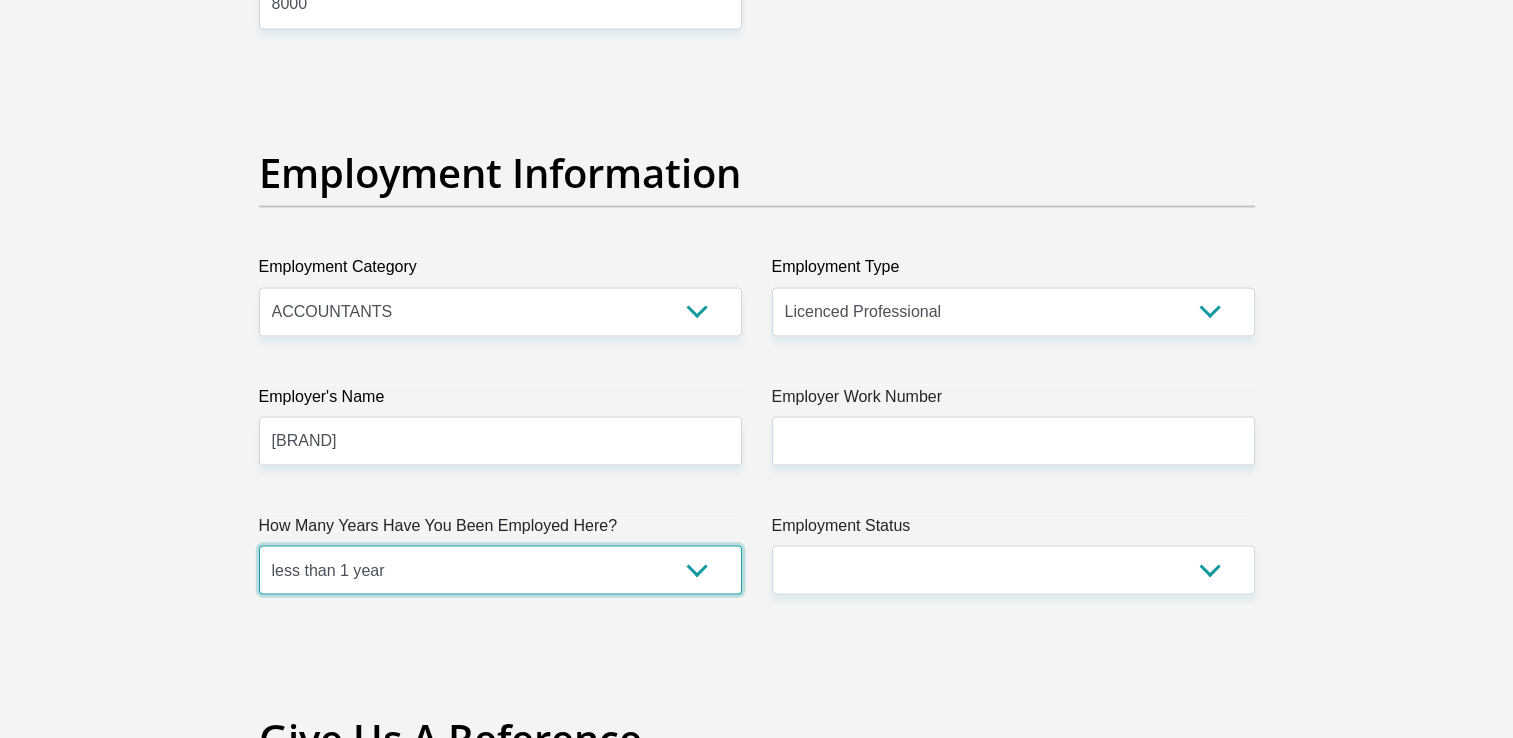 click on "less than 1 year
1-3 years
3-5 years
5+ years" at bounding box center (500, 569) 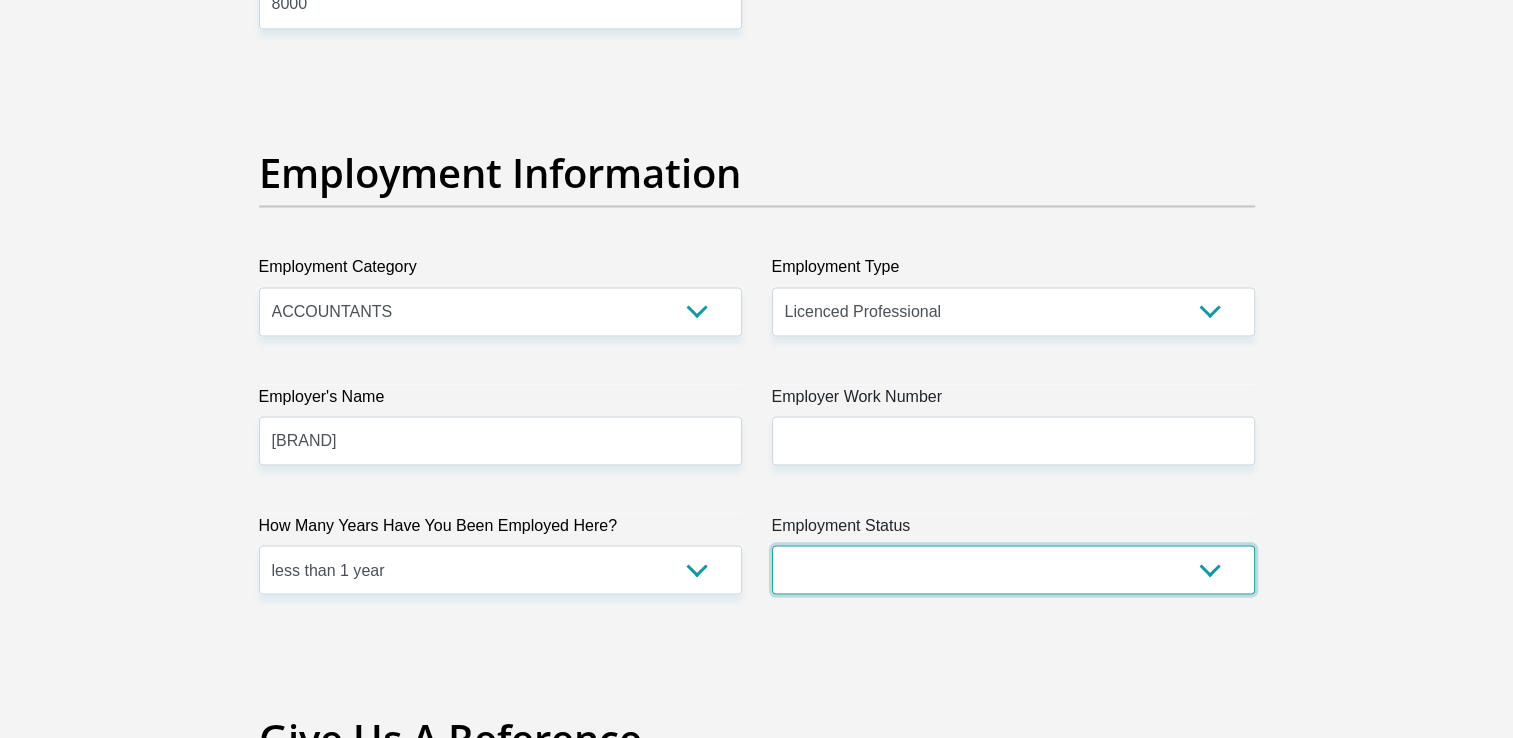 click on "Permanent/Full-time
Part-time/Casual
Contract Worker
Self-Employed
Housewife
Retired
Student
Medically Boarded
Disability
Unemployed" at bounding box center [1013, 569] 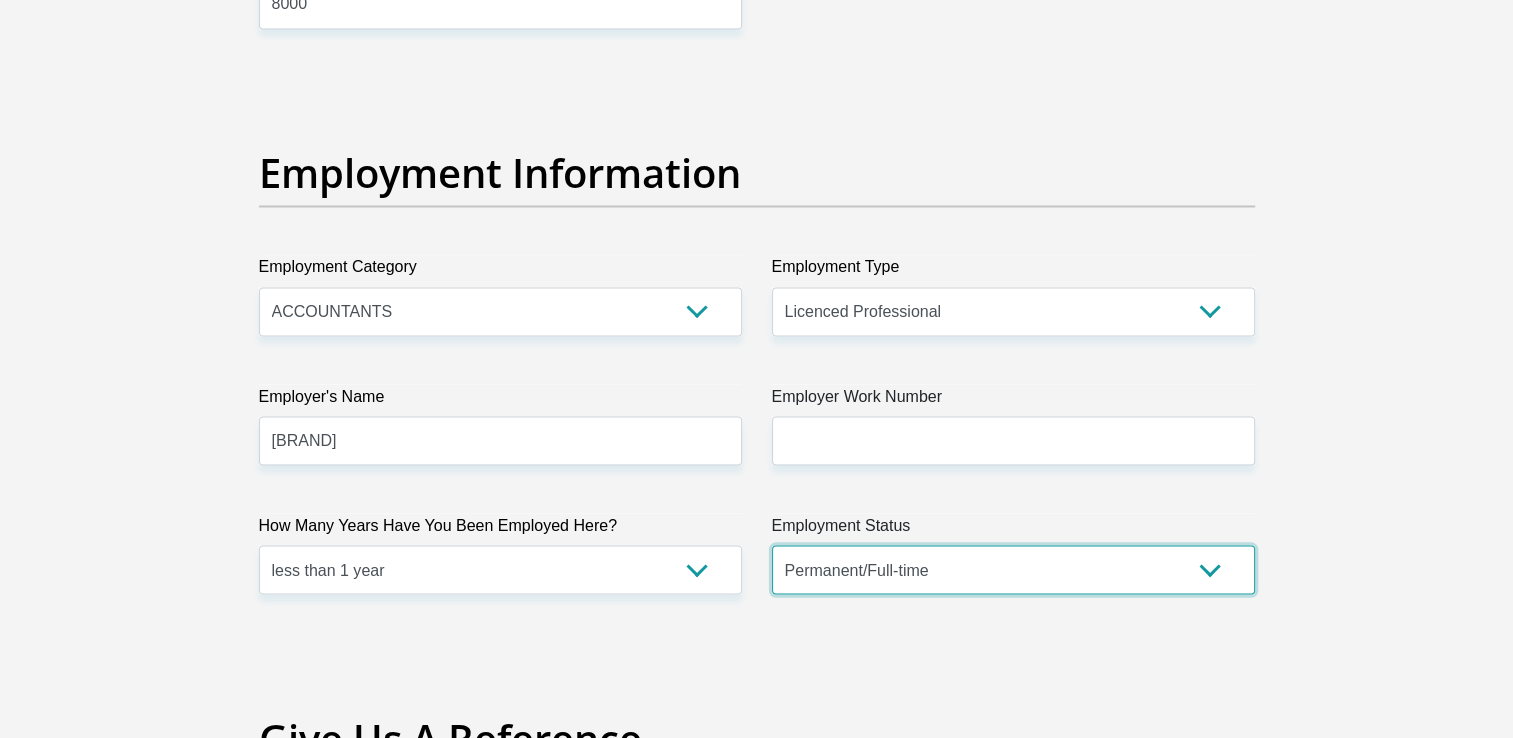 click on "Permanent/Full-time
Part-time/Casual
Contract Worker
Self-Employed
Housewife
Retired
Student
Medically Boarded
Disability
Unemployed" at bounding box center [1013, 569] 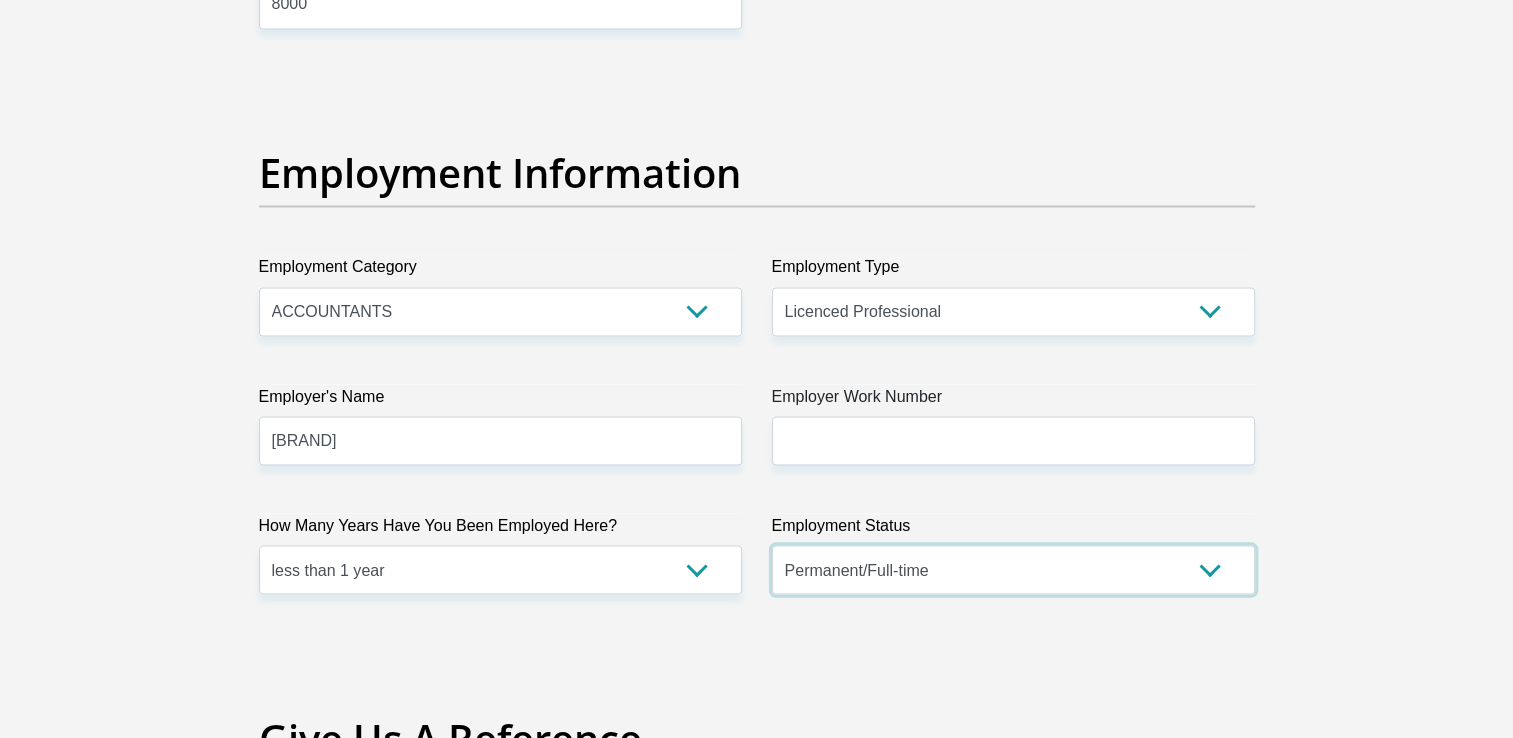scroll, scrollTop: 4000, scrollLeft: 0, axis: vertical 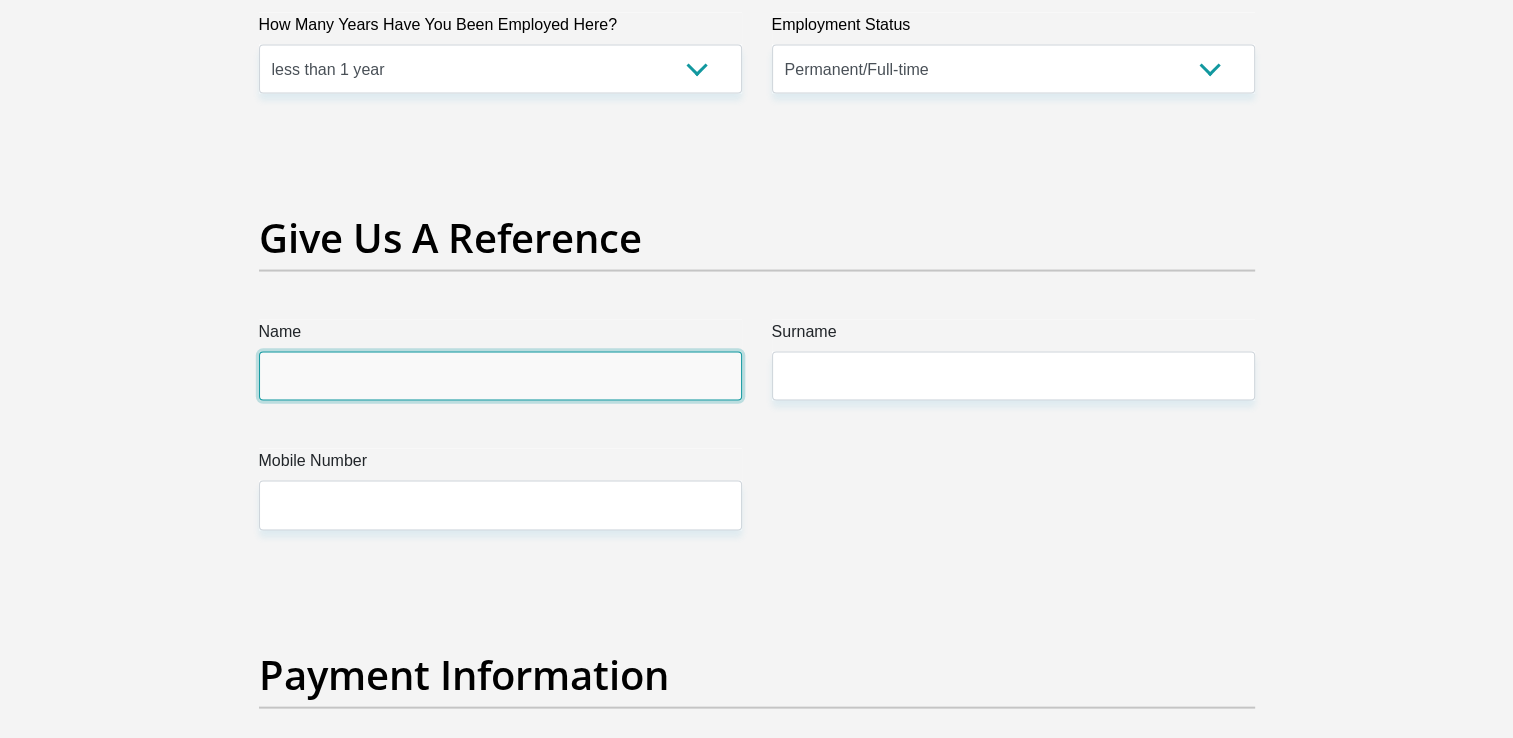 click on "Name" at bounding box center (500, 376) 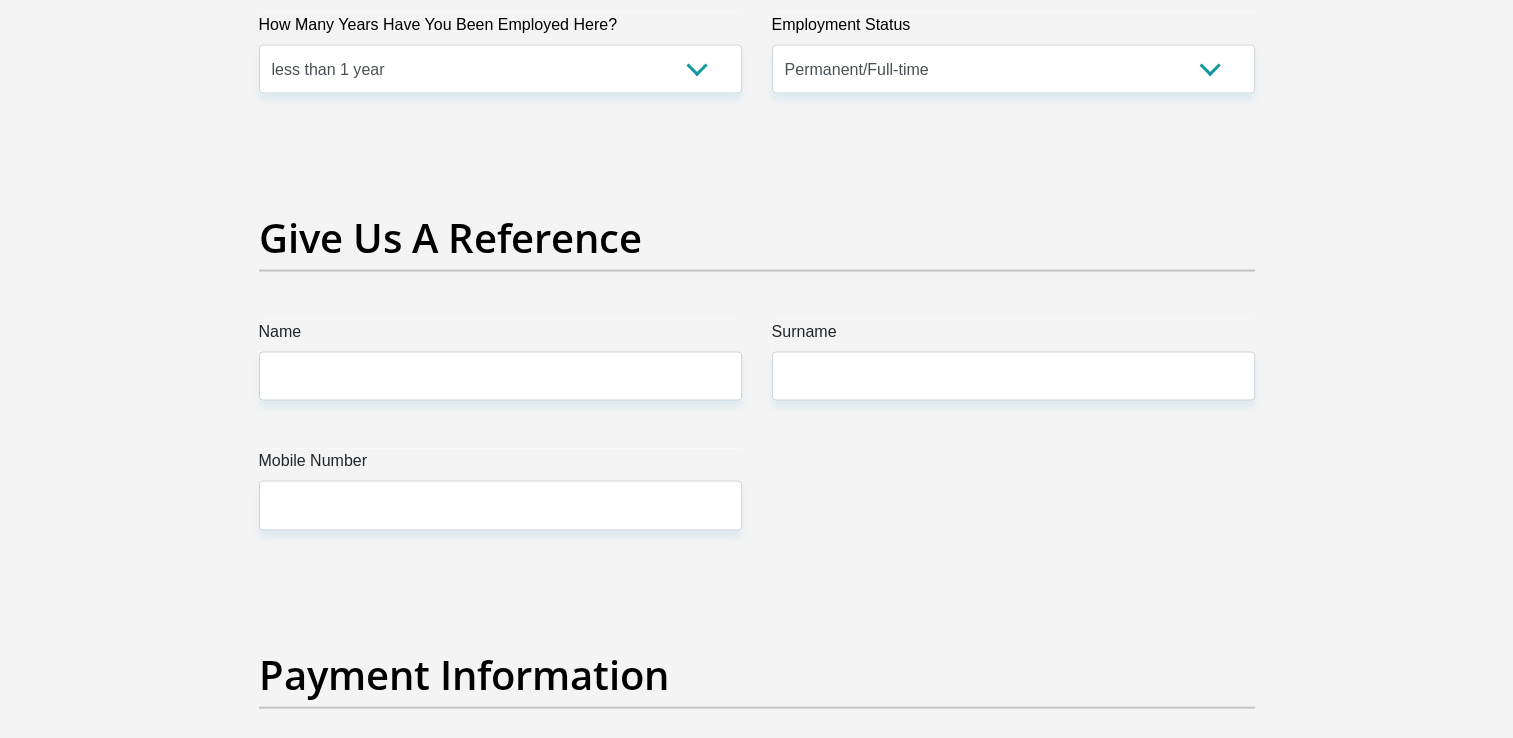 click on "Title
Mr
Ms
Mrs
Dr
Other
First Name
Megan
Surname
Toms
ID Number
9303020323084
Please input valid ID number
Race
Black
Coloured
Indian
White
Other
Contact Number
0824672507
Please input valid contact number
Nationality
South Africa
Afghanistan
Aland Islands  Albania  Algeria  Chad" at bounding box center [757, -433] 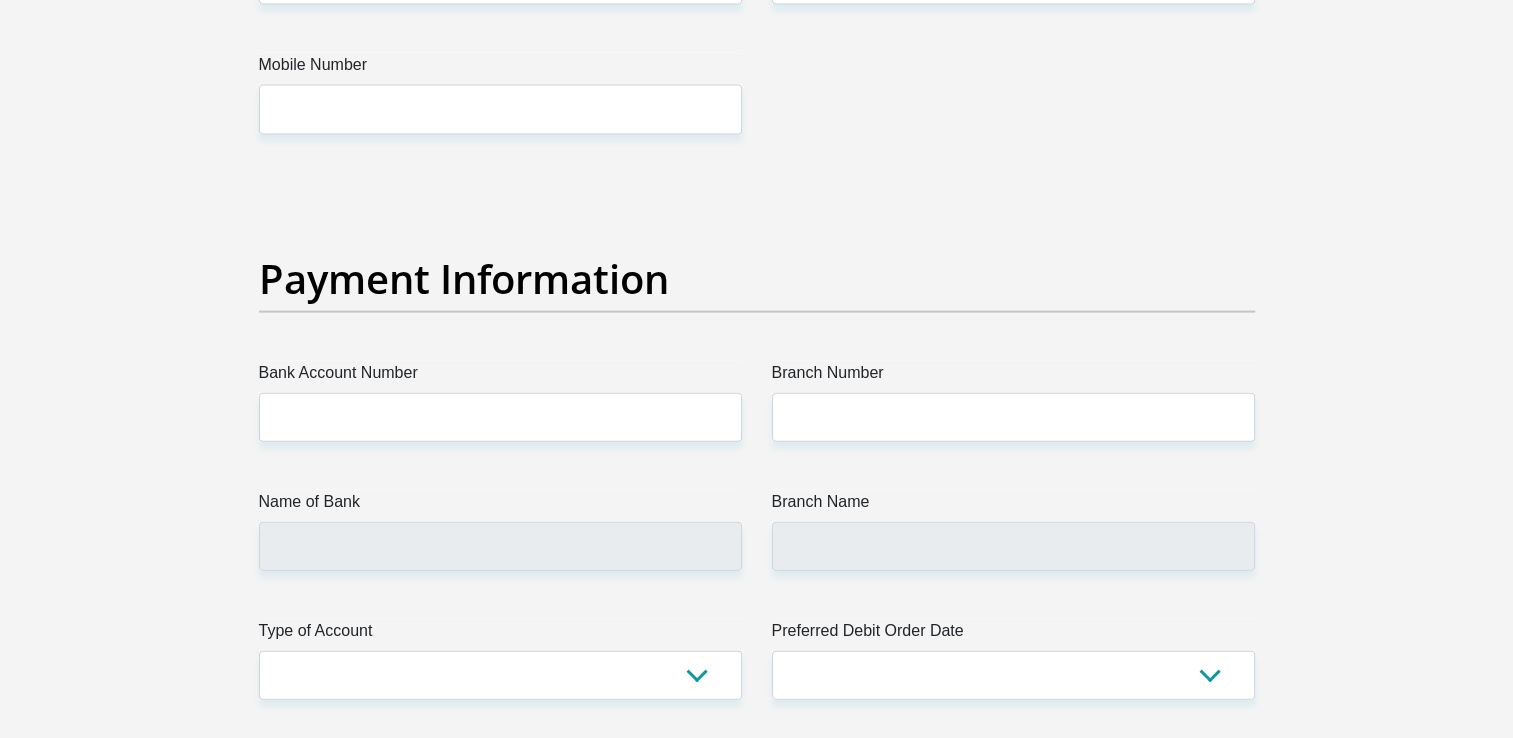 scroll, scrollTop: 4400, scrollLeft: 0, axis: vertical 